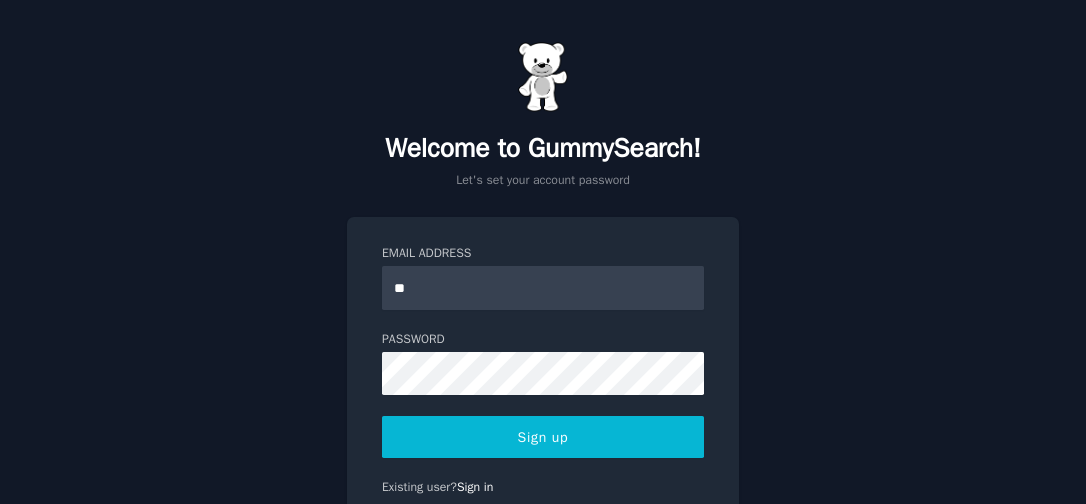 scroll, scrollTop: 0, scrollLeft: 0, axis: both 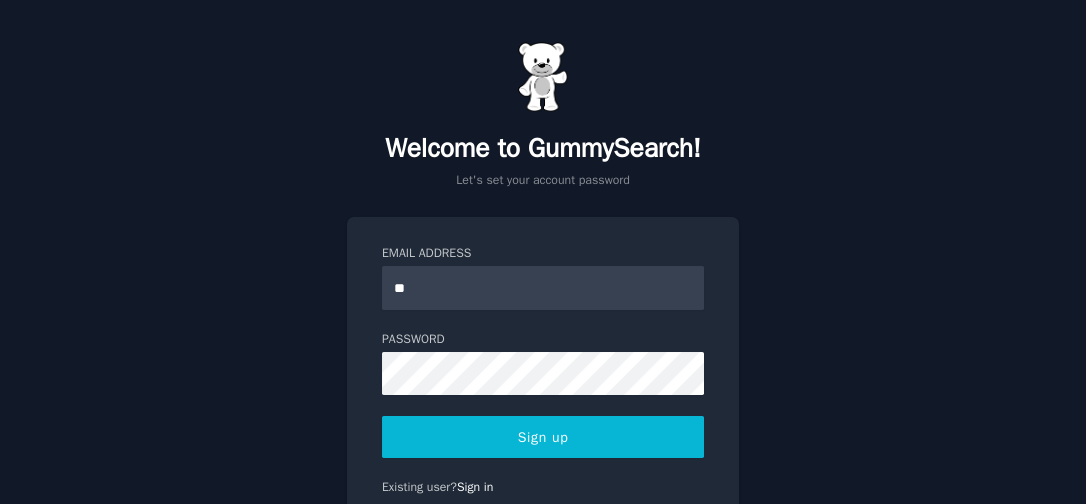 type on "*" 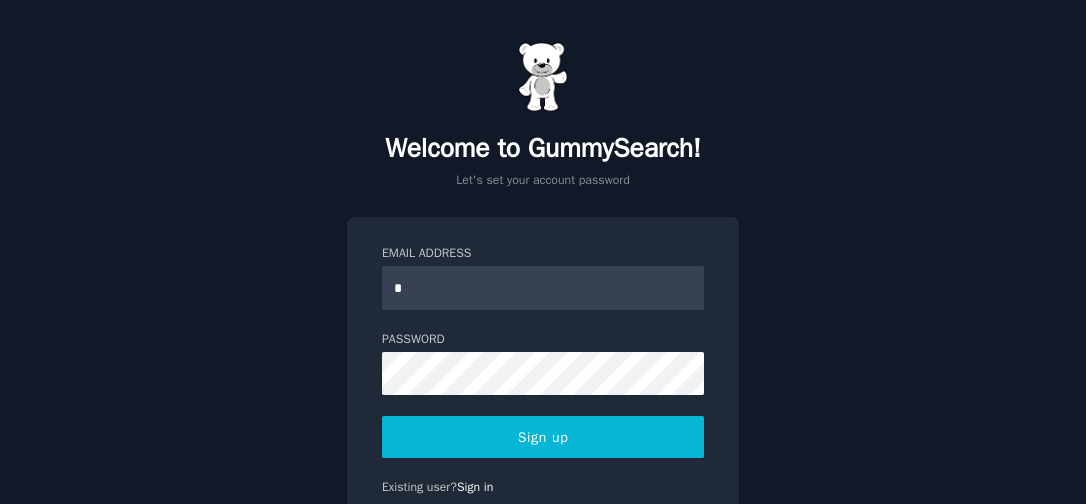 type 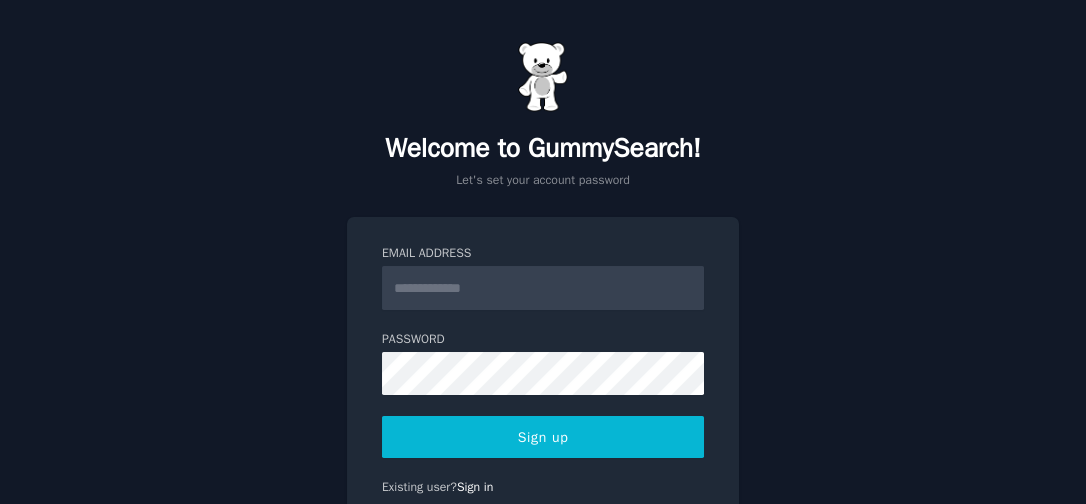 scroll, scrollTop: 92, scrollLeft: 0, axis: vertical 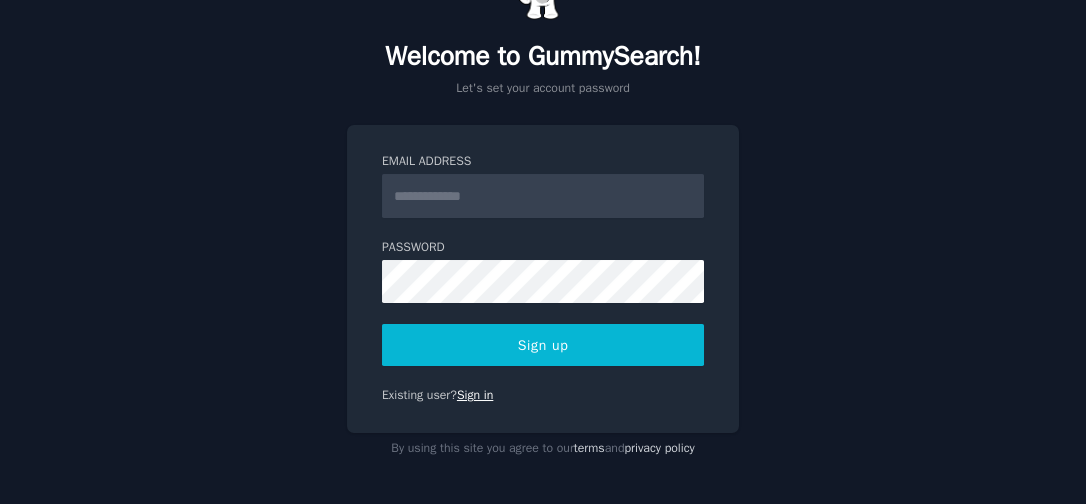 click on "Sign in" at bounding box center (475, 395) 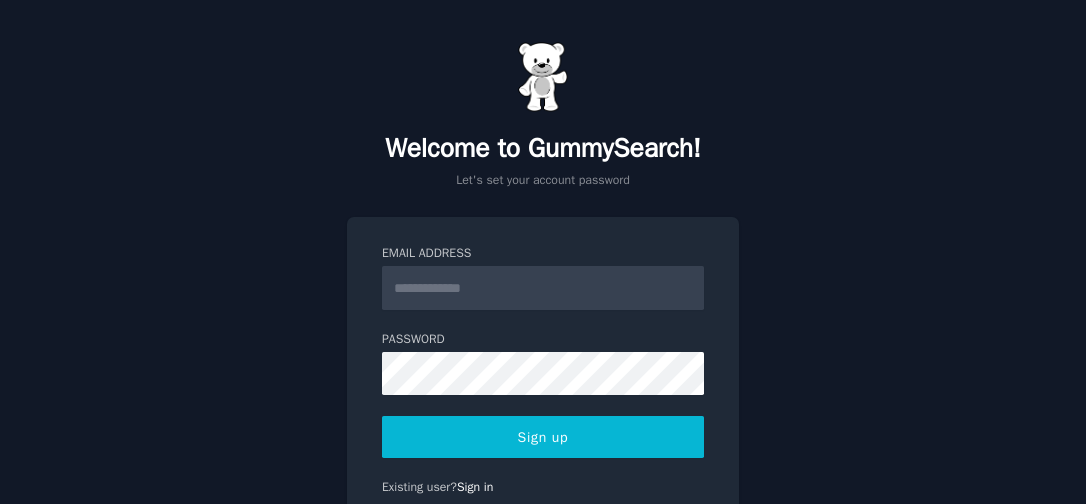 scroll, scrollTop: 0, scrollLeft: 0, axis: both 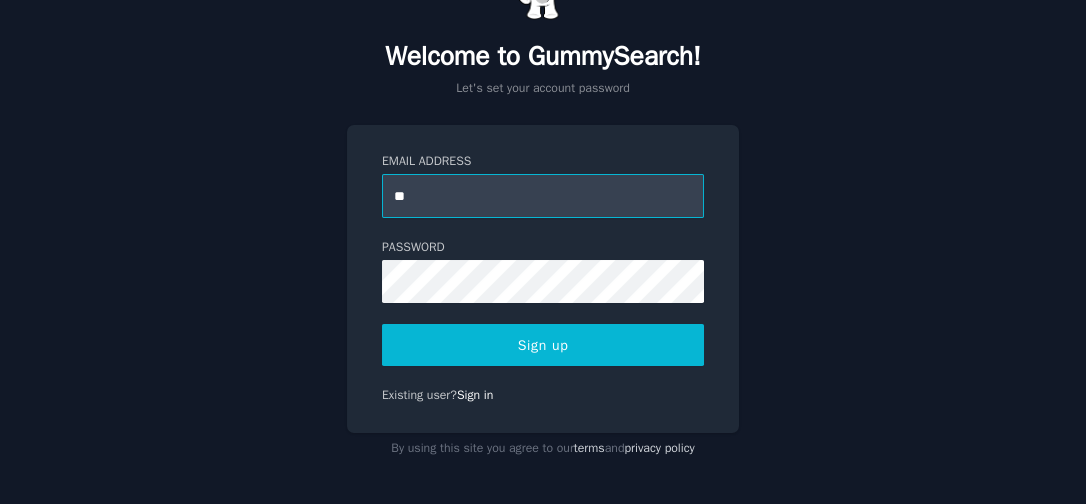 type on "*" 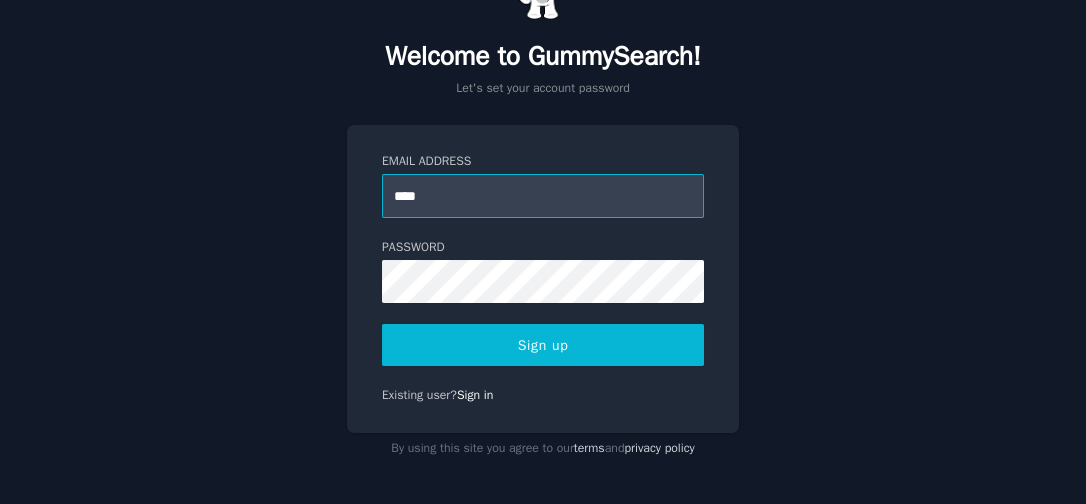 type on "**********" 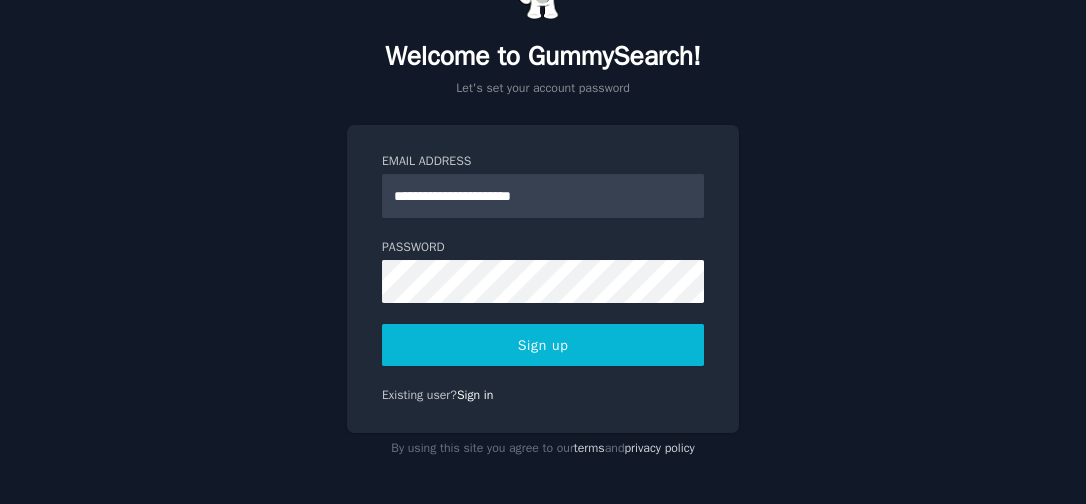 click on "Sign up" at bounding box center (543, 345) 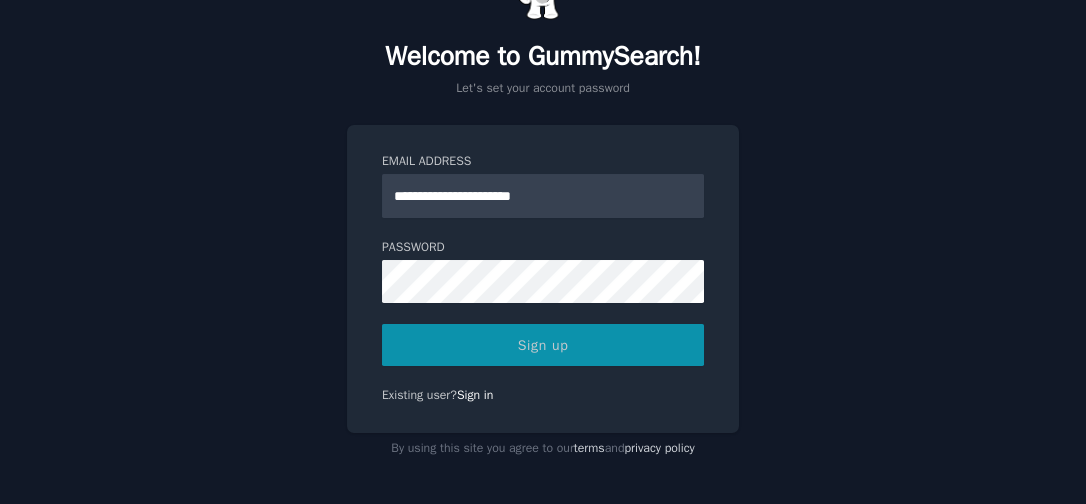 click on "Sign up" at bounding box center [543, 345] 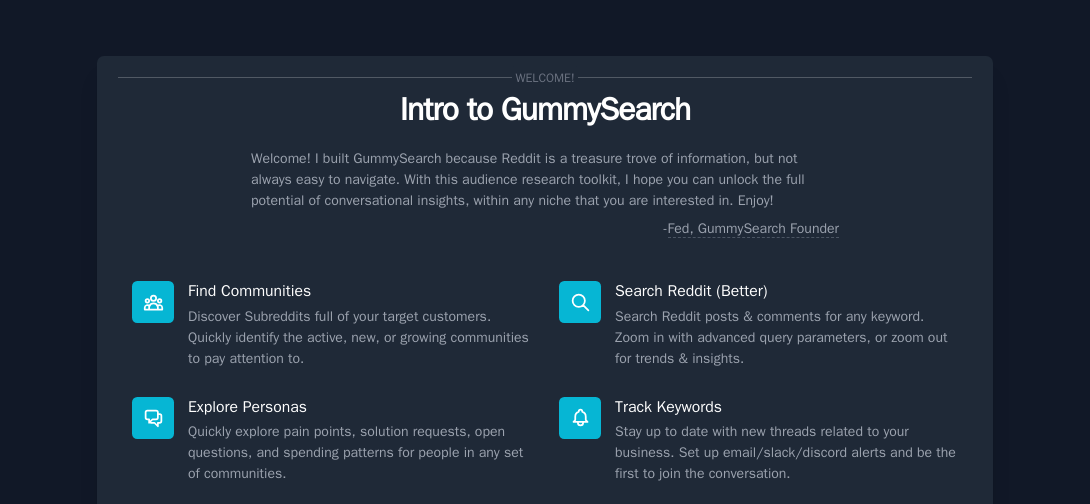 scroll, scrollTop: 0, scrollLeft: 0, axis: both 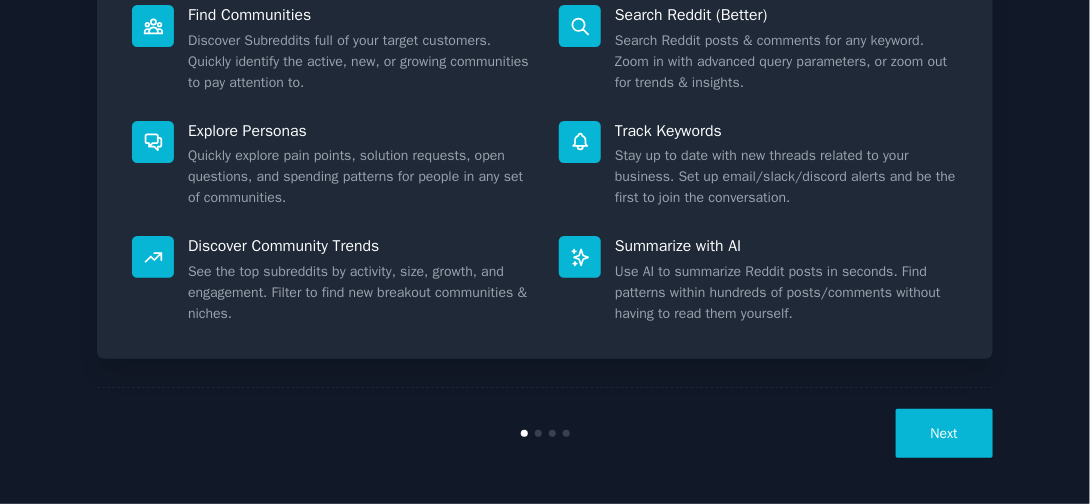 click on "Next" at bounding box center [944, 433] 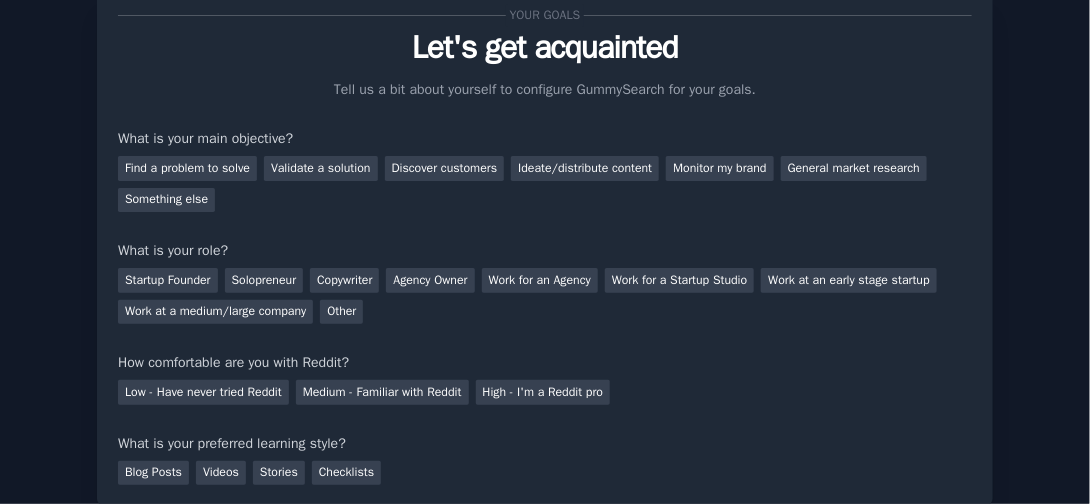 scroll, scrollTop: 75, scrollLeft: 0, axis: vertical 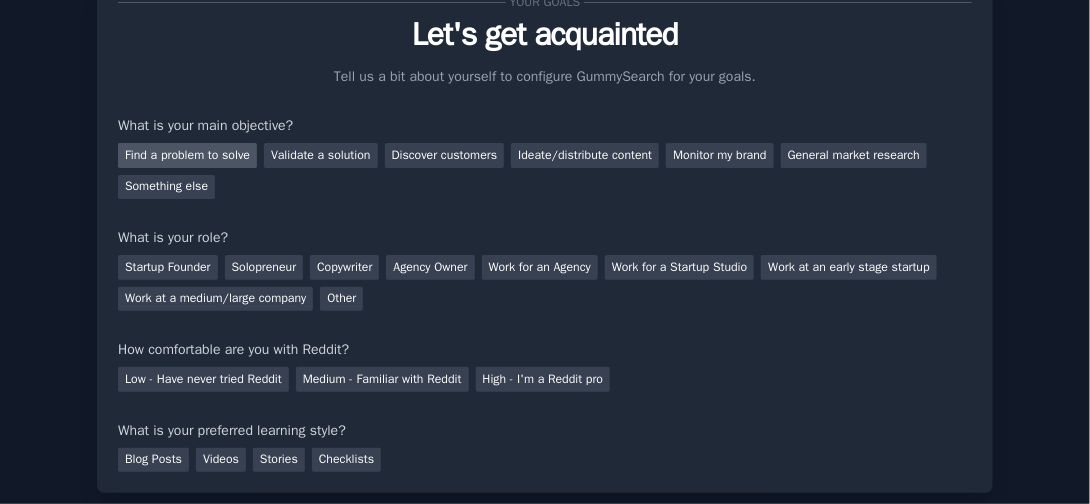 click on "Find a problem to solve" at bounding box center (187, 155) 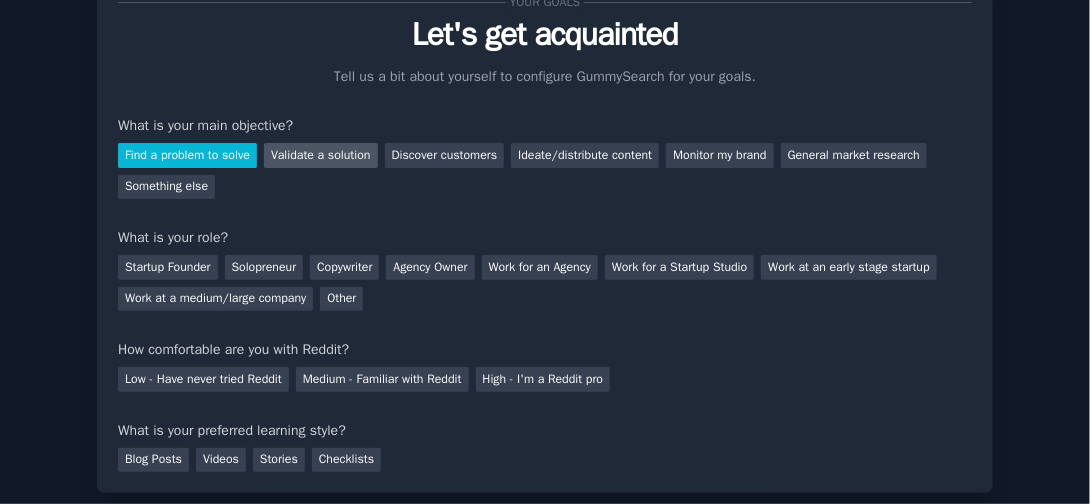 click on "Validate a solution" at bounding box center (321, 155) 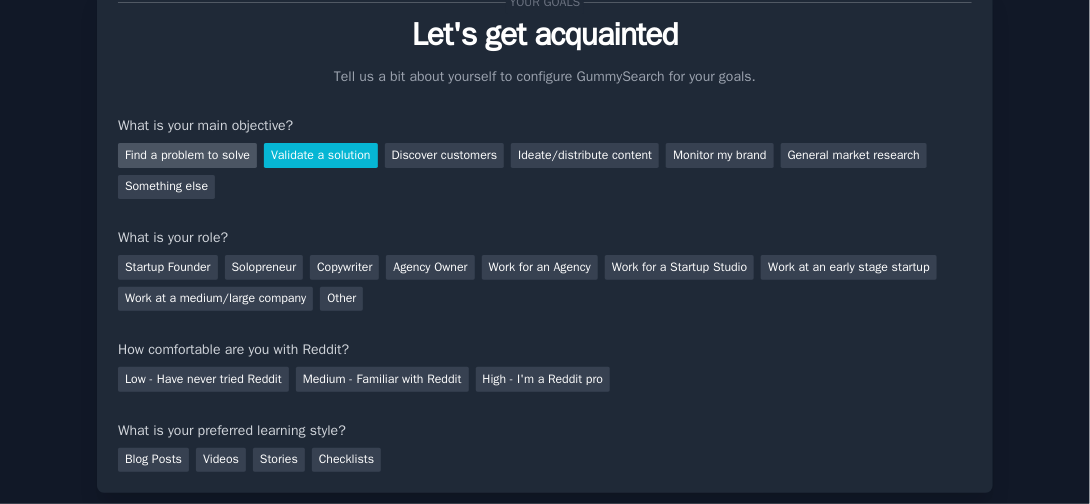 click on "Find a problem to solve" at bounding box center (187, 155) 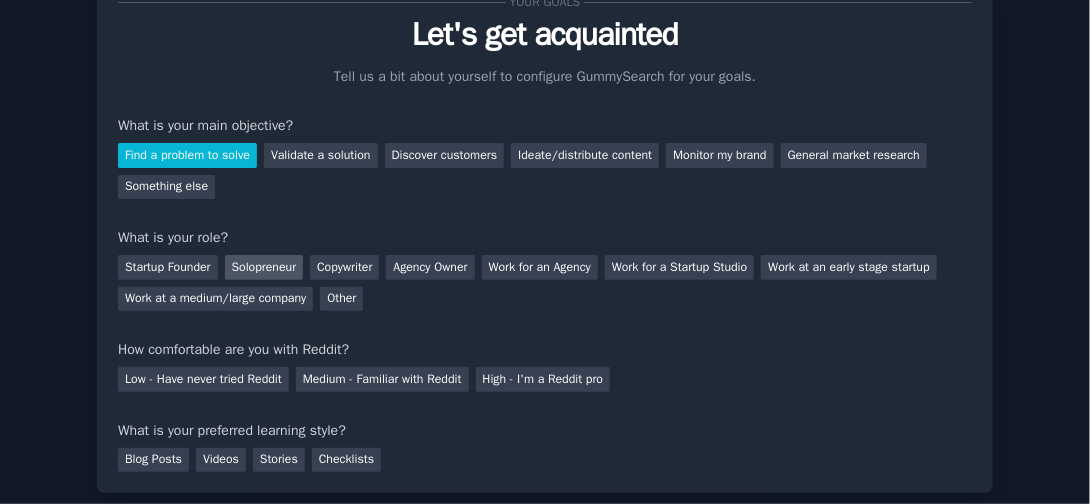 click on "Solopreneur" at bounding box center (264, 267) 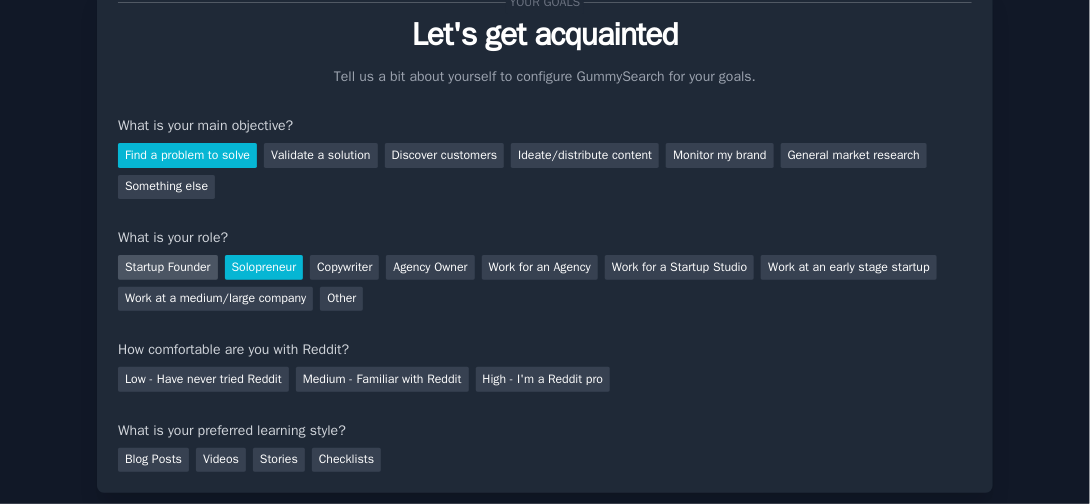 click on "Startup Founder" at bounding box center [168, 267] 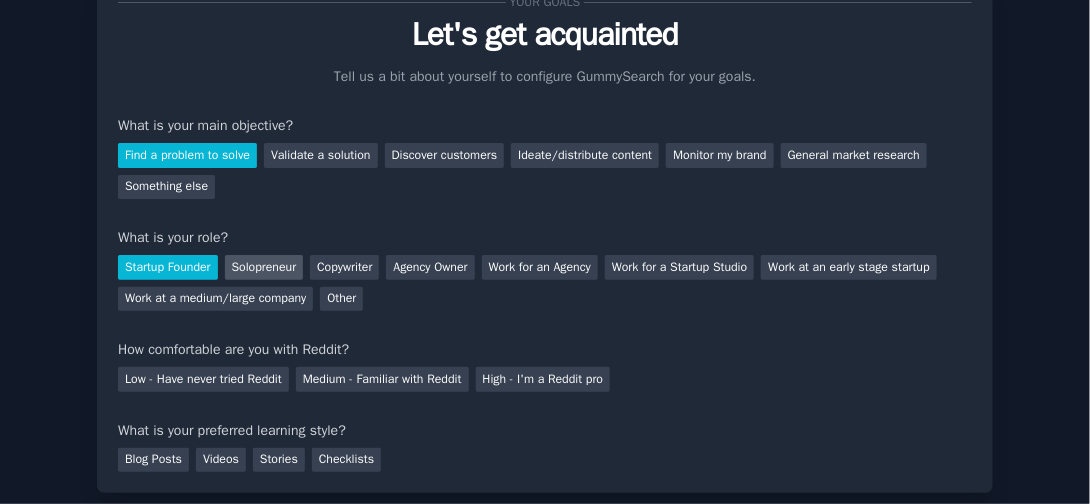 click on "Solopreneur" at bounding box center [264, 267] 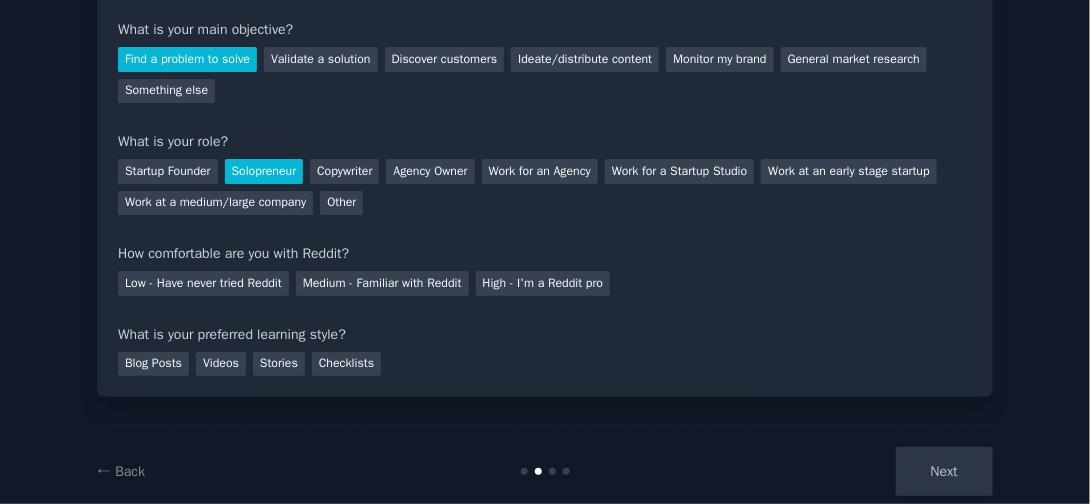 scroll, scrollTop: 174, scrollLeft: 0, axis: vertical 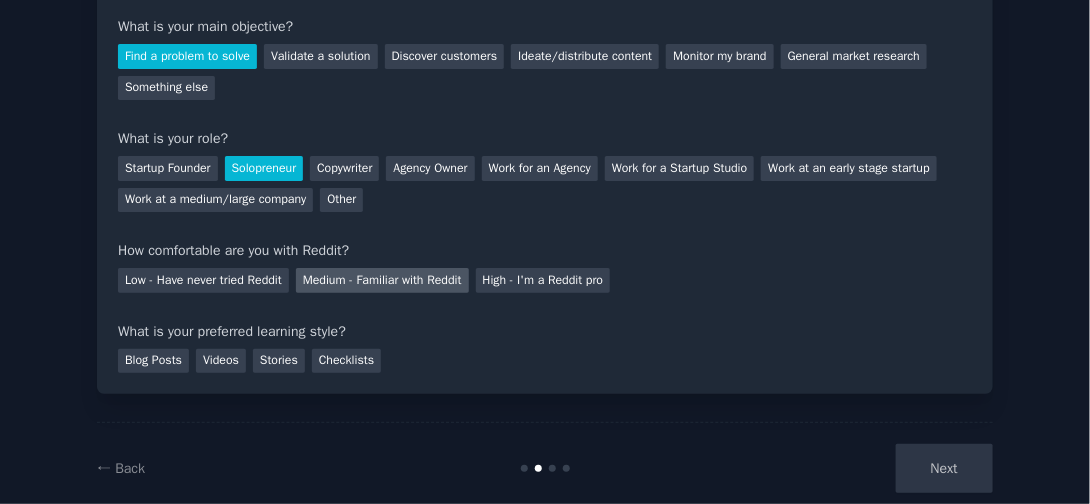 click on "Medium - Familiar with Reddit" at bounding box center [382, 280] 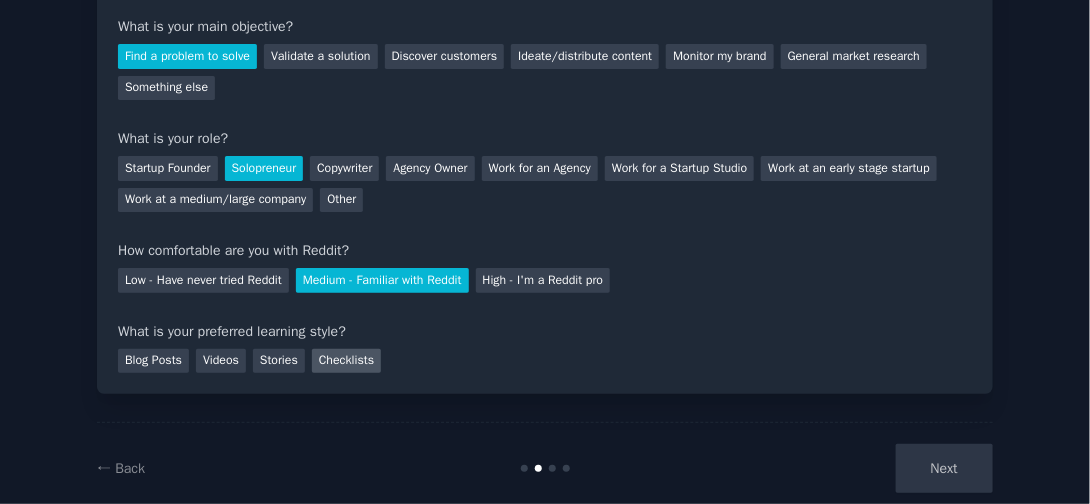 click on "Checklists" at bounding box center (346, 361) 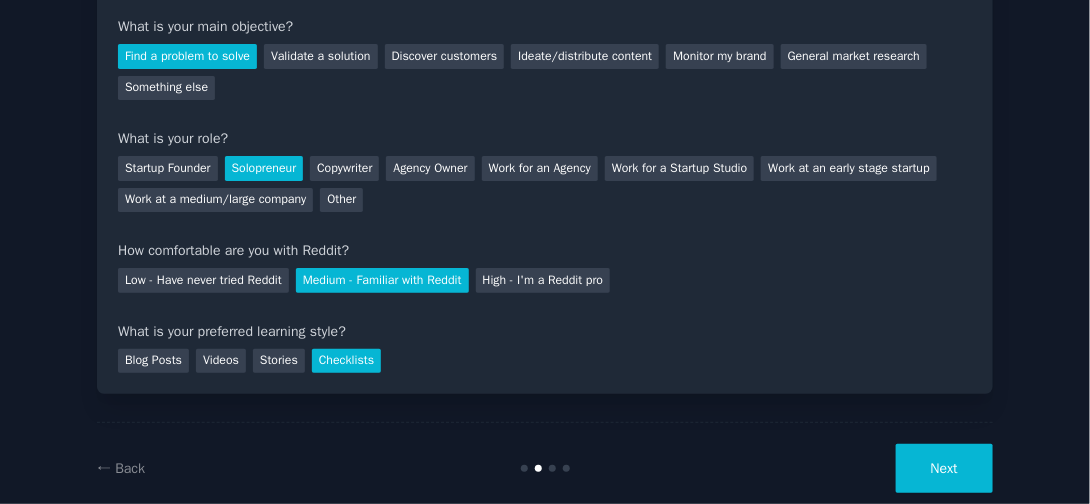 click on "Next" at bounding box center (944, 468) 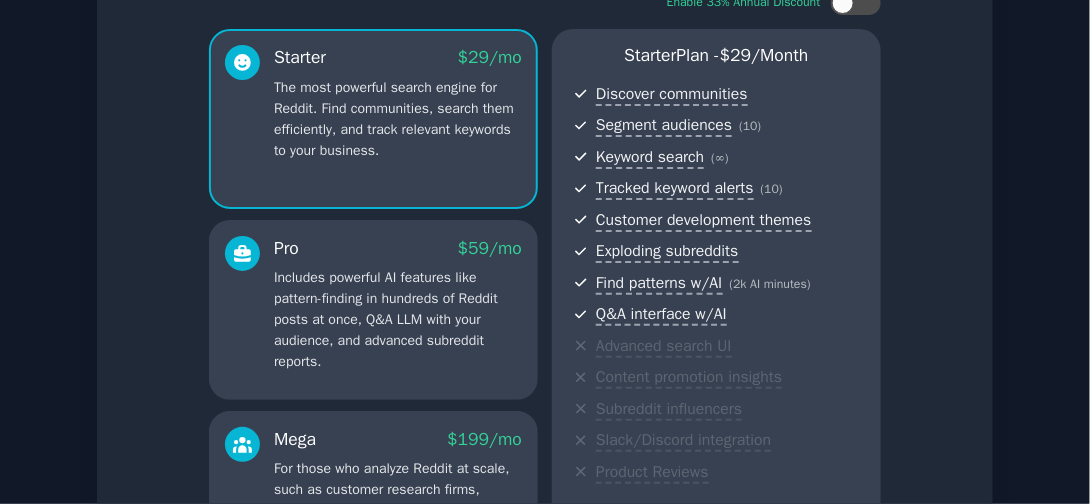 scroll, scrollTop: 154, scrollLeft: 0, axis: vertical 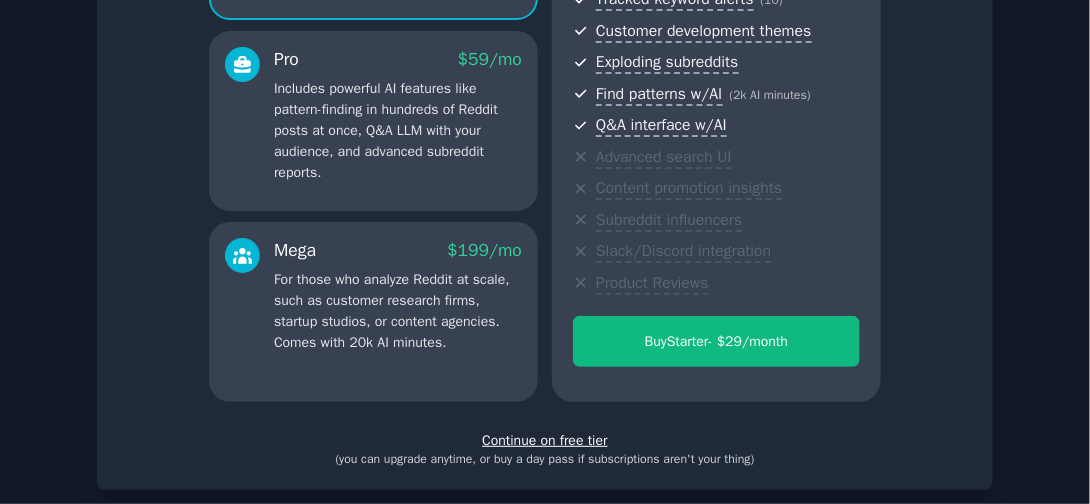 click on "Continue on free tier" at bounding box center (545, 440) 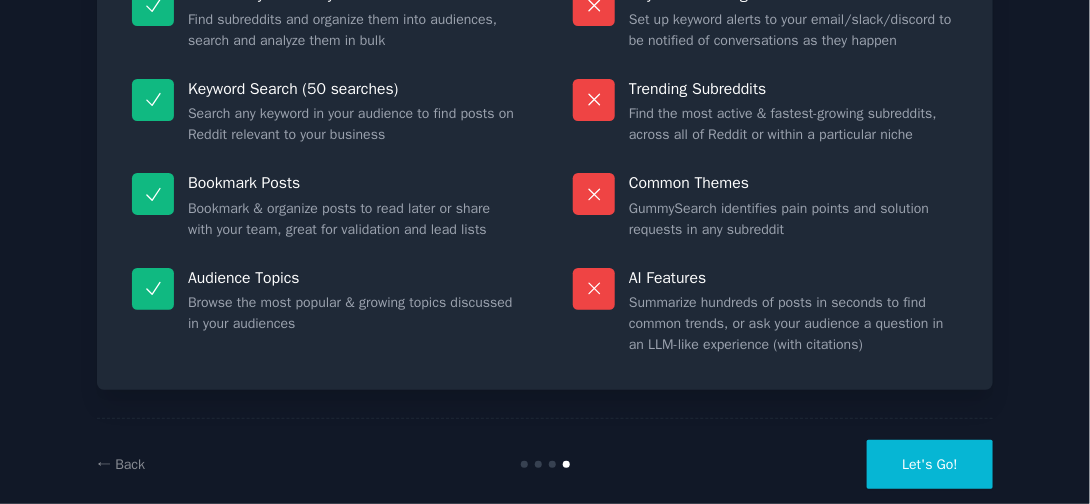 scroll, scrollTop: 266, scrollLeft: 0, axis: vertical 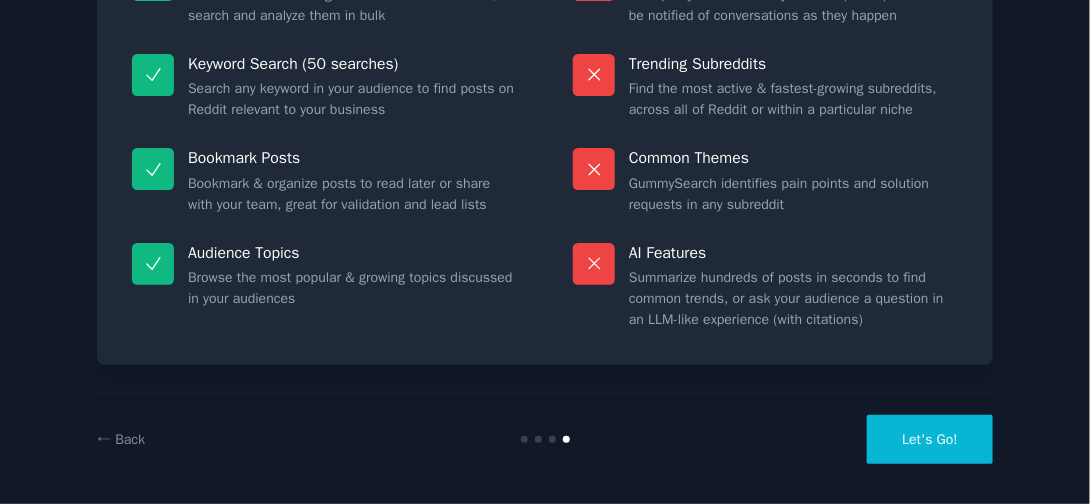click on "Let's Go!" at bounding box center (930, 439) 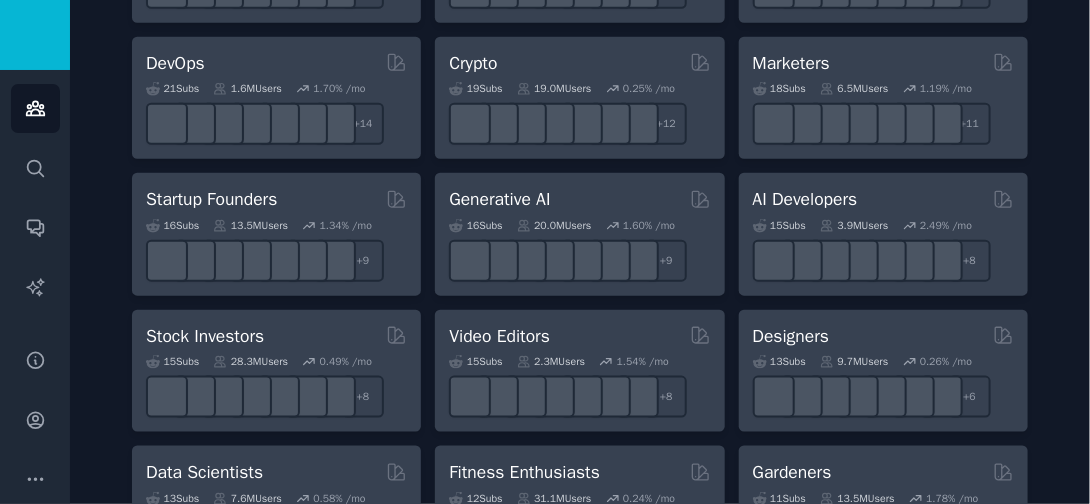 scroll, scrollTop: 491, scrollLeft: 0, axis: vertical 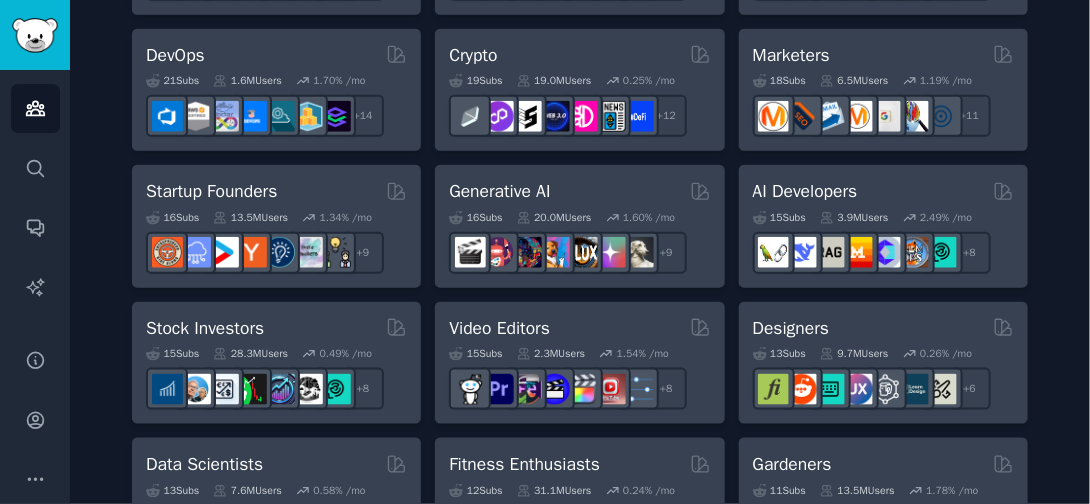 drag, startPoint x: 786, startPoint y: 177, endPoint x: 1074, endPoint y: 175, distance: 288.00696 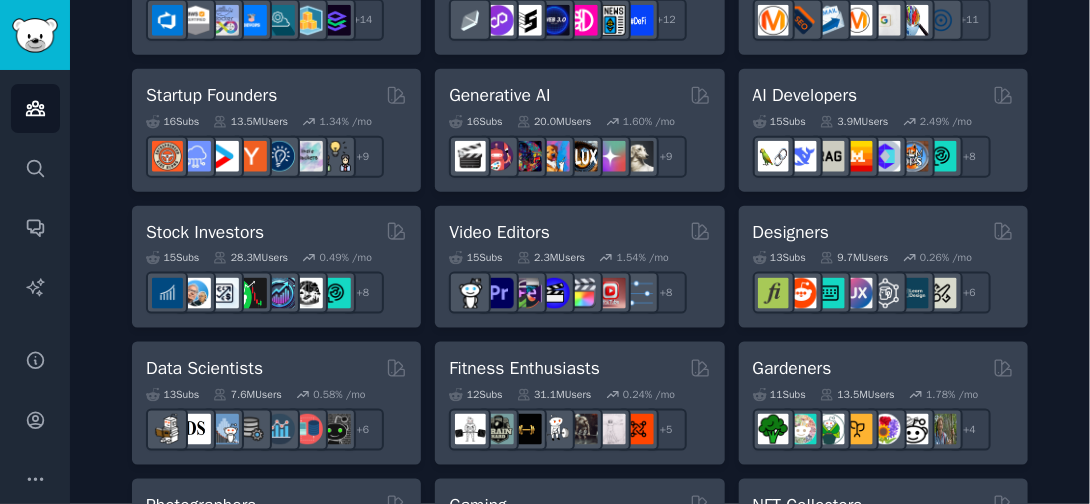 scroll, scrollTop: 653, scrollLeft: 0, axis: vertical 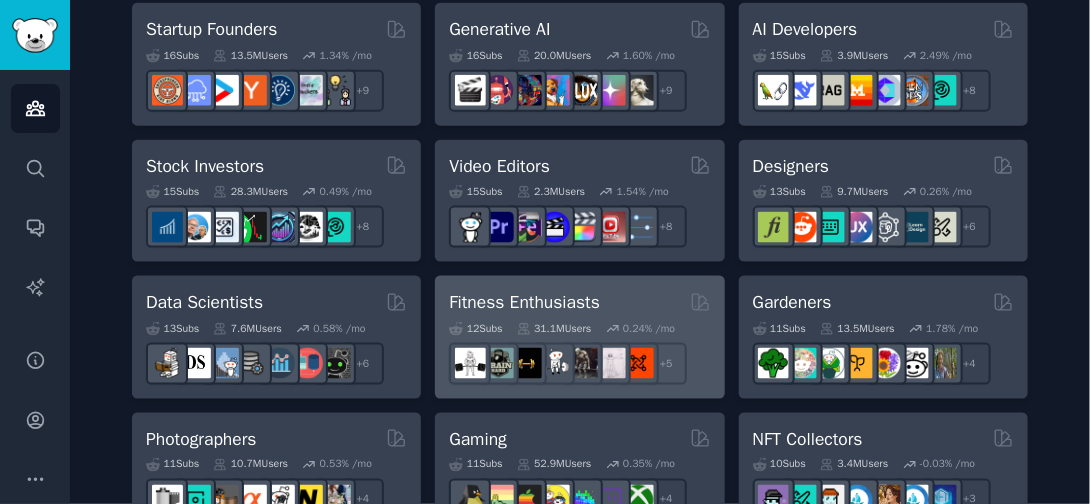 click on "Fitness Enthusiasts" at bounding box center (524, 302) 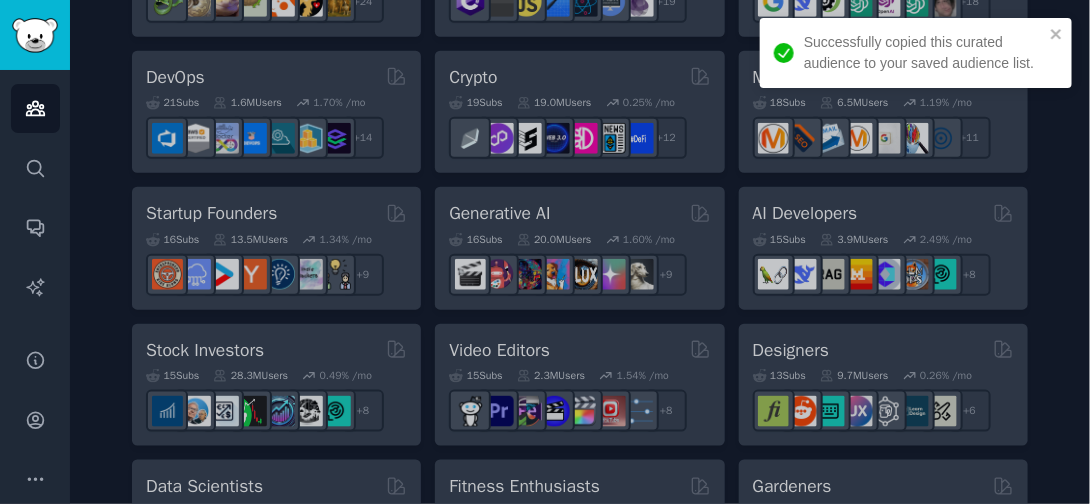 scroll, scrollTop: 402, scrollLeft: 0, axis: vertical 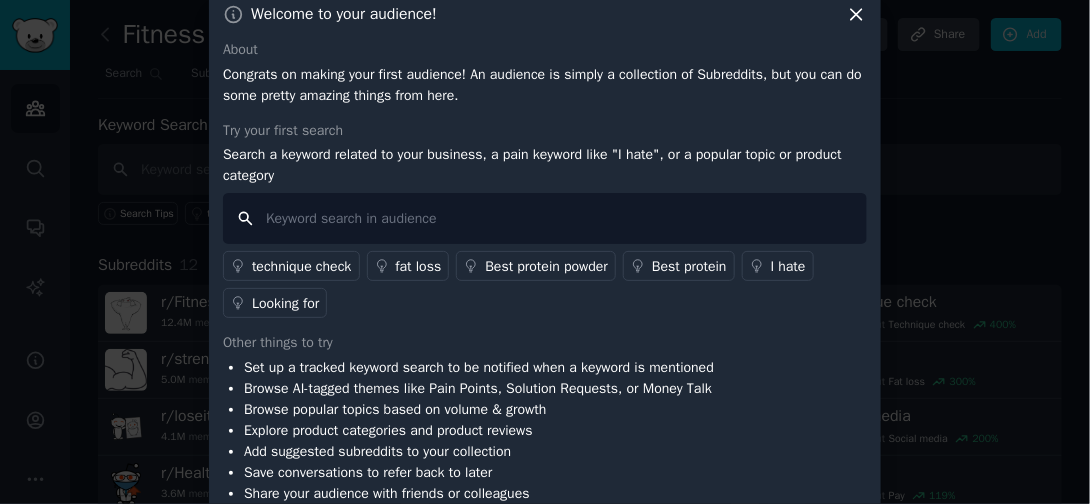 click at bounding box center (545, 218) 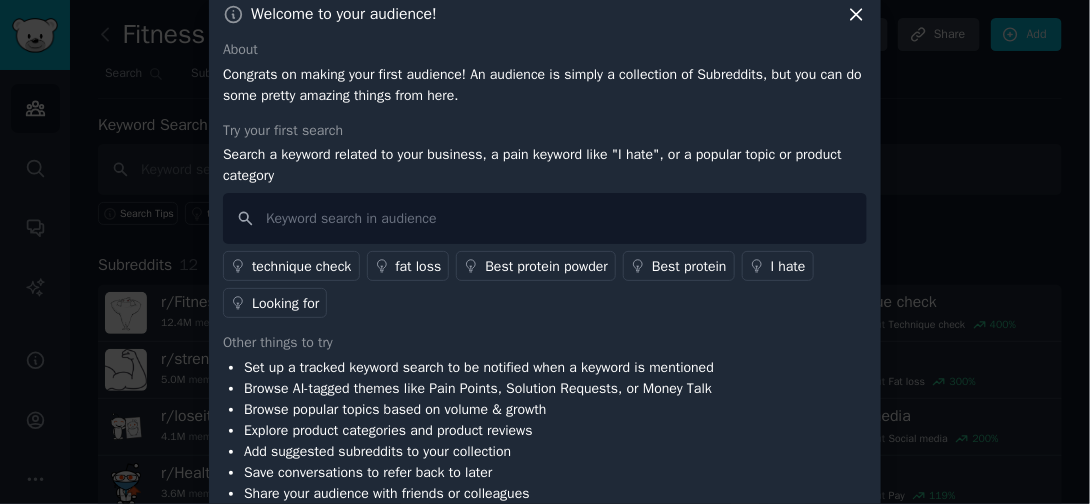 click on "Looking for" at bounding box center [285, 303] 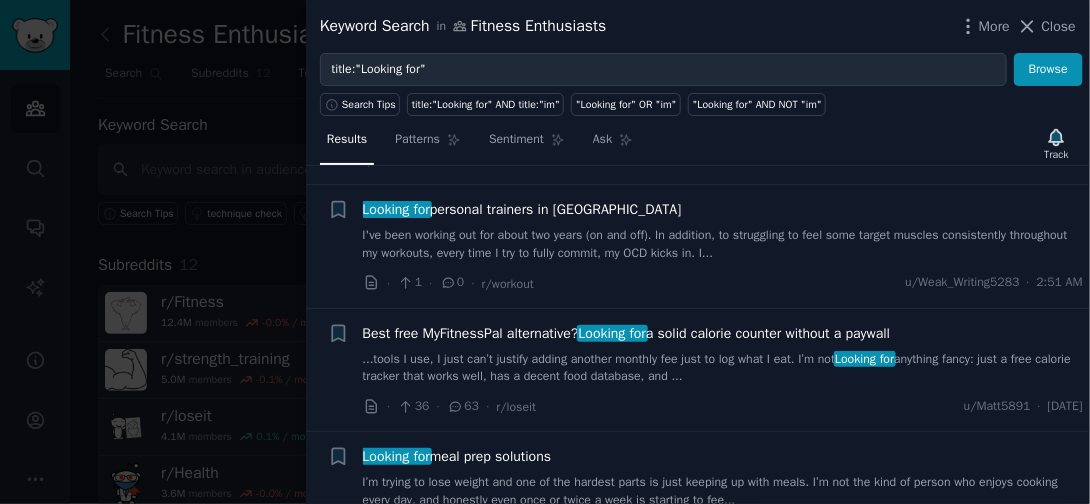 scroll, scrollTop: 558, scrollLeft: 0, axis: vertical 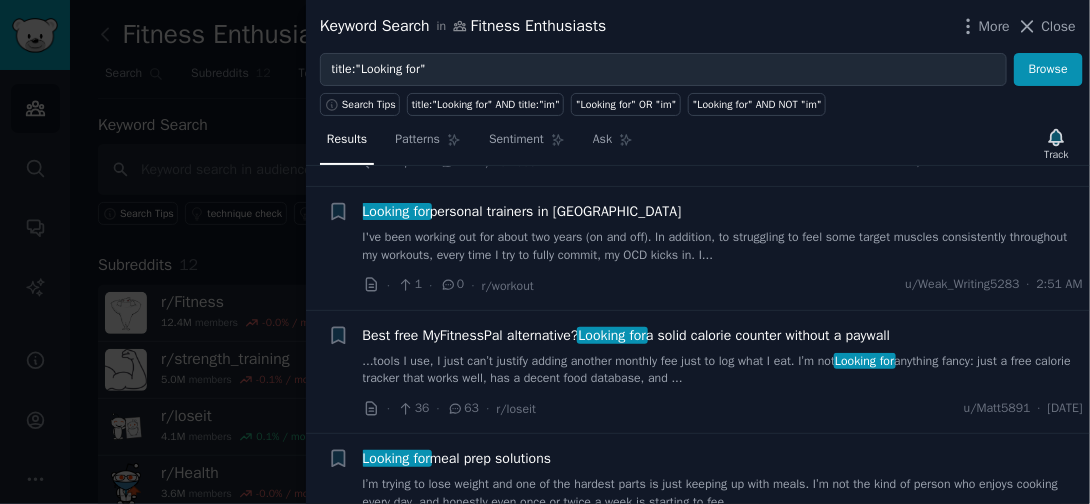 click on "...tools I use, I just can’t justify adding another monthly fee just to log what I eat.
I’m not  Looking for  anything fancy: just a free calorie tracker that works well, has a decent food database, and ..." at bounding box center [723, 370] 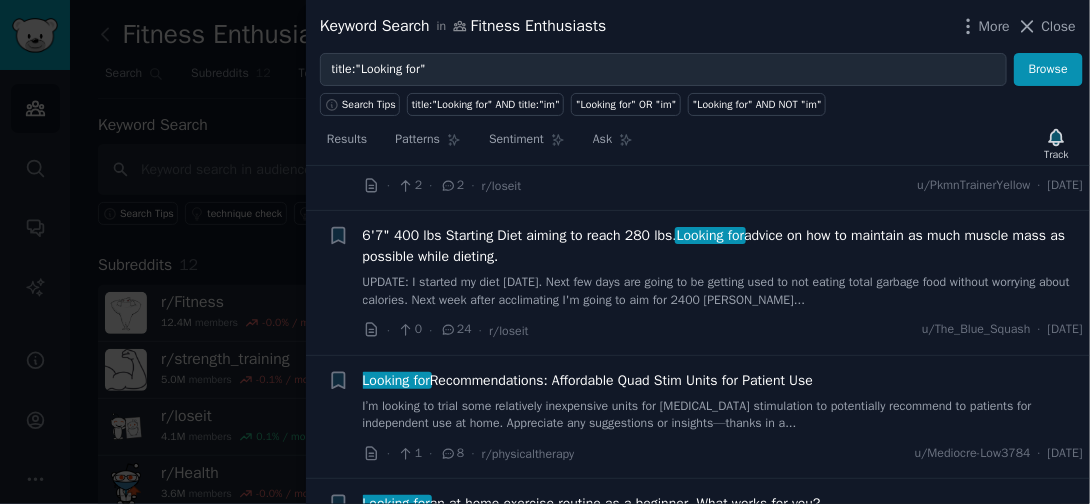 scroll, scrollTop: 3945, scrollLeft: 0, axis: vertical 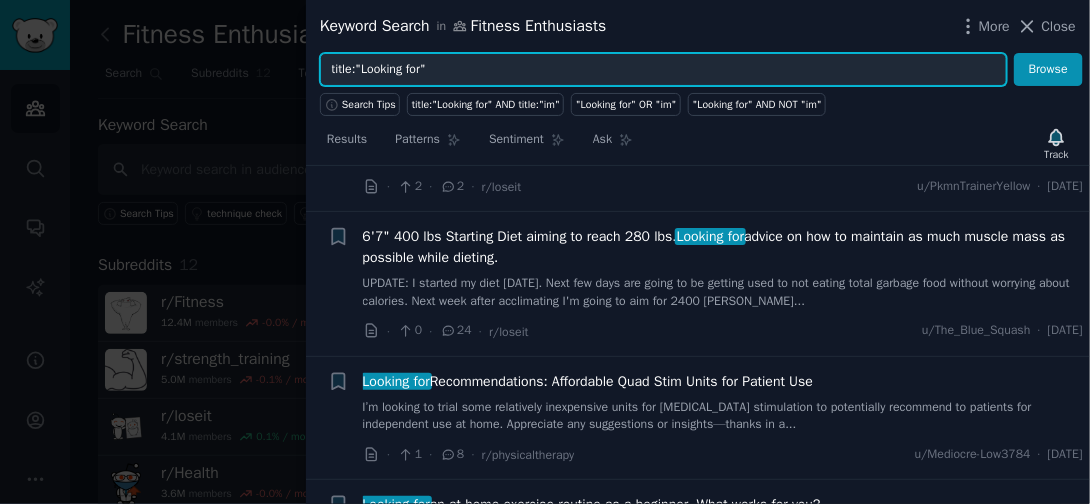 click on "title:"Looking for"" at bounding box center (663, 70) 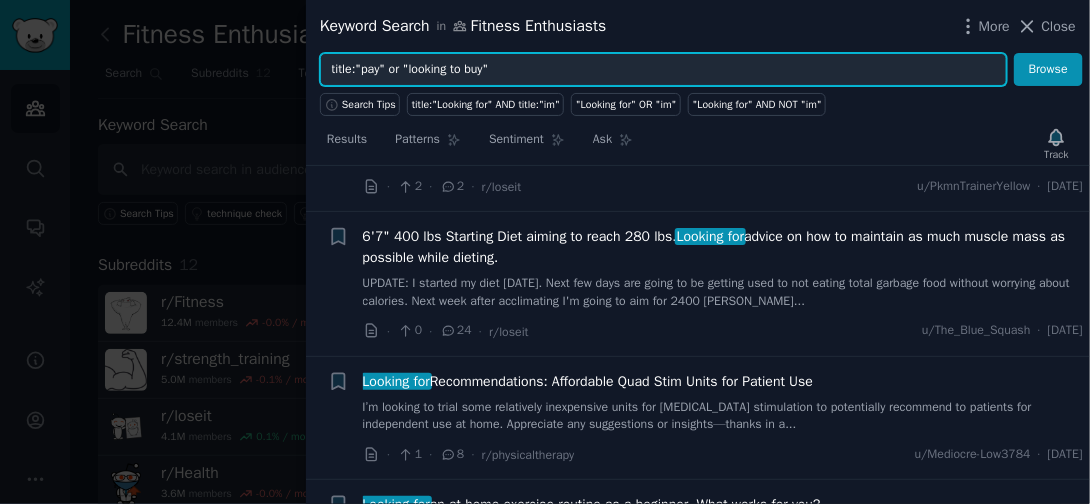click on "Browse" at bounding box center (1048, 70) 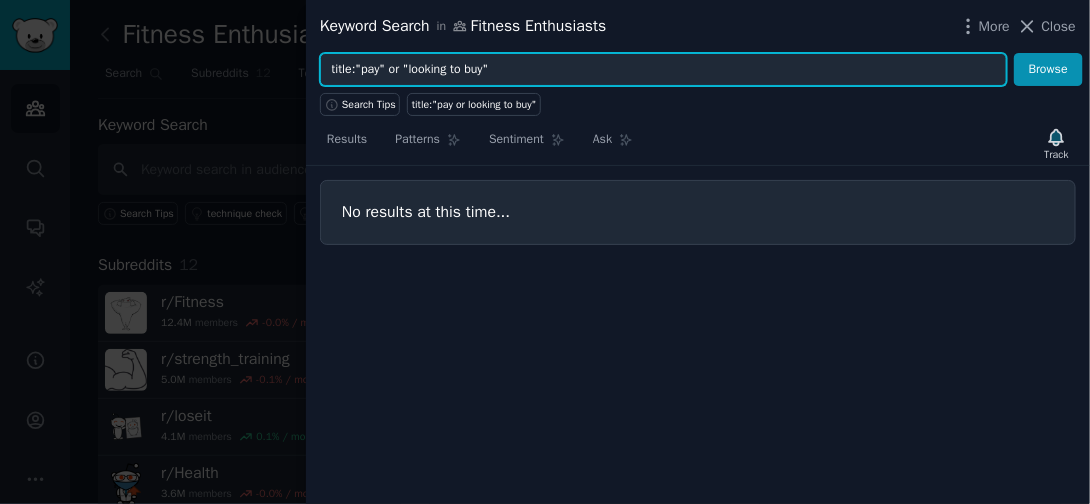 drag, startPoint x: 499, startPoint y: 64, endPoint x: 382, endPoint y: 72, distance: 117.273186 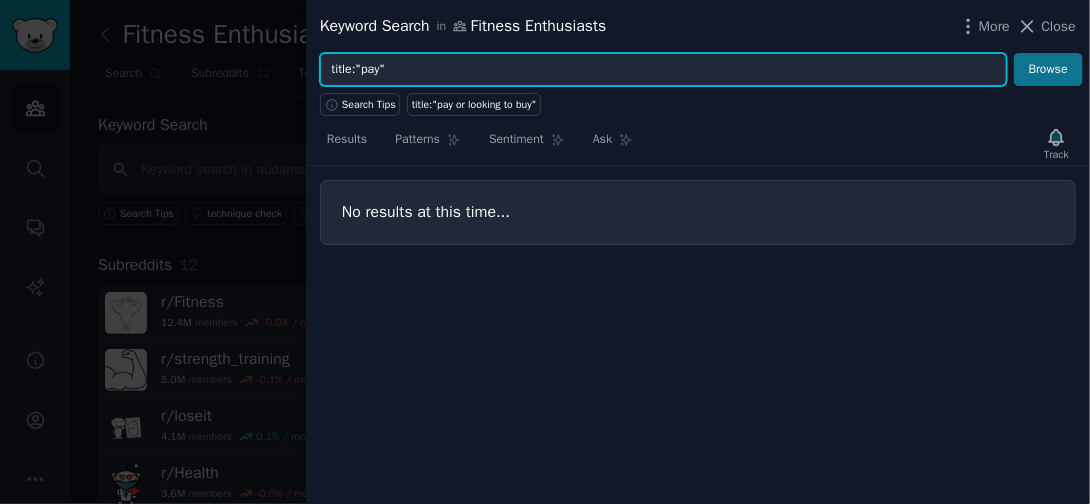 type on "title:"pay"" 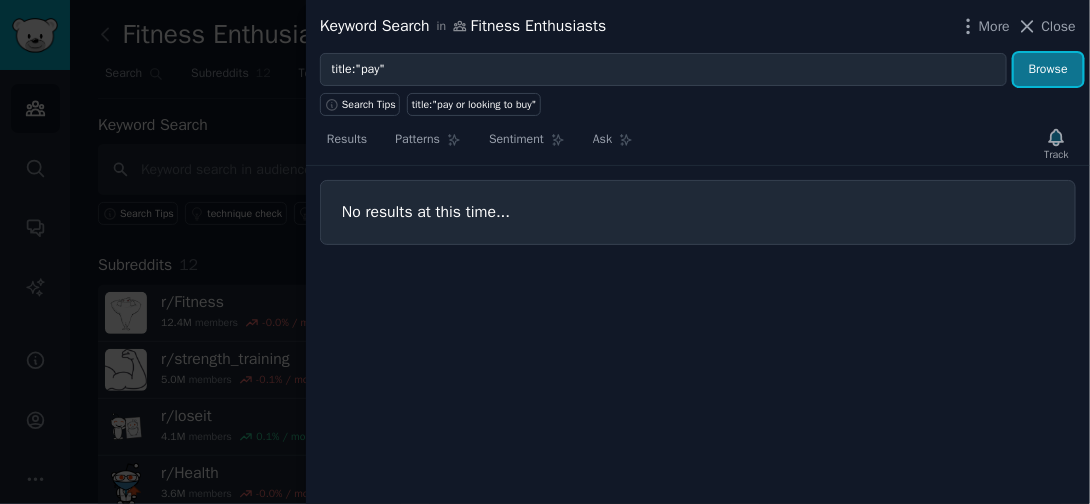 click on "Browse" at bounding box center [1048, 70] 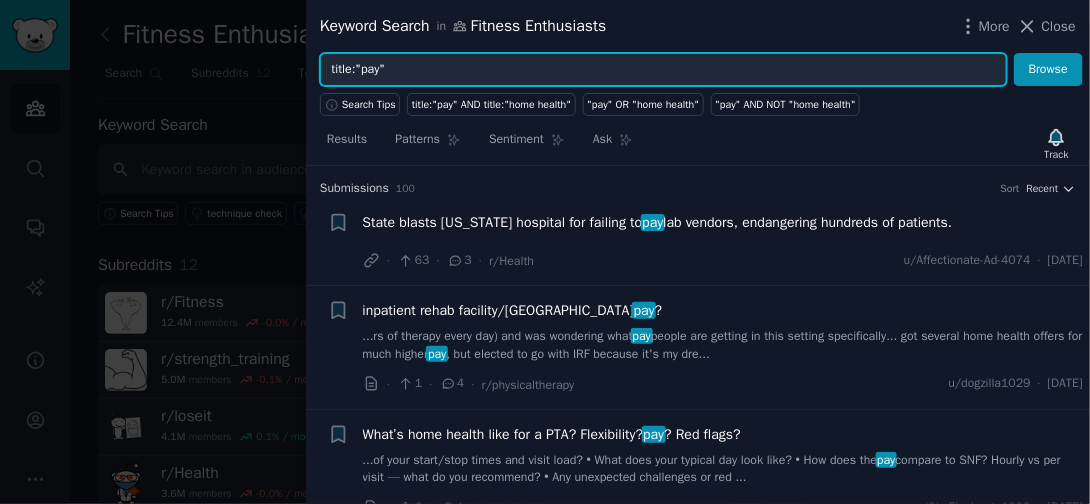 drag, startPoint x: 572, startPoint y: 60, endPoint x: 316, endPoint y: 70, distance: 256.19525 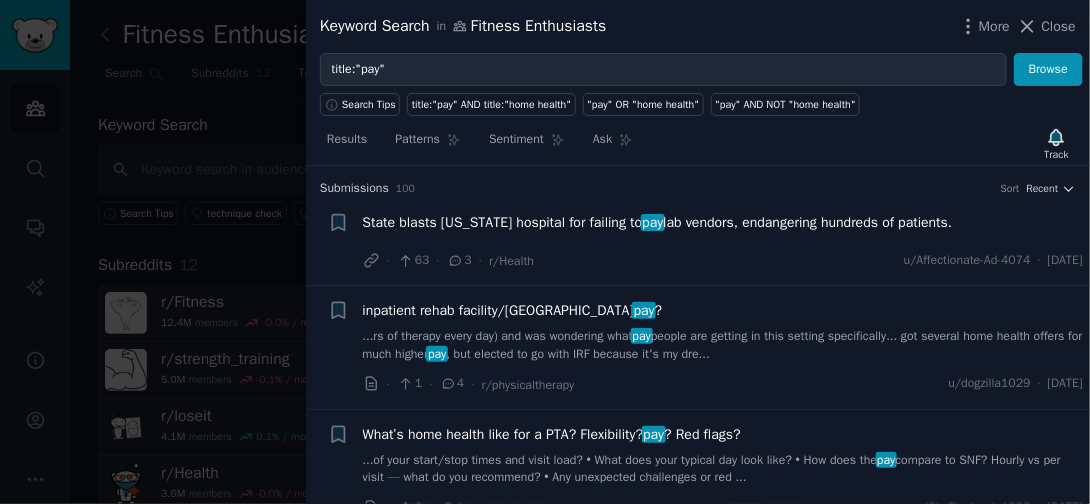click at bounding box center (545, 252) 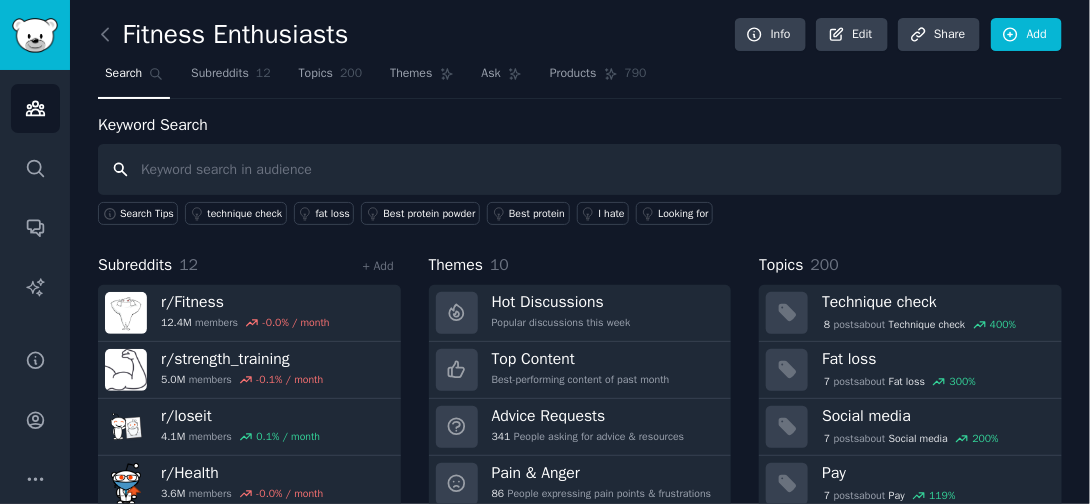 click at bounding box center [580, 169] 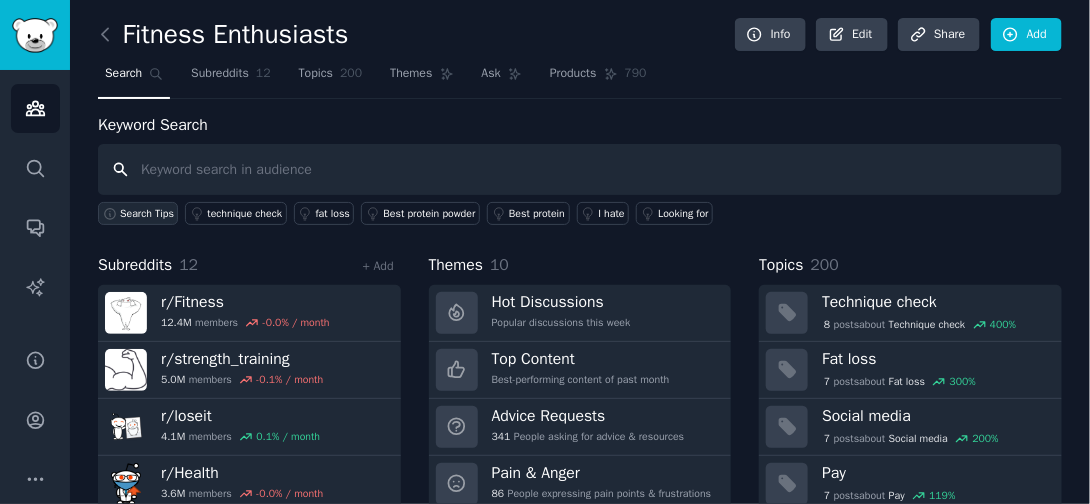 click on "Search Tips" at bounding box center (147, 214) 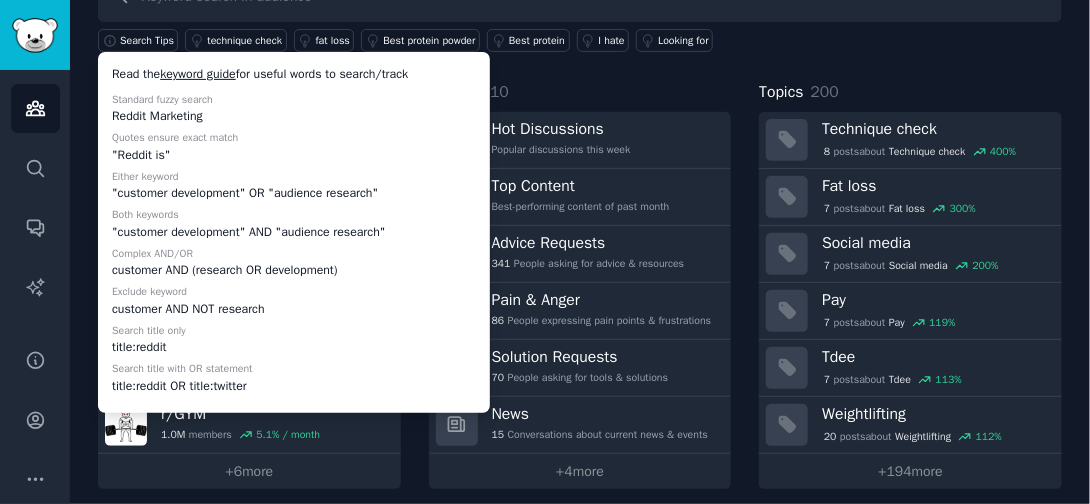 scroll, scrollTop: 0, scrollLeft: 0, axis: both 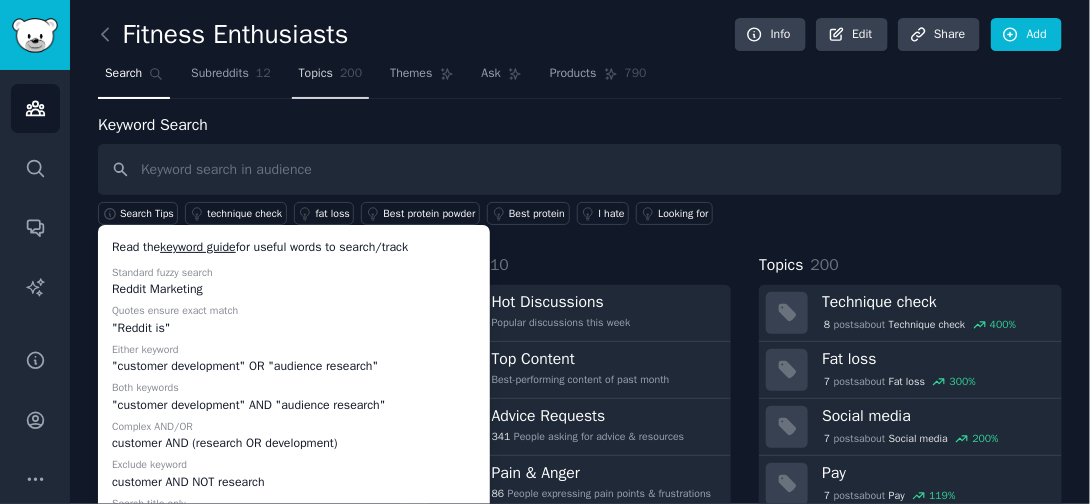 click on "Topics 200" at bounding box center [331, 78] 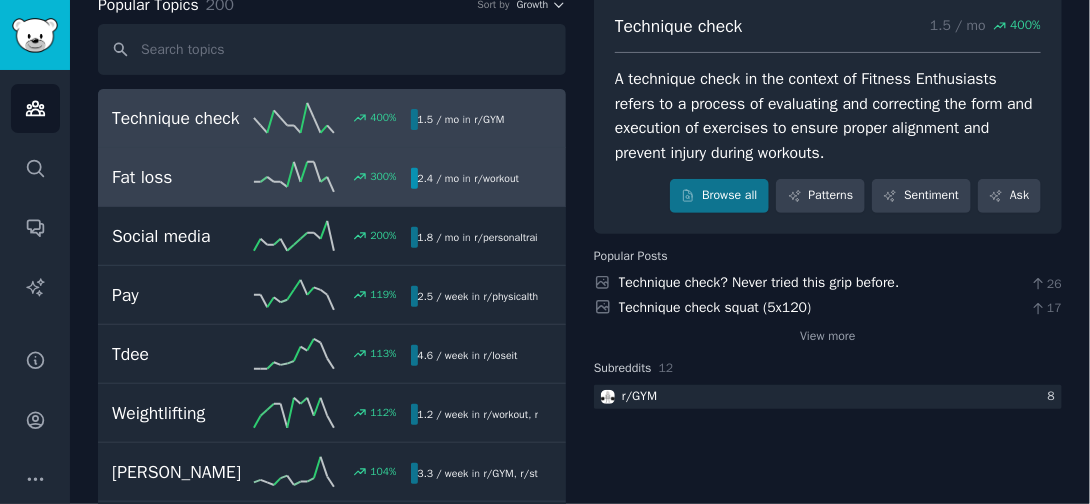 scroll, scrollTop: 0, scrollLeft: 0, axis: both 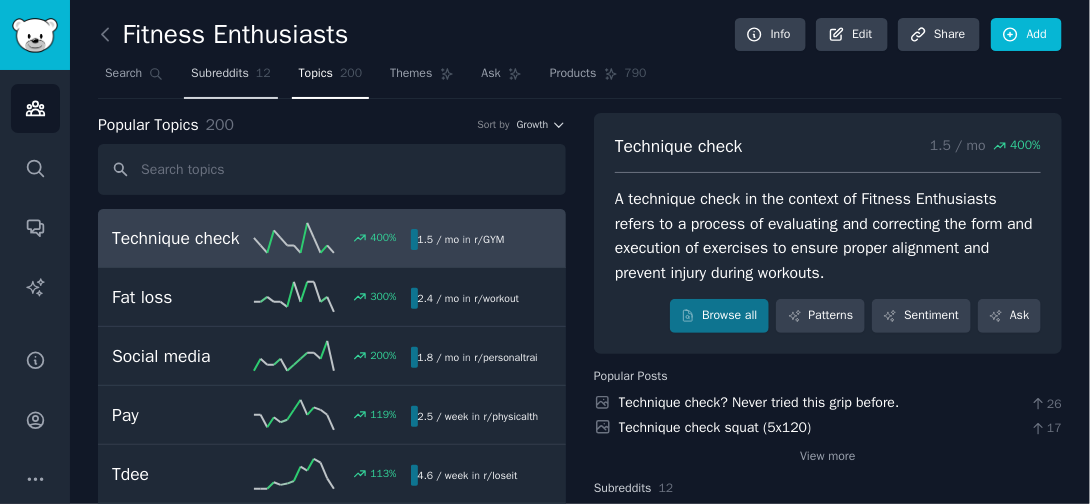 click on "Subreddits" at bounding box center (220, 74) 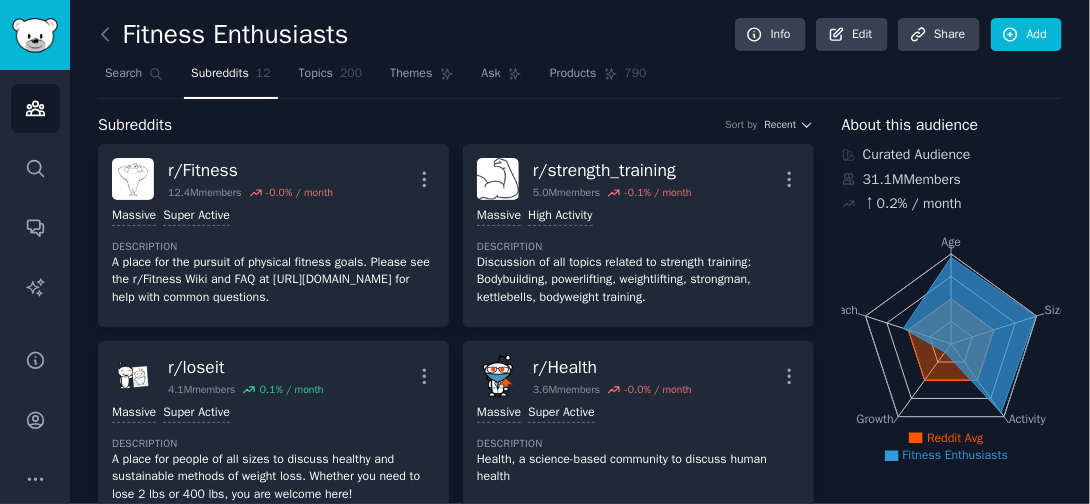 click at bounding box center (110, 35) 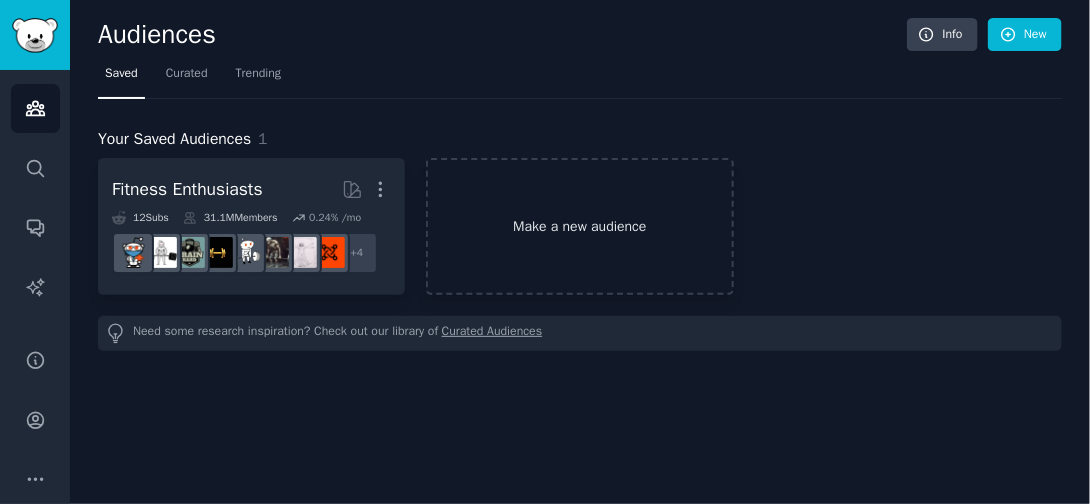 click on "Make a new audience" at bounding box center (579, 226) 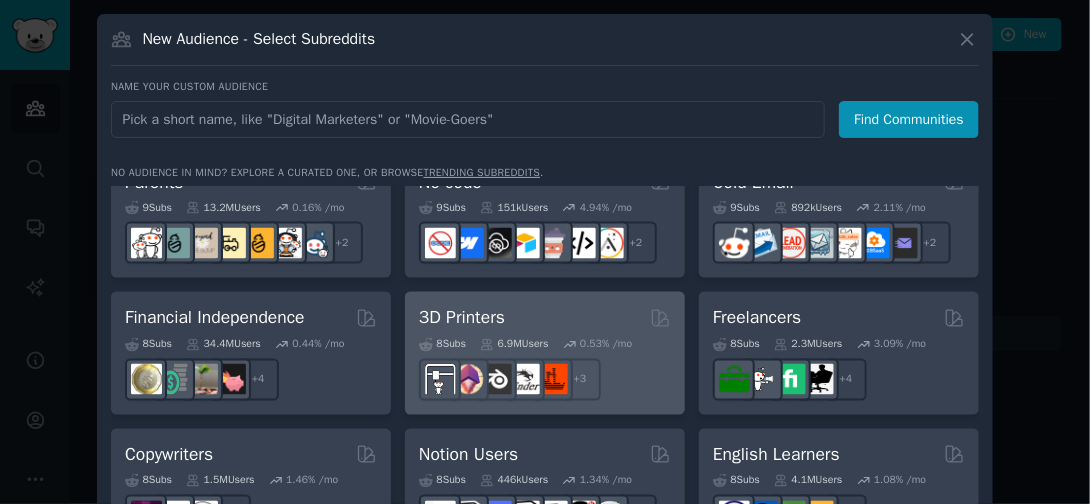scroll, scrollTop: 1009, scrollLeft: 0, axis: vertical 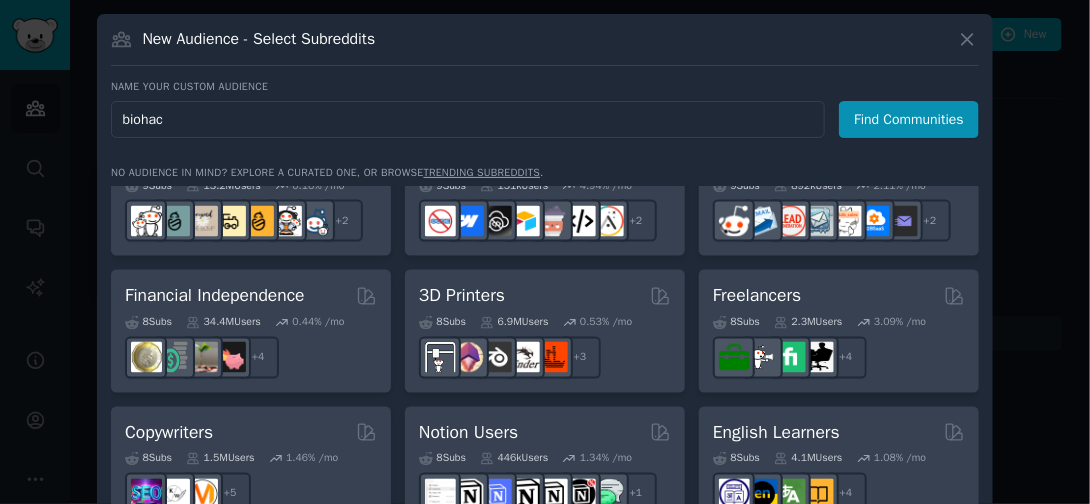 type on "biohack" 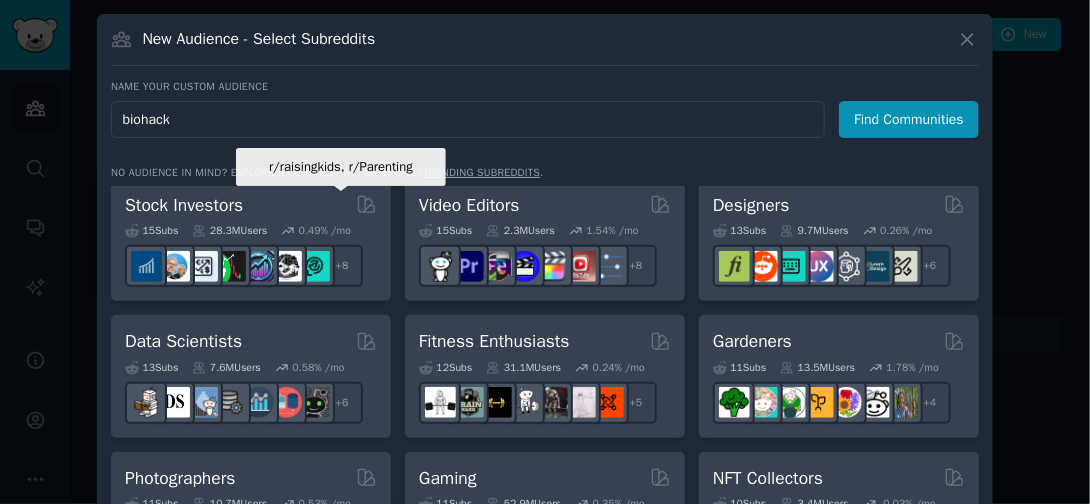 scroll, scrollTop: 0, scrollLeft: 0, axis: both 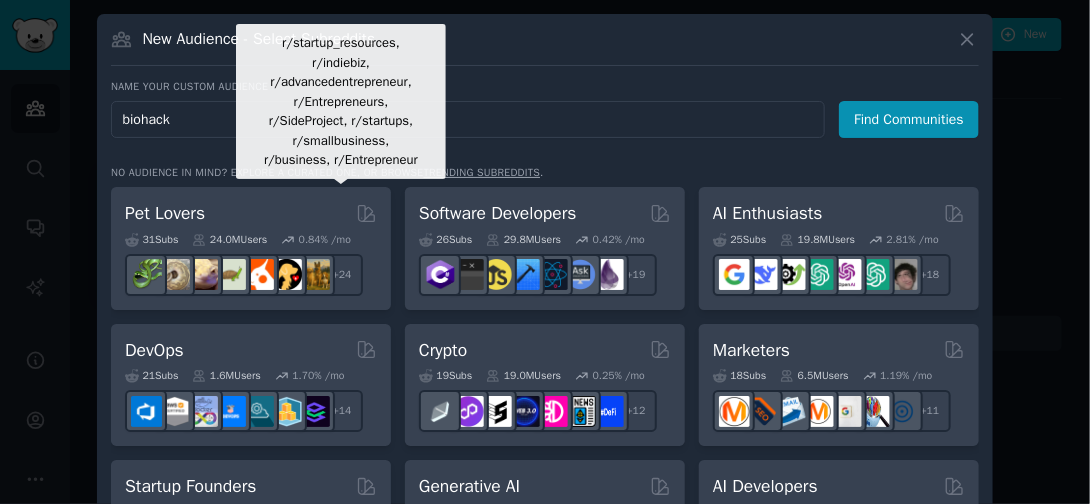 click on "Find Communities" at bounding box center [909, 119] 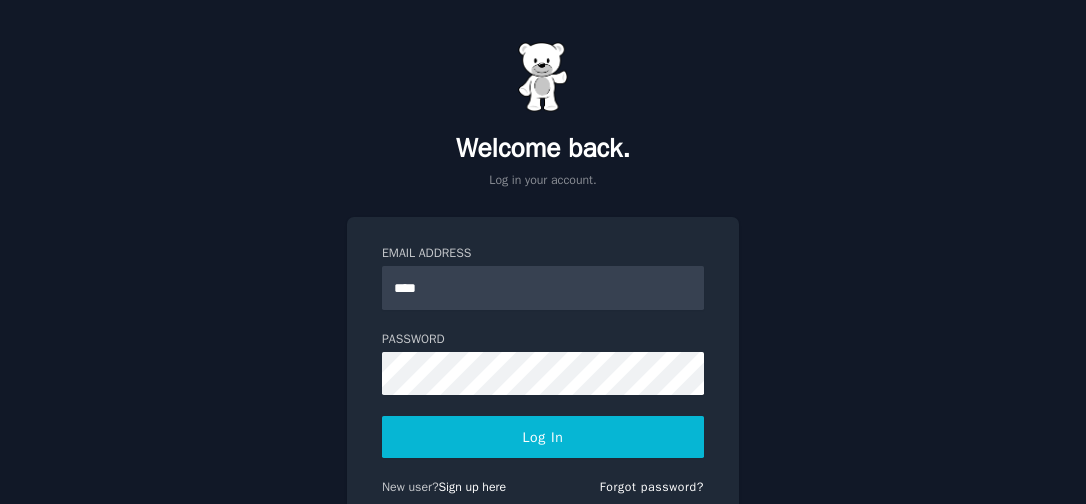 scroll, scrollTop: 92, scrollLeft: 0, axis: vertical 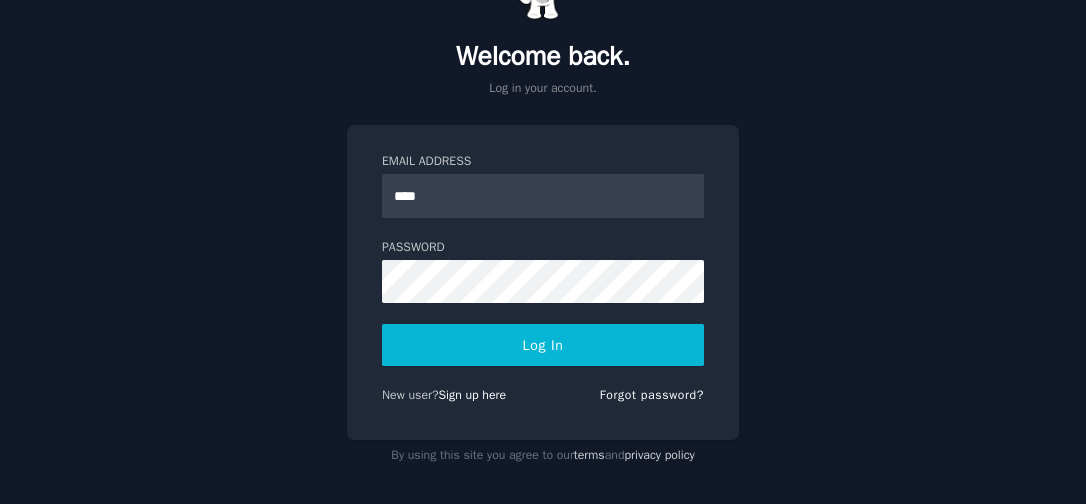 type on "**********" 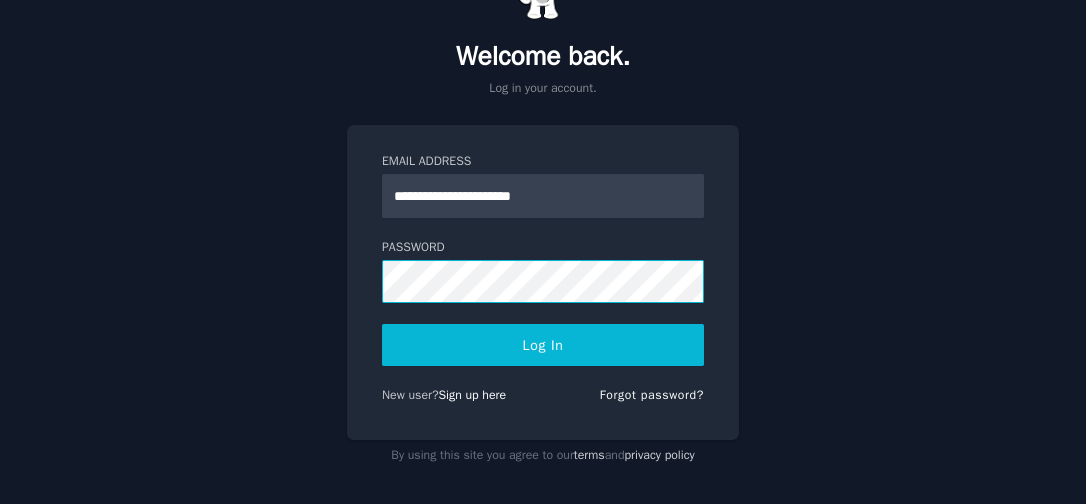 click on "Log In" at bounding box center [543, 345] 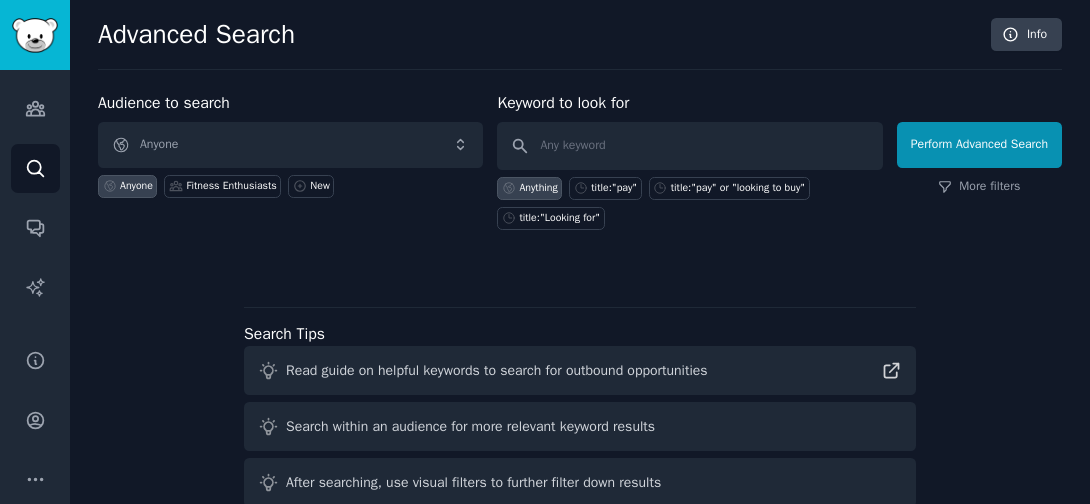 scroll, scrollTop: 0, scrollLeft: 0, axis: both 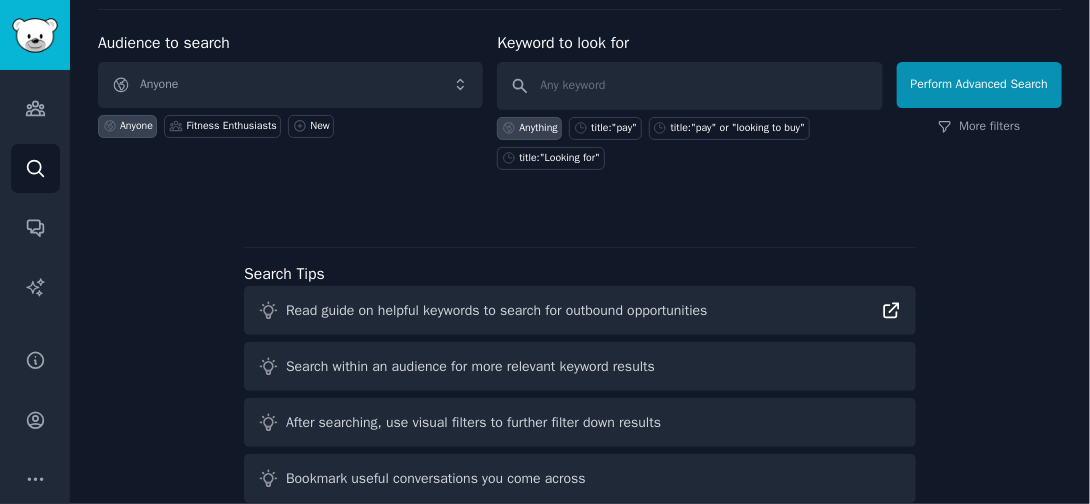 click 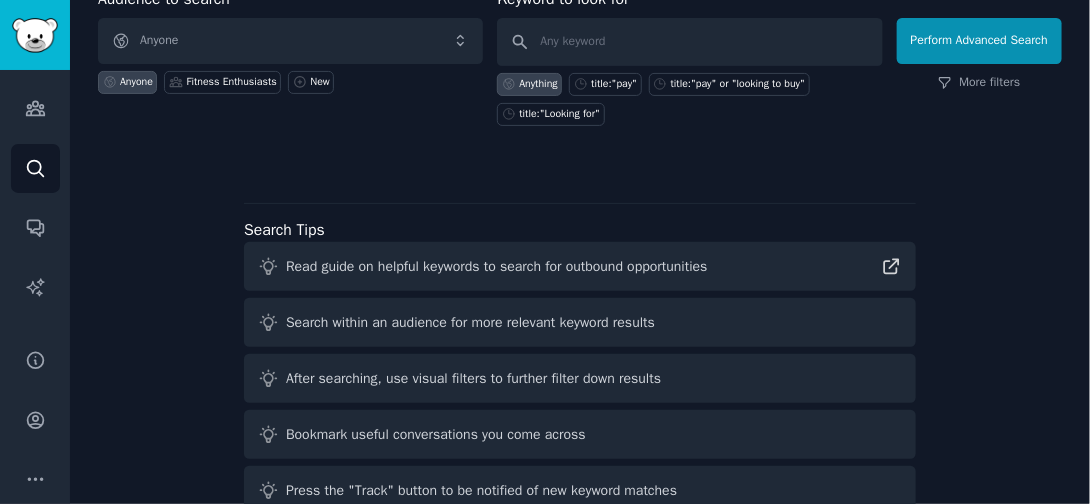scroll, scrollTop: 107, scrollLeft: 0, axis: vertical 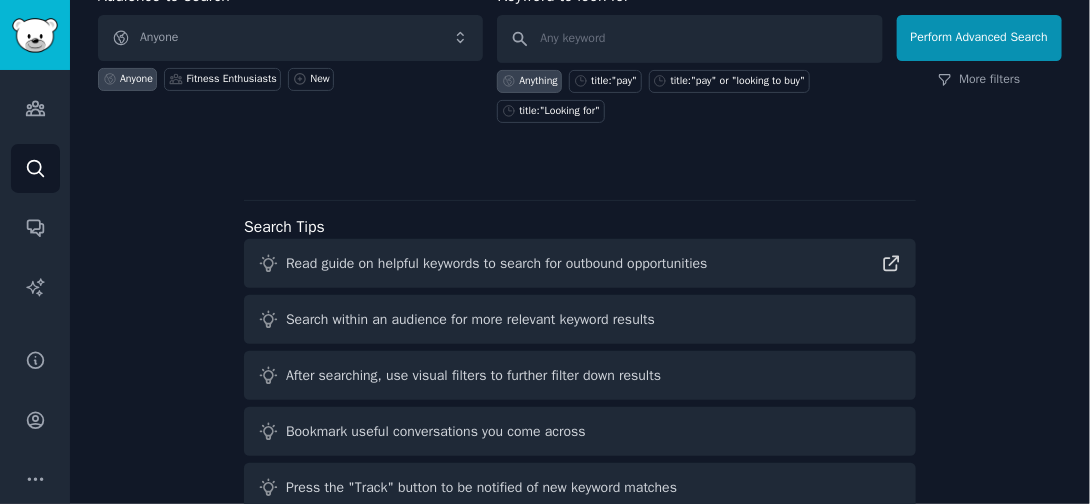 click on "Search within an audience for more relevant keyword results" at bounding box center (470, 319) 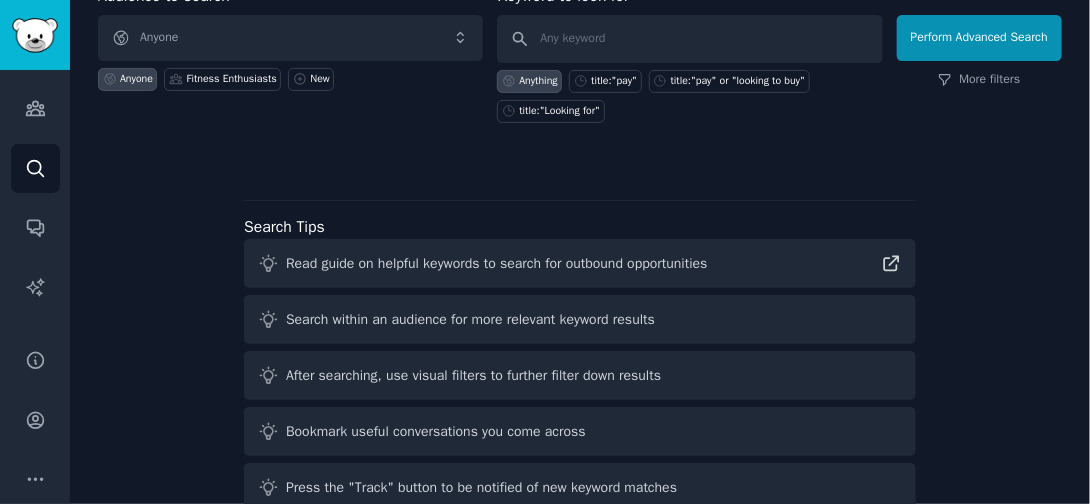 scroll, scrollTop: 201, scrollLeft: 0, axis: vertical 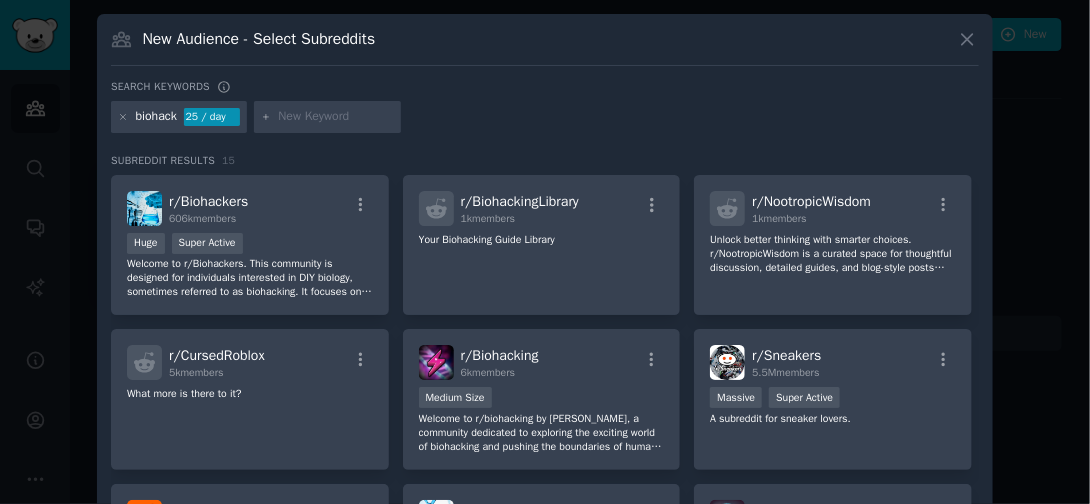 click on "r/ Biohackers 606k  members" at bounding box center [250, 208] 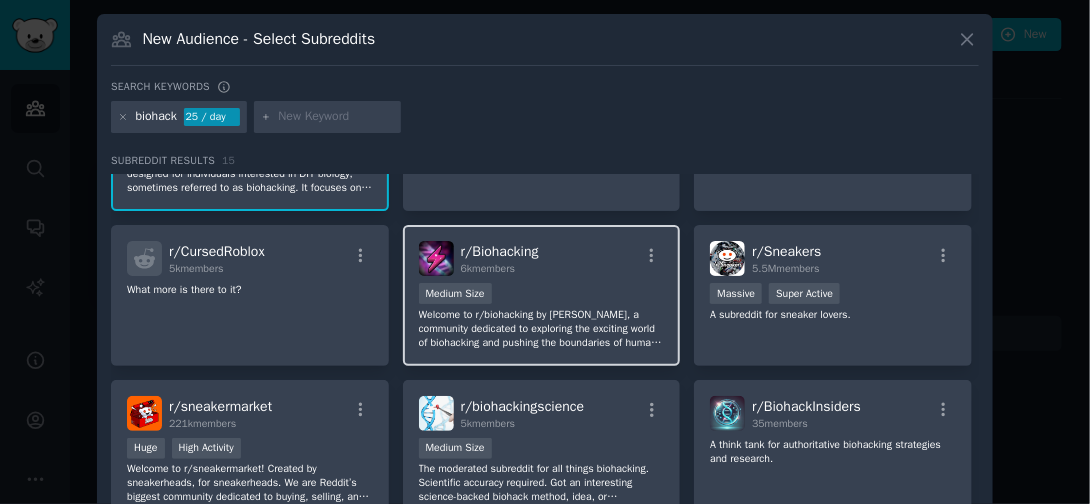 scroll, scrollTop: 115, scrollLeft: 0, axis: vertical 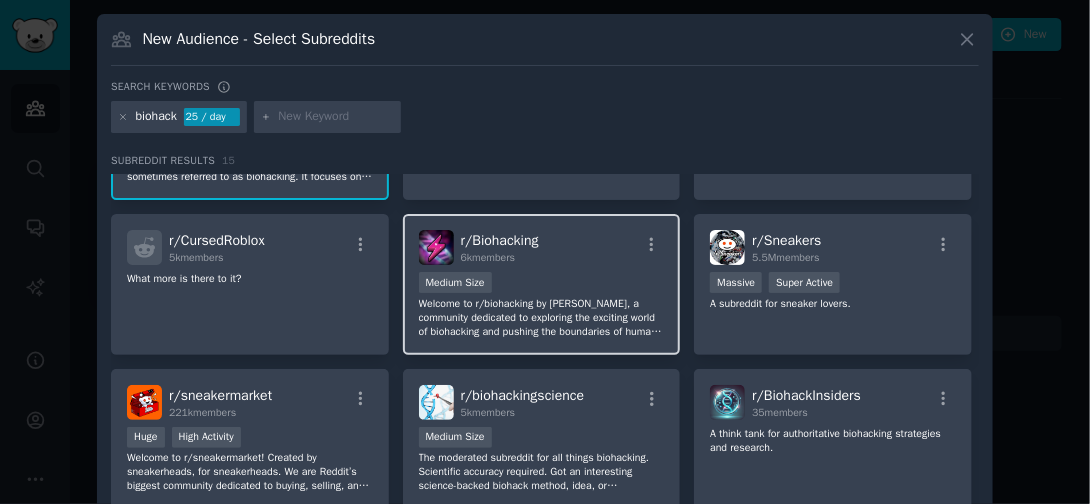 click on "Medium Size" at bounding box center (542, 284) 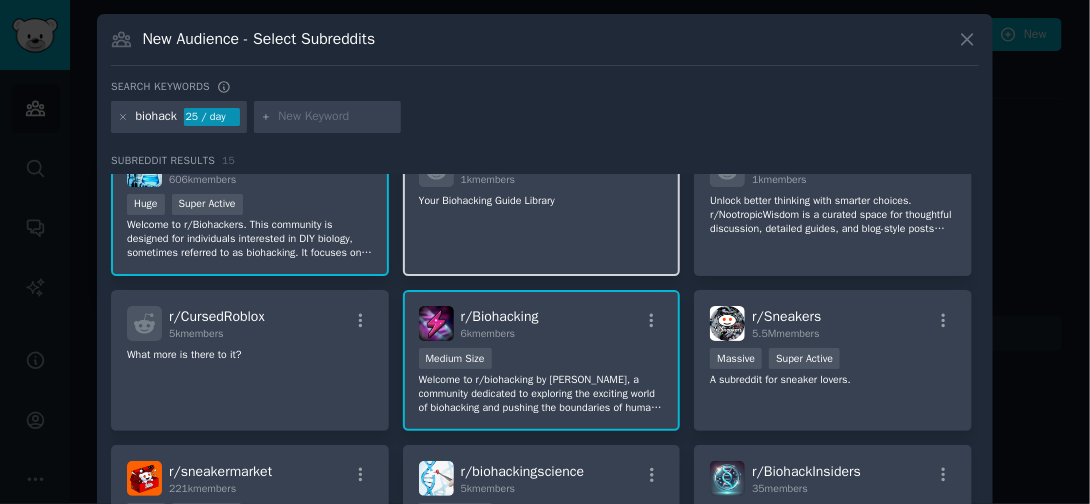 scroll, scrollTop: 6, scrollLeft: 0, axis: vertical 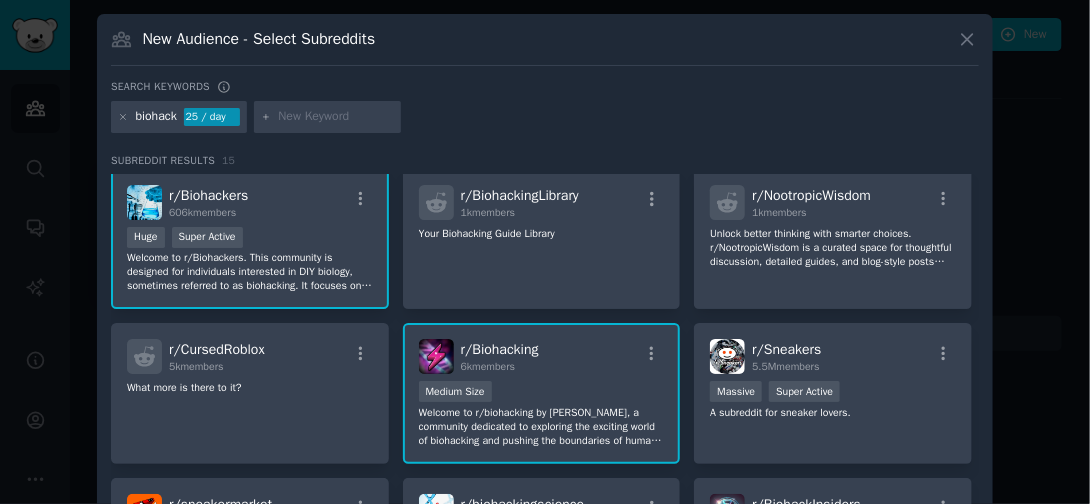 click at bounding box center (336, 117) 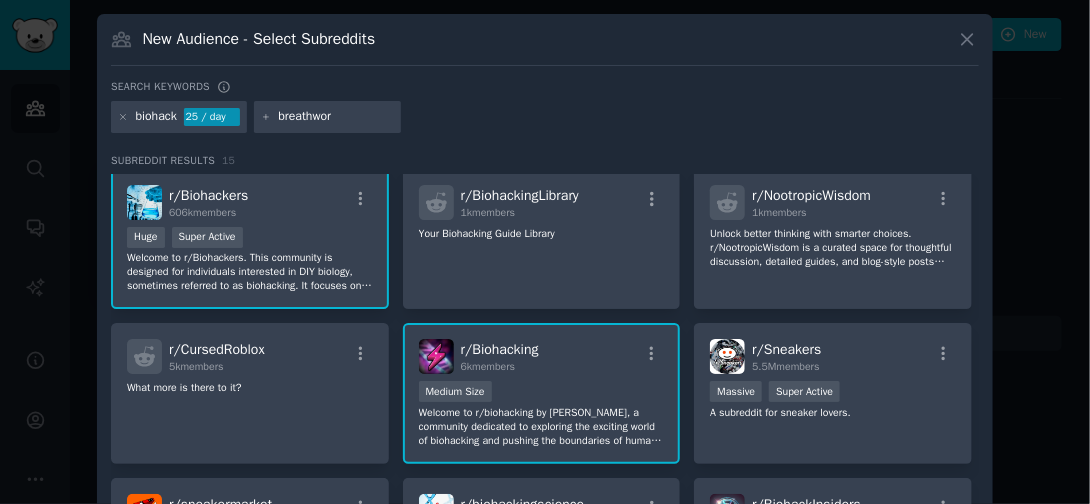 type on "breathwork" 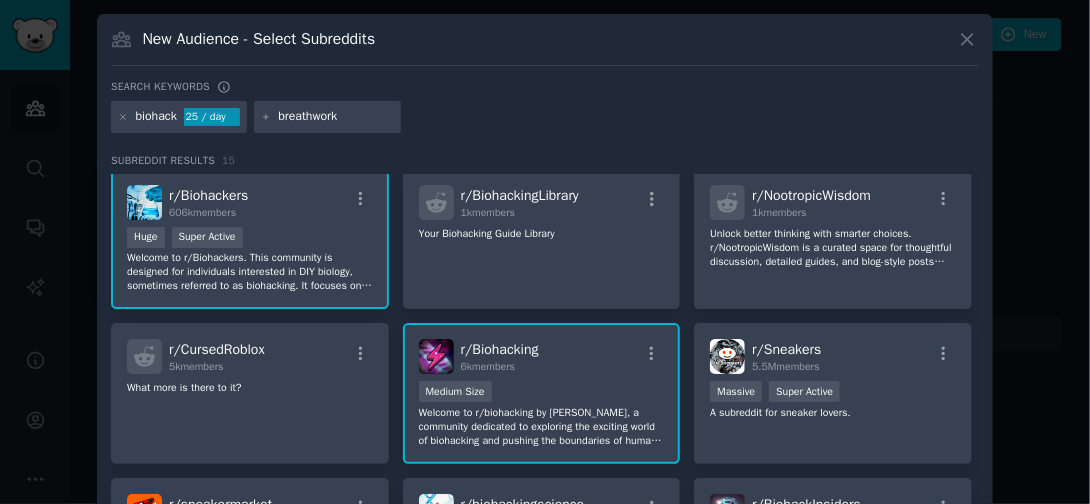 type 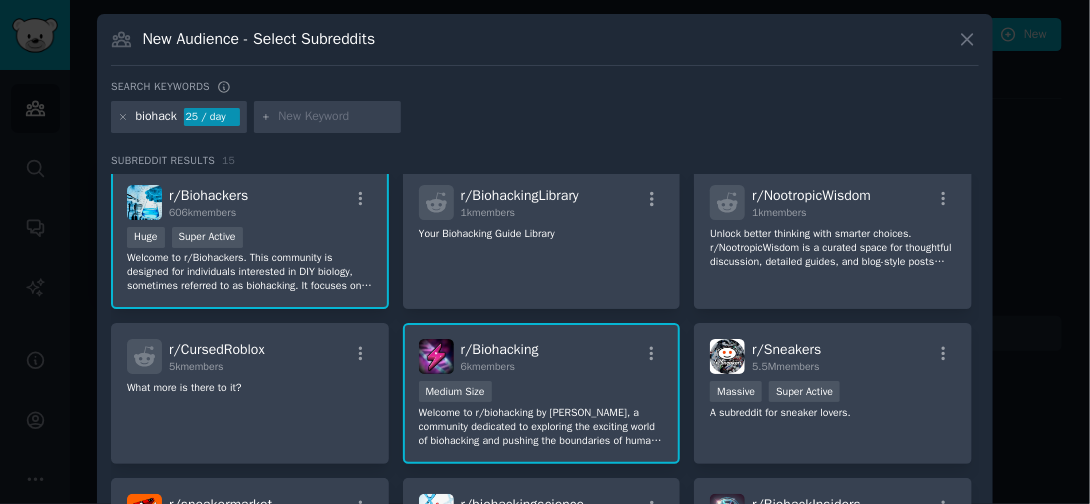scroll, scrollTop: 0, scrollLeft: 0, axis: both 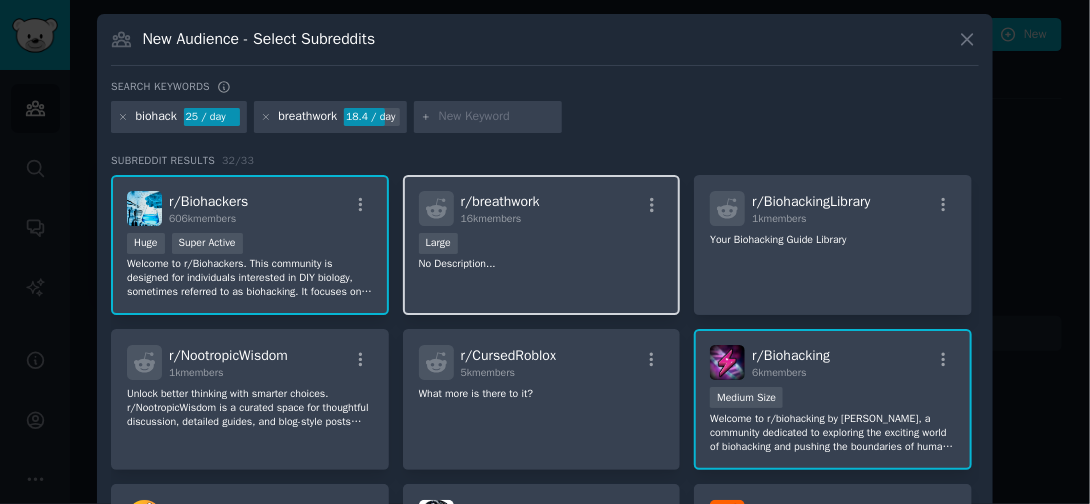 click on "Large" at bounding box center (542, 245) 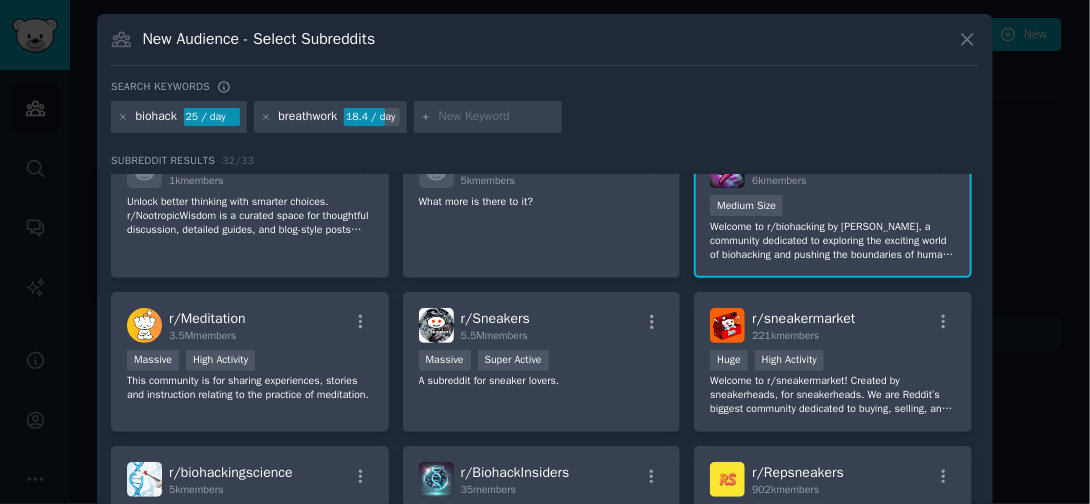 scroll, scrollTop: 194, scrollLeft: 0, axis: vertical 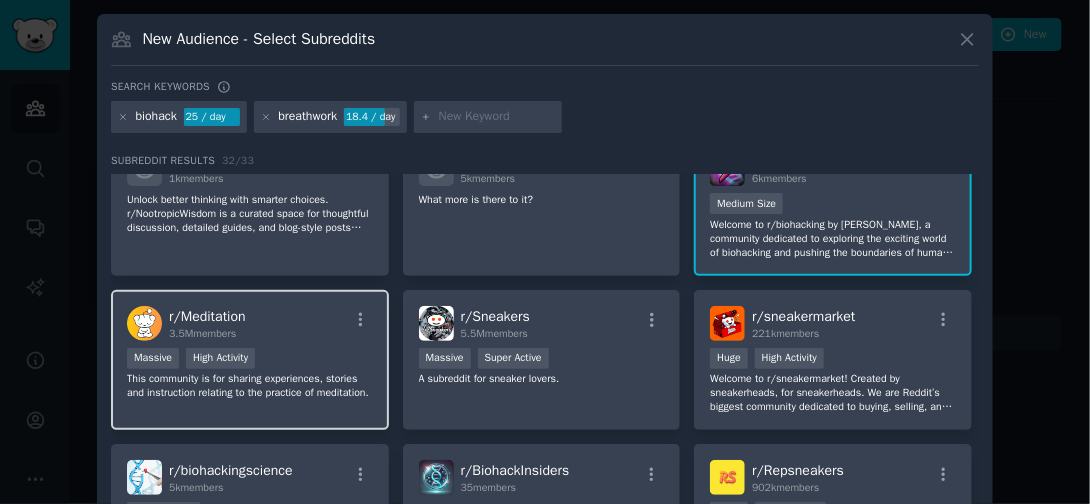 click on "Massive High Activity" at bounding box center [250, 360] 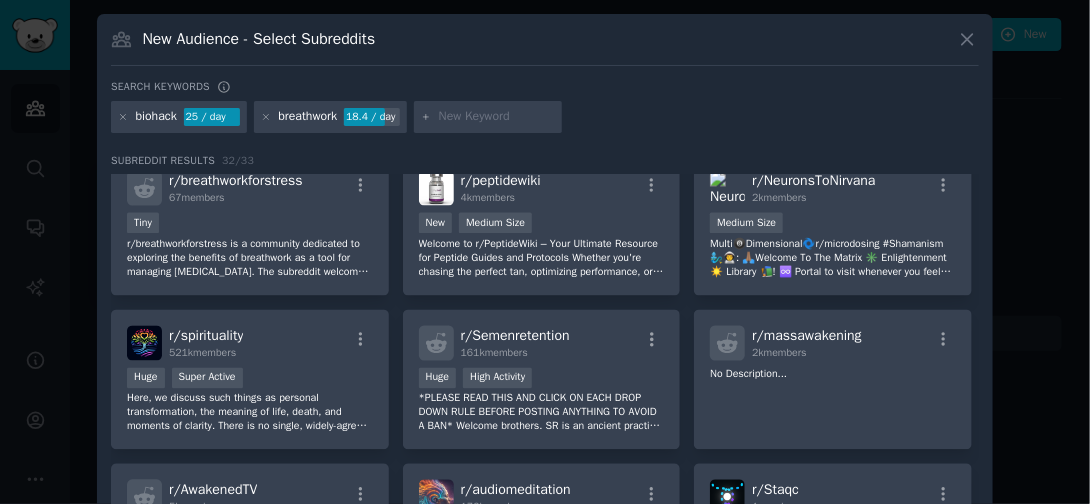 scroll, scrollTop: 1388, scrollLeft: 0, axis: vertical 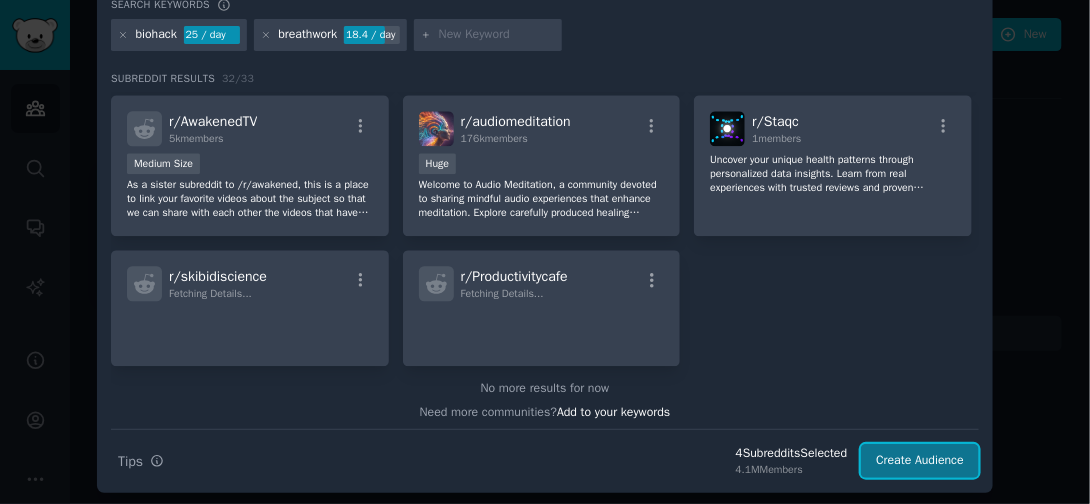 click on "Create Audience" at bounding box center [920, 461] 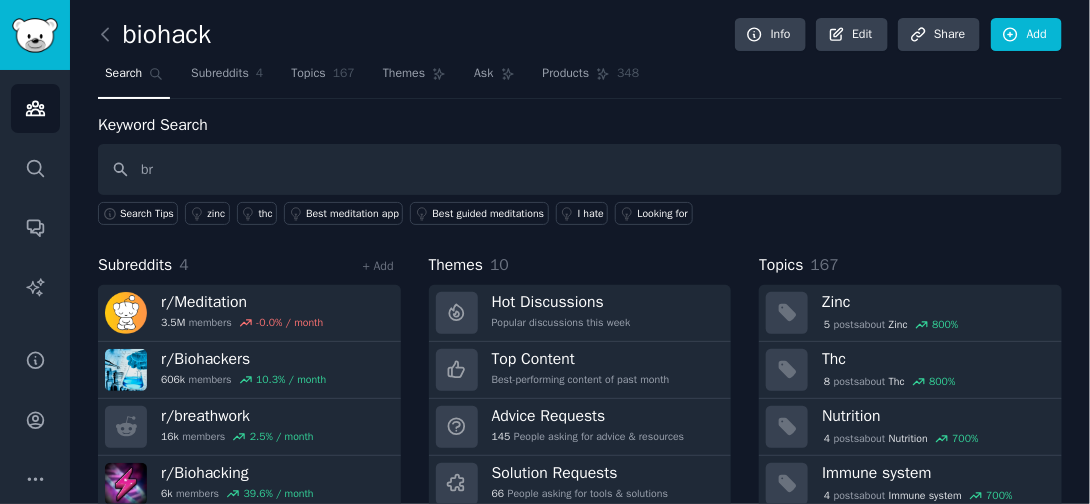 type on "b" 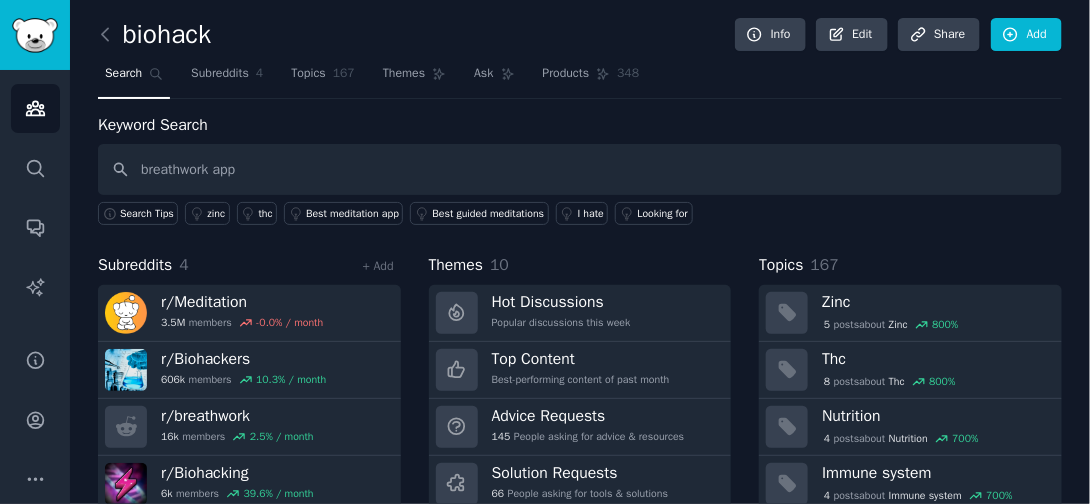 type on "breathwork app" 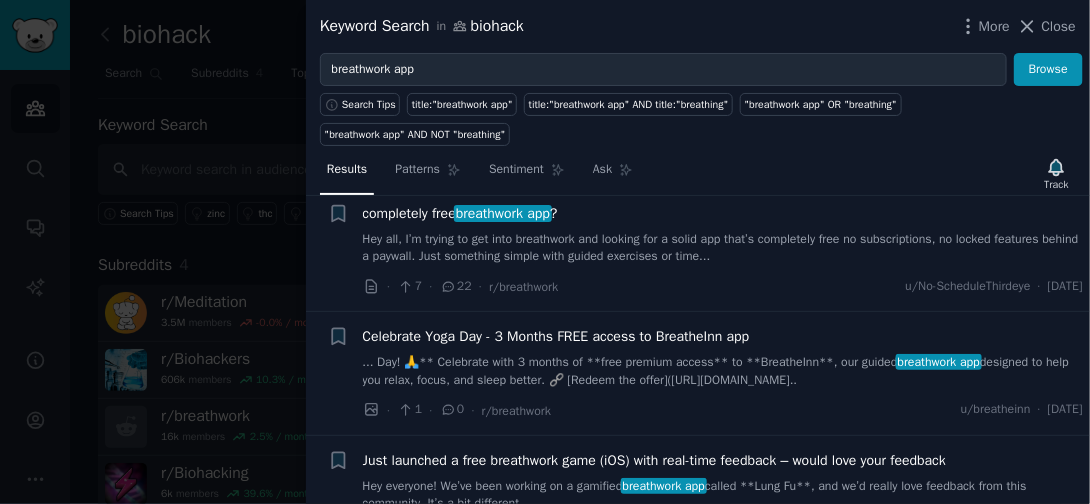 scroll, scrollTop: 31, scrollLeft: 0, axis: vertical 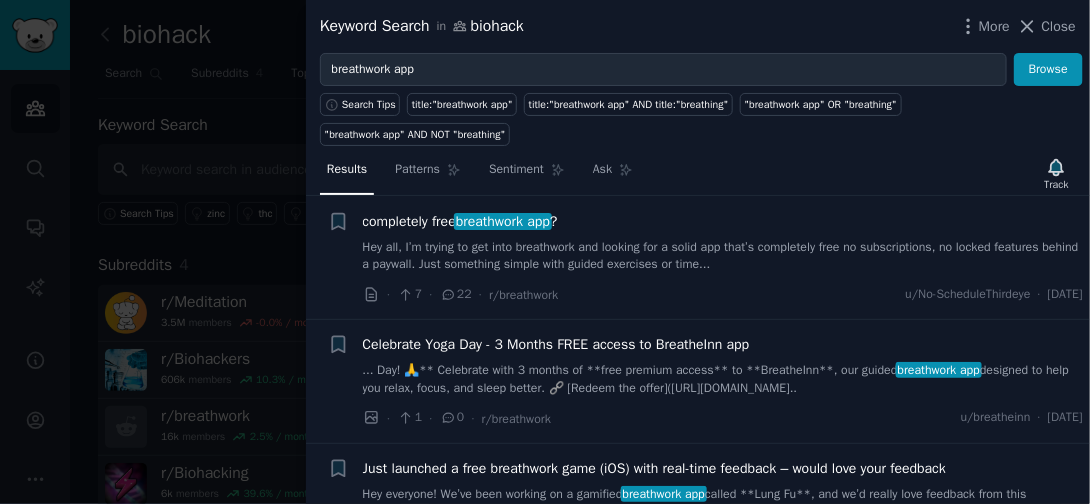 click on "Hey all,
I’m trying to get into breathwork and looking for a solid app that’s completely free no subscriptions, no locked features behind a paywall. Just something simple with guided exercises or time..." at bounding box center (723, 256) 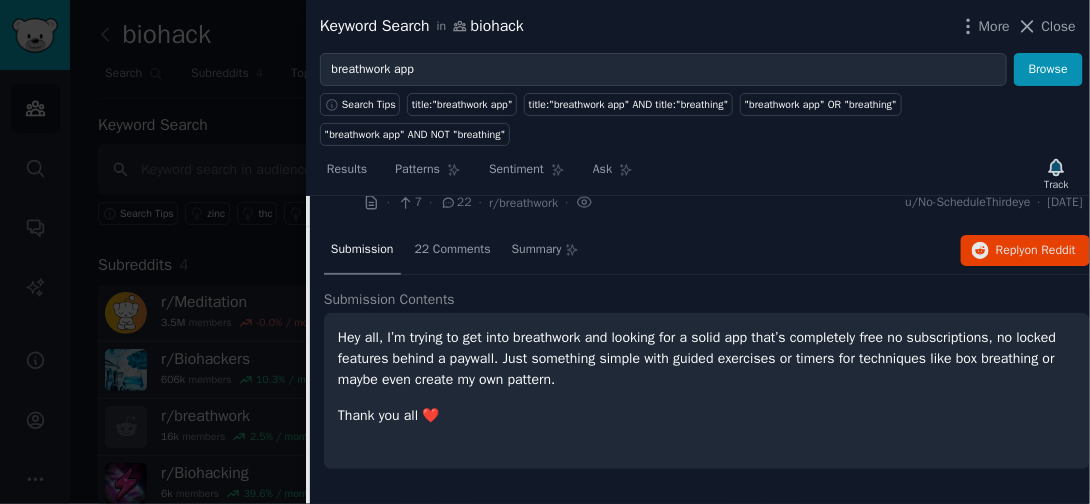 scroll, scrollTop: 119, scrollLeft: 0, axis: vertical 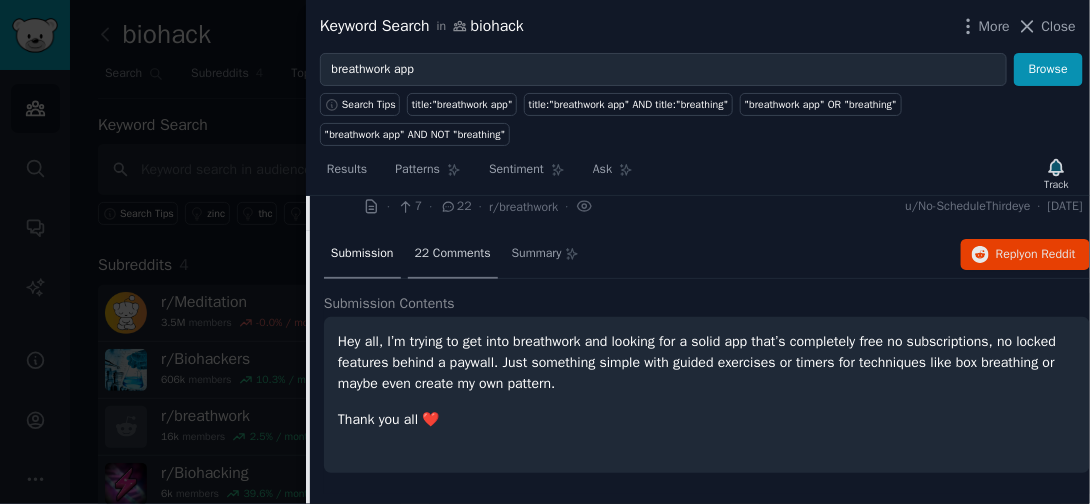 click on "22 Comments" at bounding box center [453, 254] 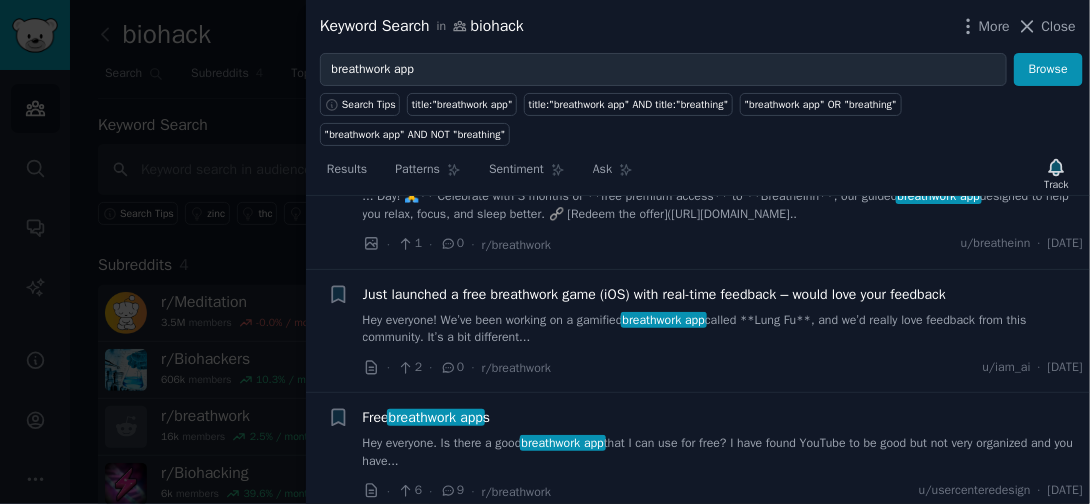 scroll, scrollTop: 1097, scrollLeft: 0, axis: vertical 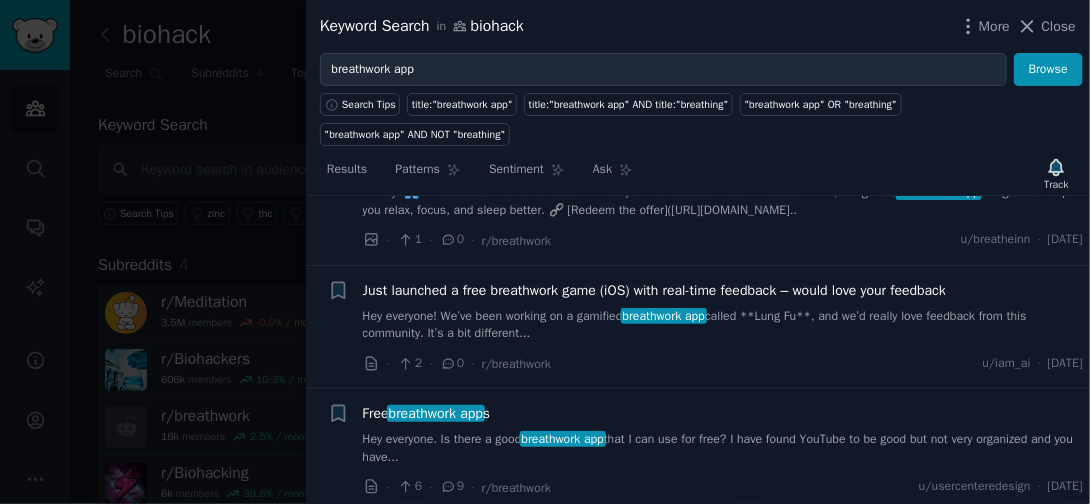 click on "Hey everyone!
We’ve been working on a gamified  breathwork app  called **Lung Fu**, and we’d really love feedback from this community.
It’s a bit different..." at bounding box center (723, 325) 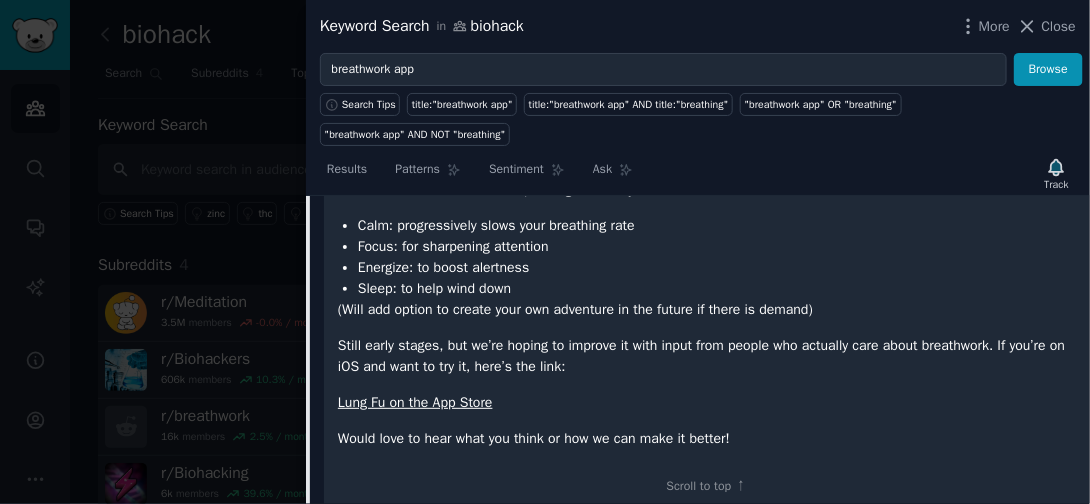 scroll, scrollTop: 692, scrollLeft: 0, axis: vertical 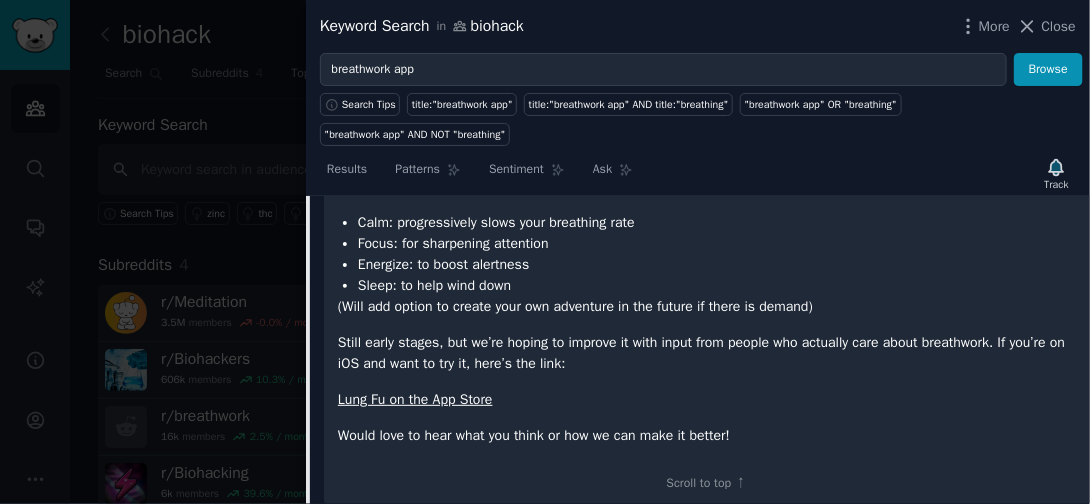 click on "Lung Fu on the App Store" at bounding box center (415, 399) 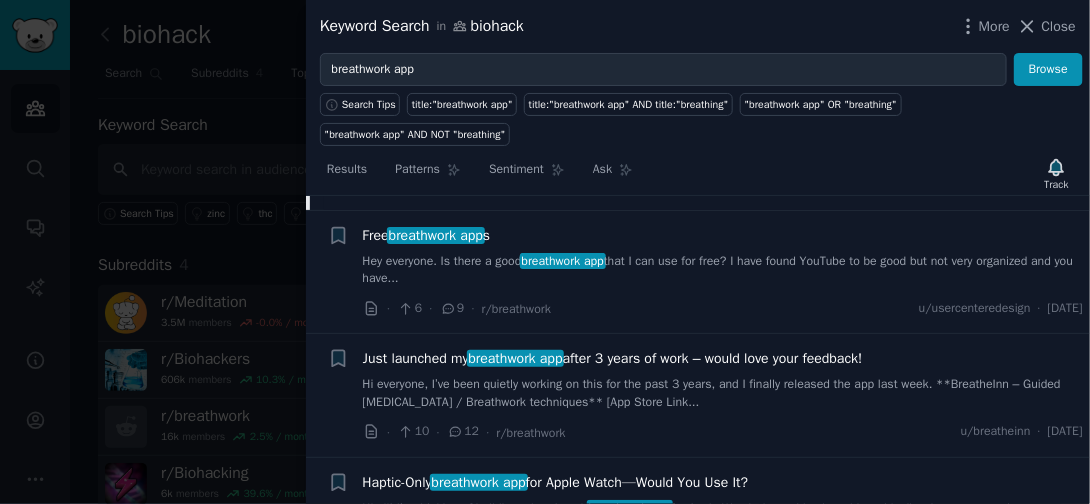 scroll, scrollTop: 1015, scrollLeft: 0, axis: vertical 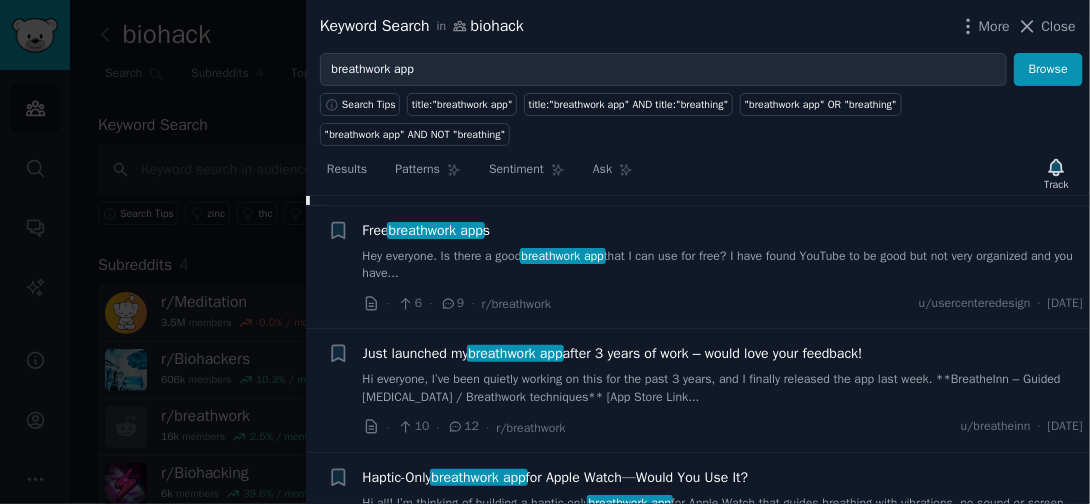 click on "Hi everyone,
I’ve been quietly working on this for the past 3 years, and I finally released the app last week.
**BreatheInn – Guided [MEDICAL_DATA] / Breathwork techniques**
[App Store Link..." at bounding box center (723, 388) 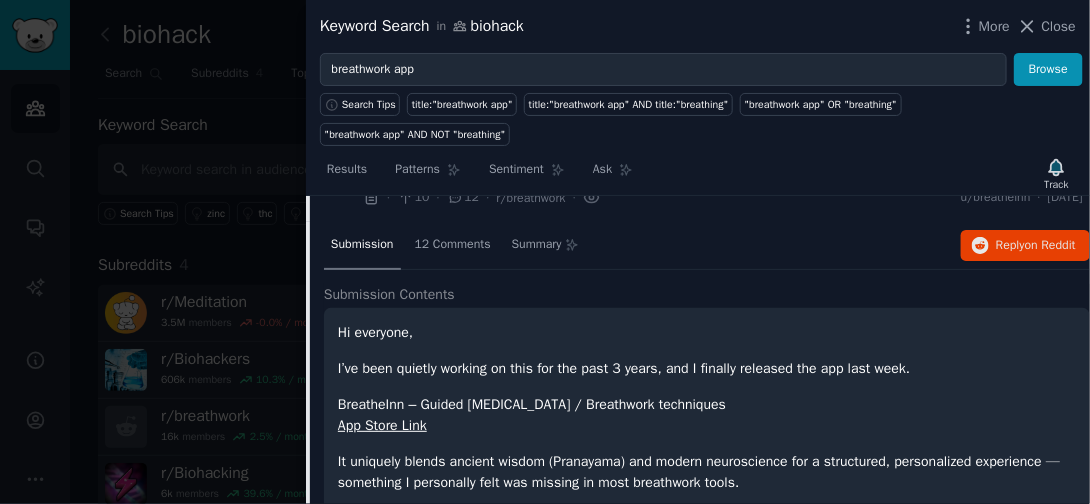 scroll, scrollTop: 629, scrollLeft: 0, axis: vertical 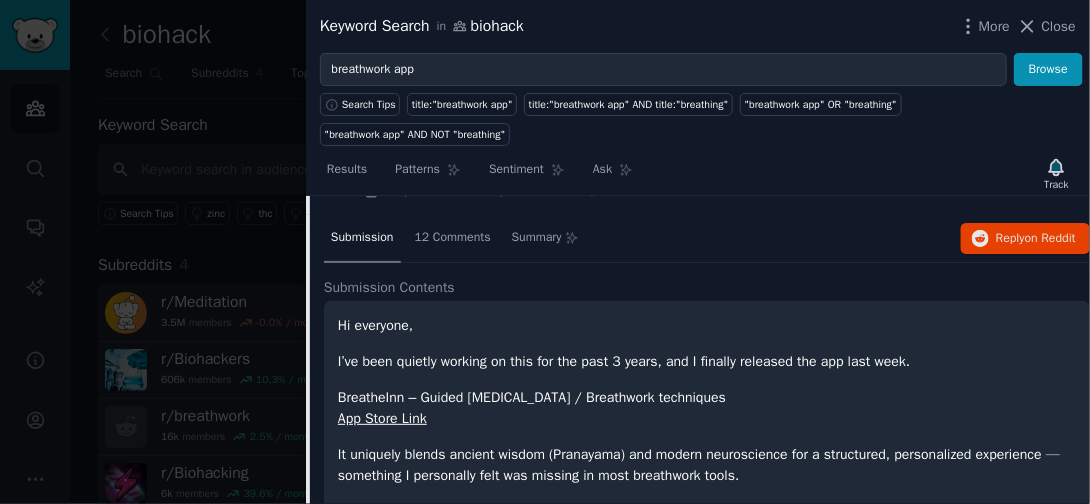 click on "App Store Link" at bounding box center [382, 418] 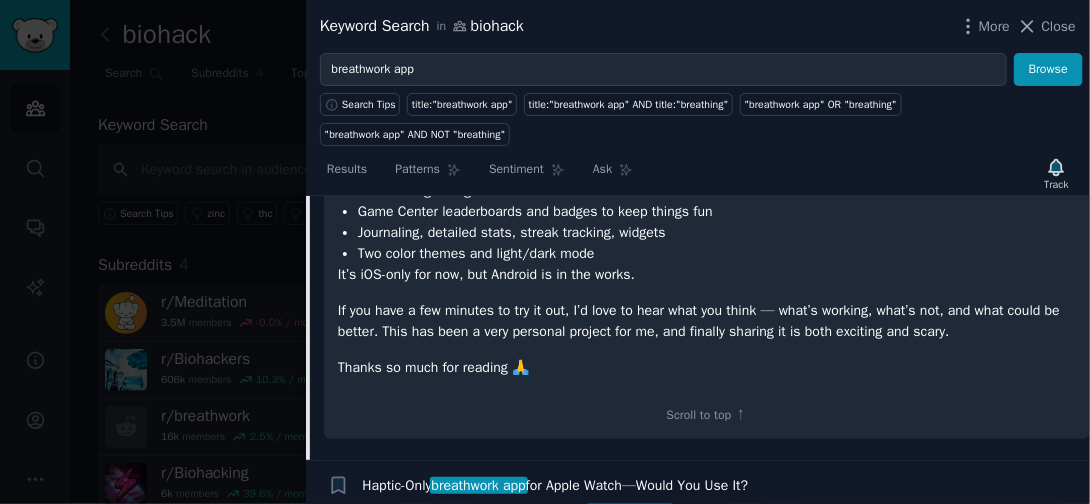 scroll, scrollTop: 1032, scrollLeft: 0, axis: vertical 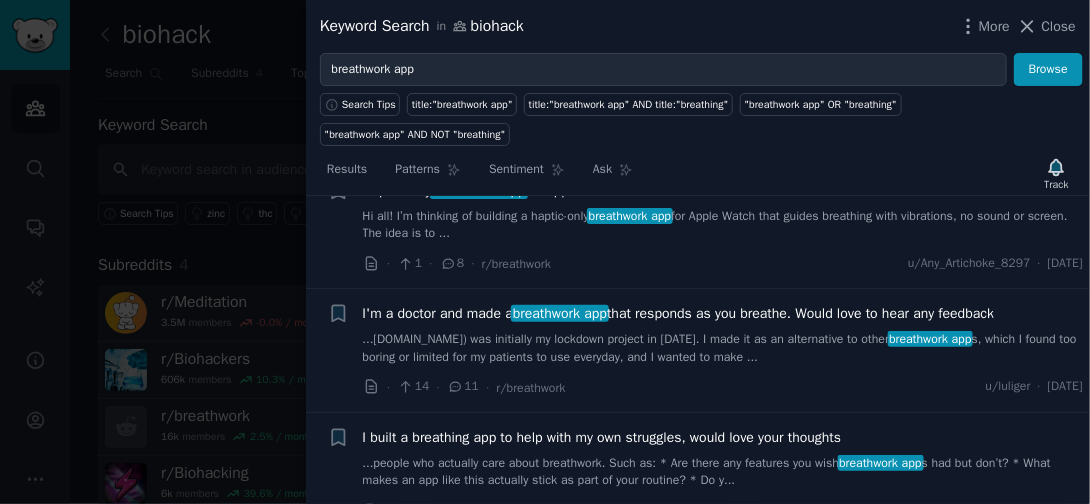 click on "I'm a doctor and made a  breathwork app  that responds as you breathe. Would love to hear any feedback ...[DOMAIN_NAME]) was initially my lockdown project in [DATE].
I made it as an alternative to other  breathwork app s, which I found too boring or limited for my patients to use everyday, and I wanted to make ... · 14 · 11 · r/breathwork u/luliger · [DATE]" at bounding box center (723, 350) 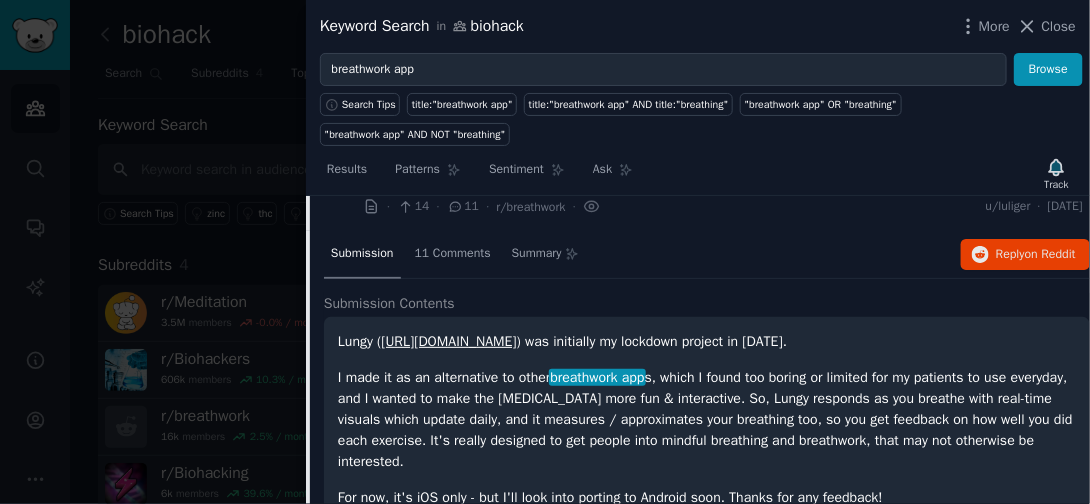 scroll, scrollTop: 870, scrollLeft: 0, axis: vertical 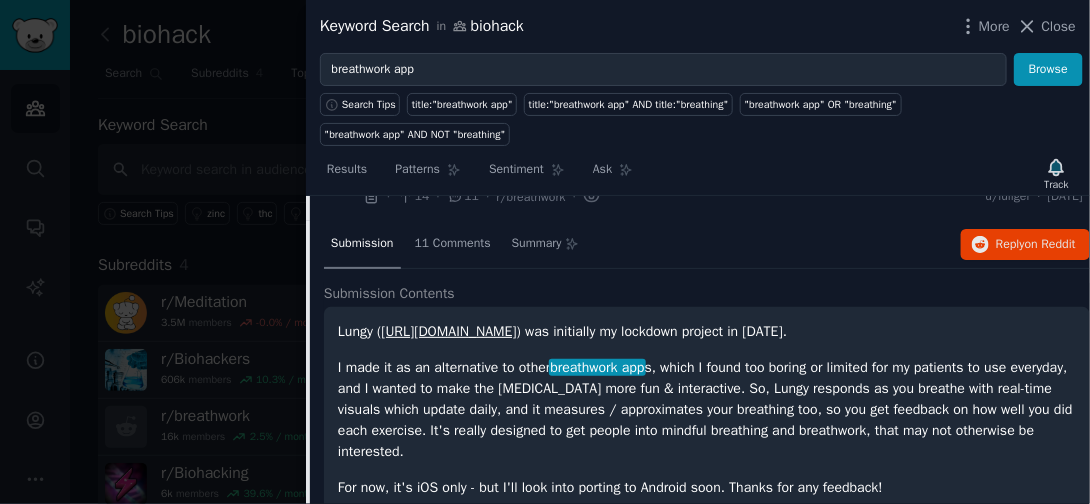 click on "[URL][DOMAIN_NAME]" at bounding box center (448, 331) 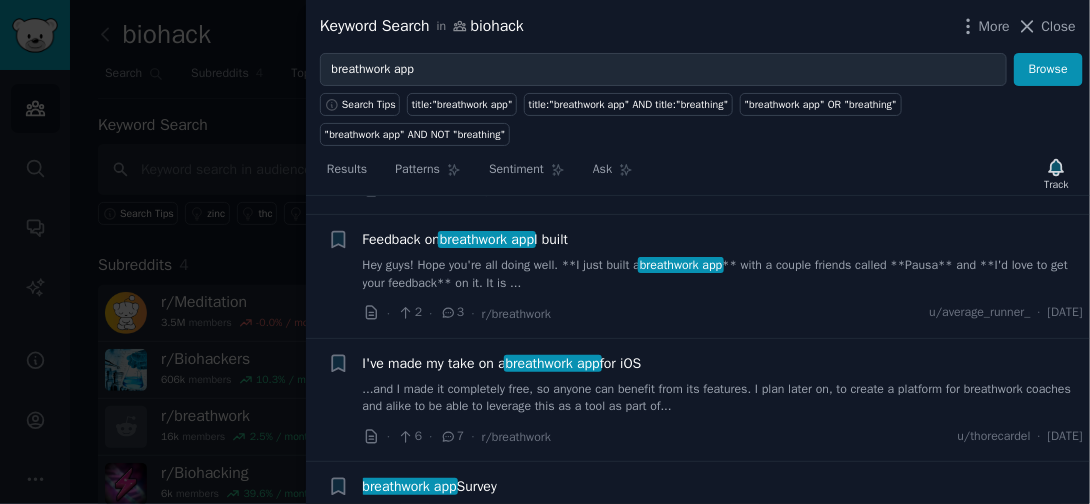 scroll, scrollTop: 1770, scrollLeft: 0, axis: vertical 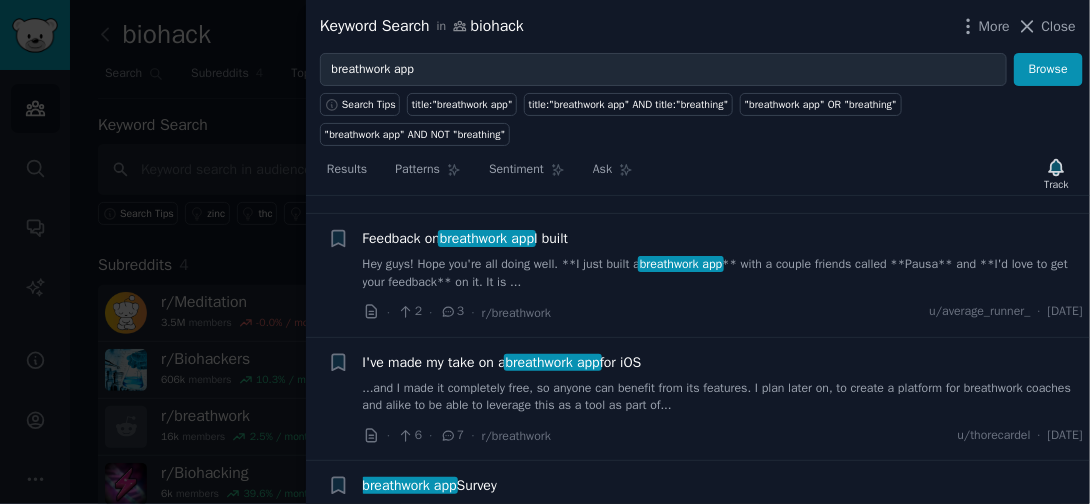 click on "Hey guys! Hope you're all doing well.
**I just built a  breathwork app ** with a couple friends called **Pausa** and **I'd love to get your feedback** on it. It is ..." at bounding box center [723, 273] 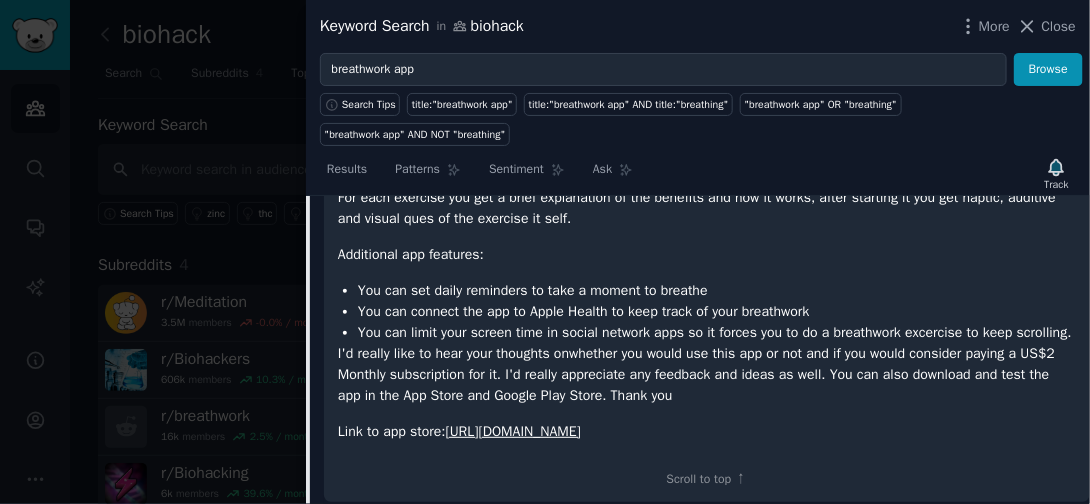scroll, scrollTop: 1820, scrollLeft: 0, axis: vertical 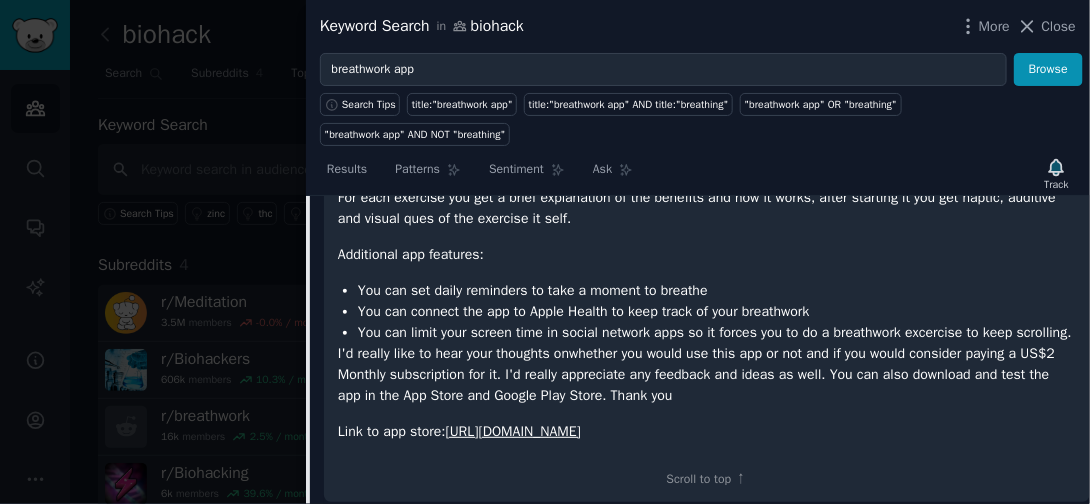 click on "[URL][DOMAIN_NAME]" at bounding box center (513, 431) 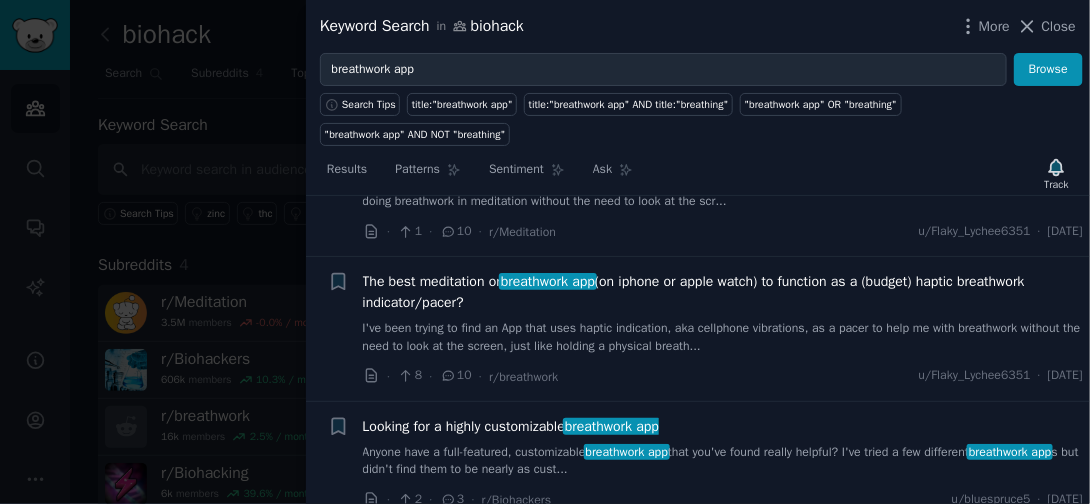 scroll, scrollTop: 2822, scrollLeft: 0, axis: vertical 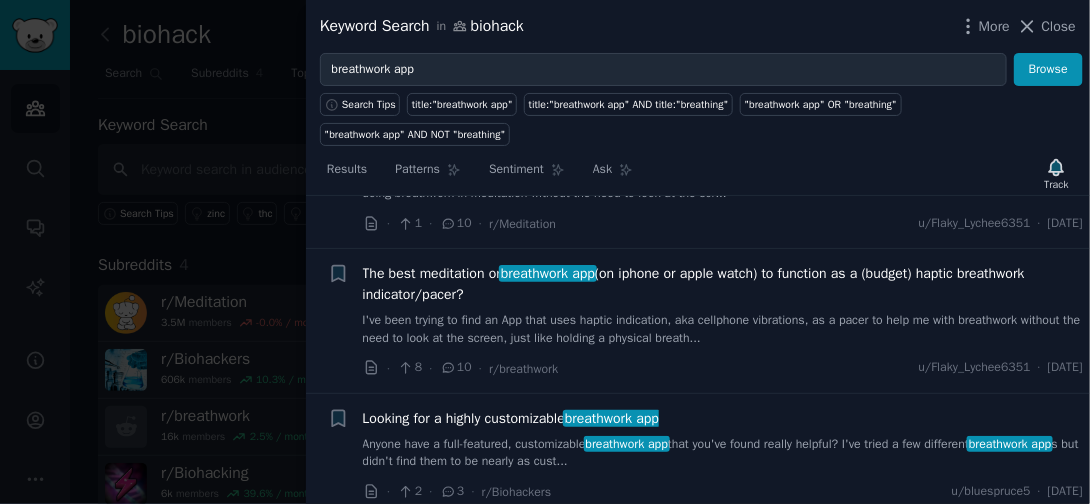 click at bounding box center (545, 252) 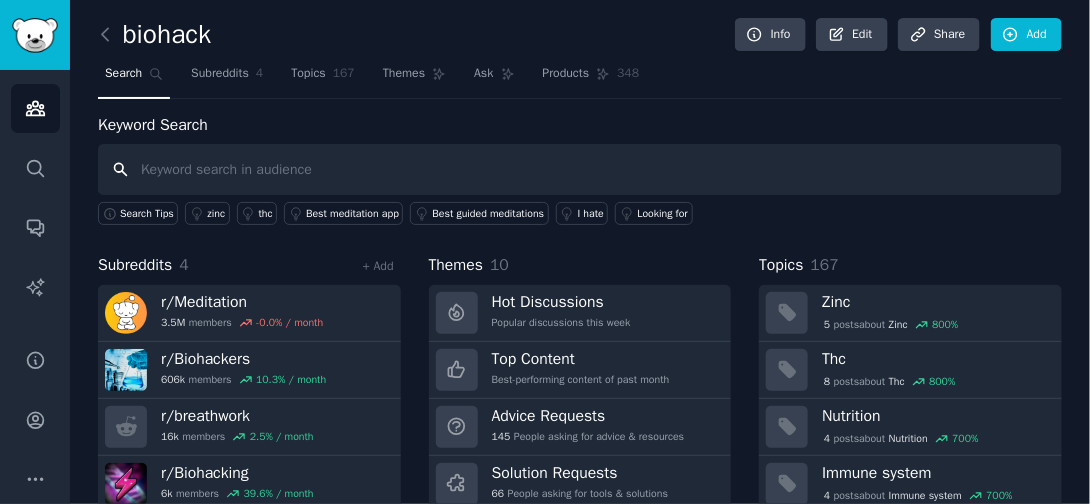 click at bounding box center [580, 169] 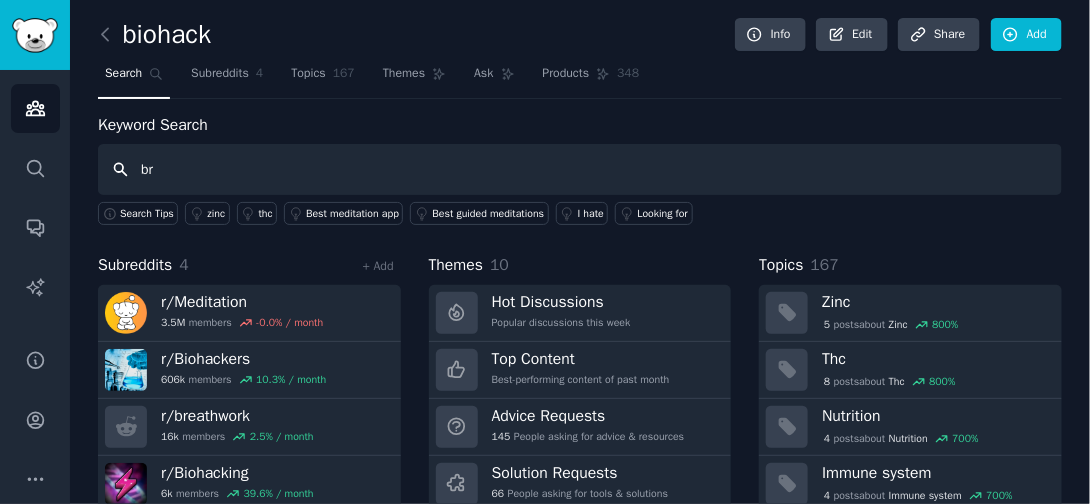 type on "b" 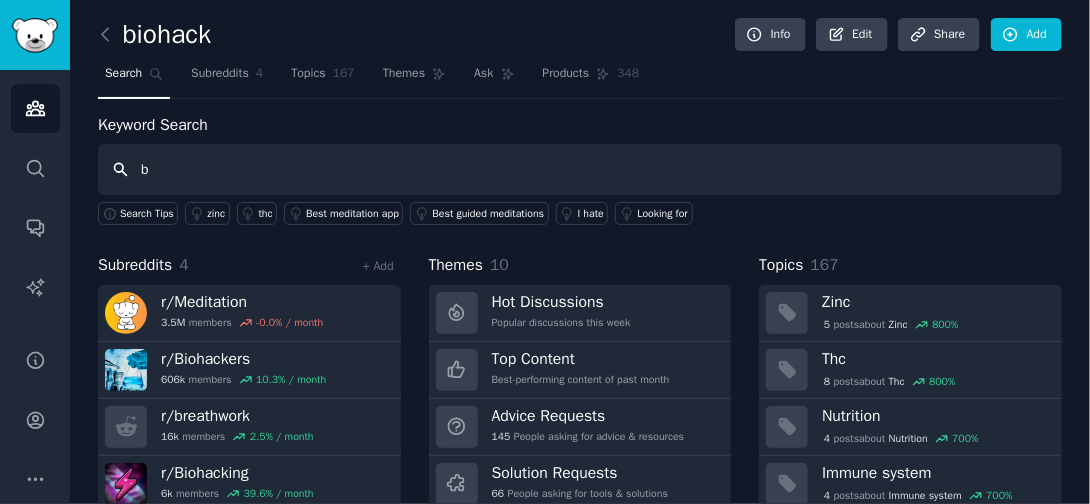 type 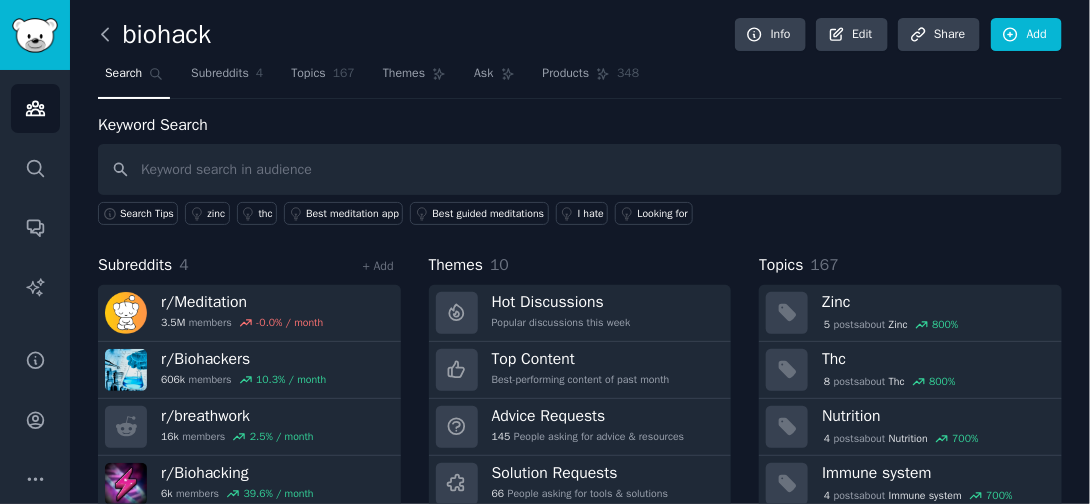 click 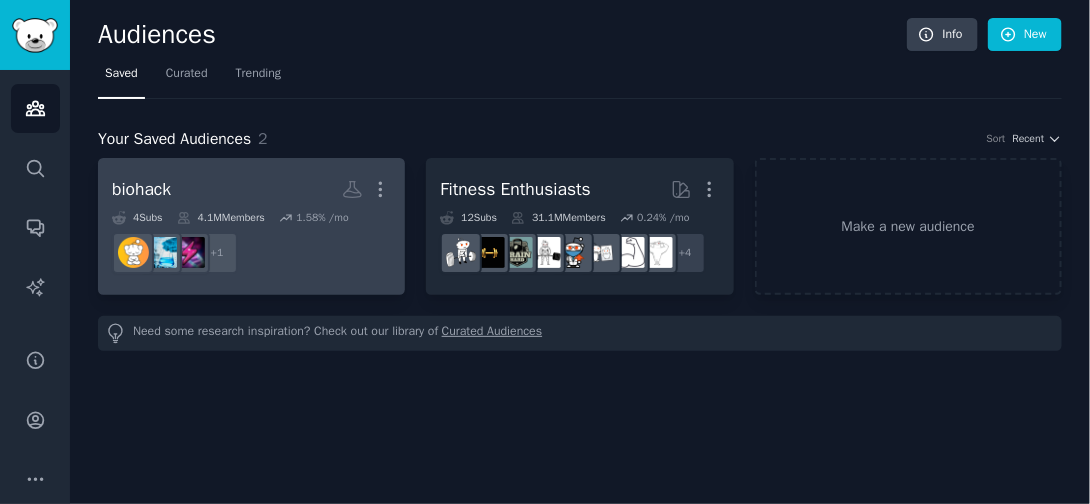 click on "biohack More" at bounding box center [251, 189] 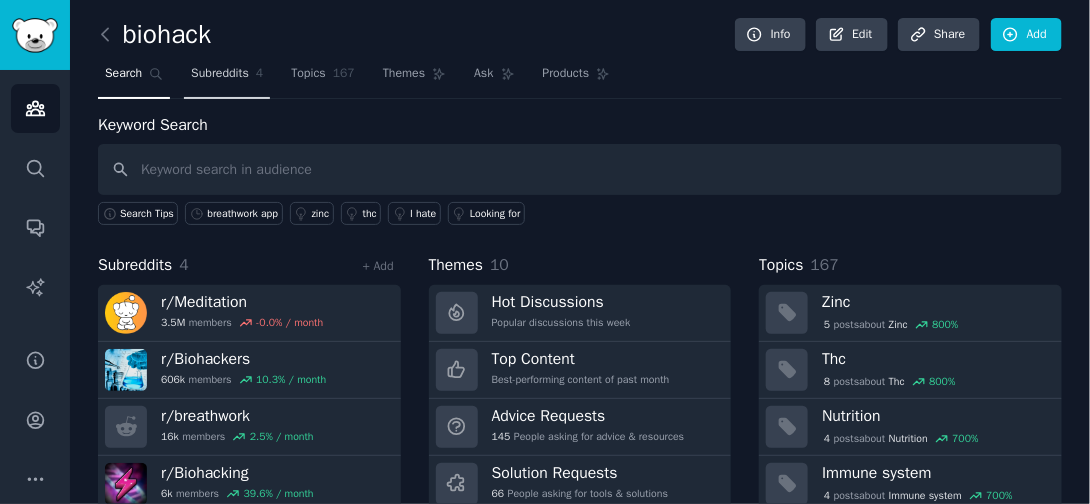 click on "Subreddits" at bounding box center [220, 74] 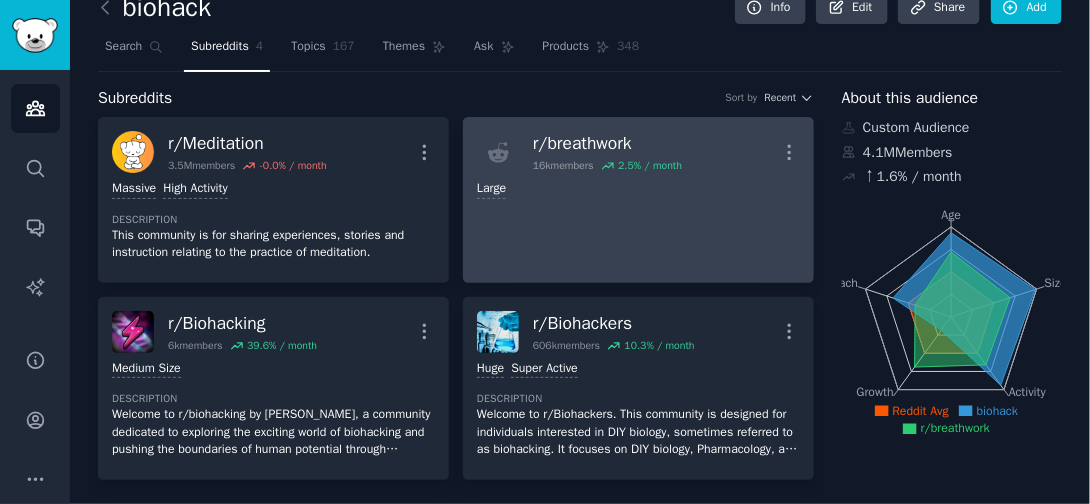 scroll, scrollTop: 0, scrollLeft: 0, axis: both 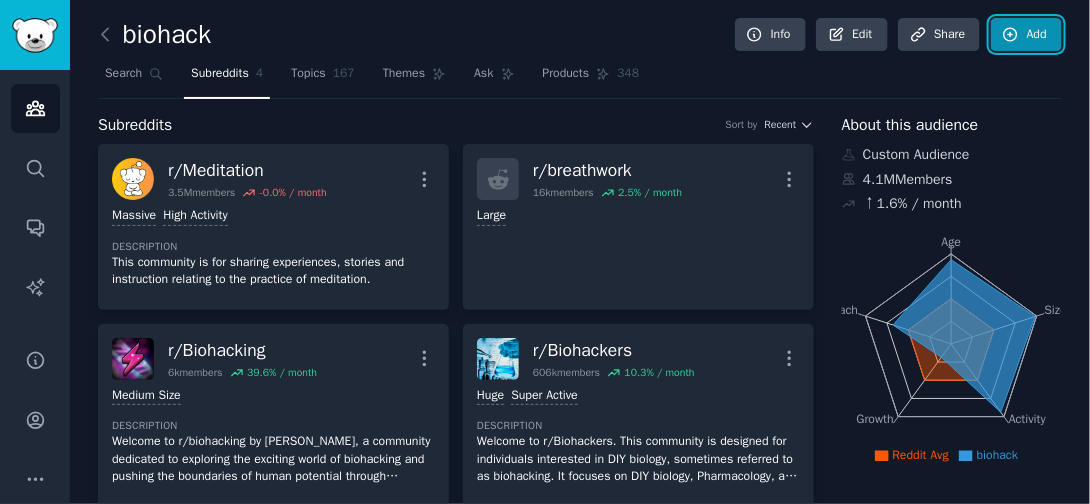 click on "Add" at bounding box center (1026, 35) 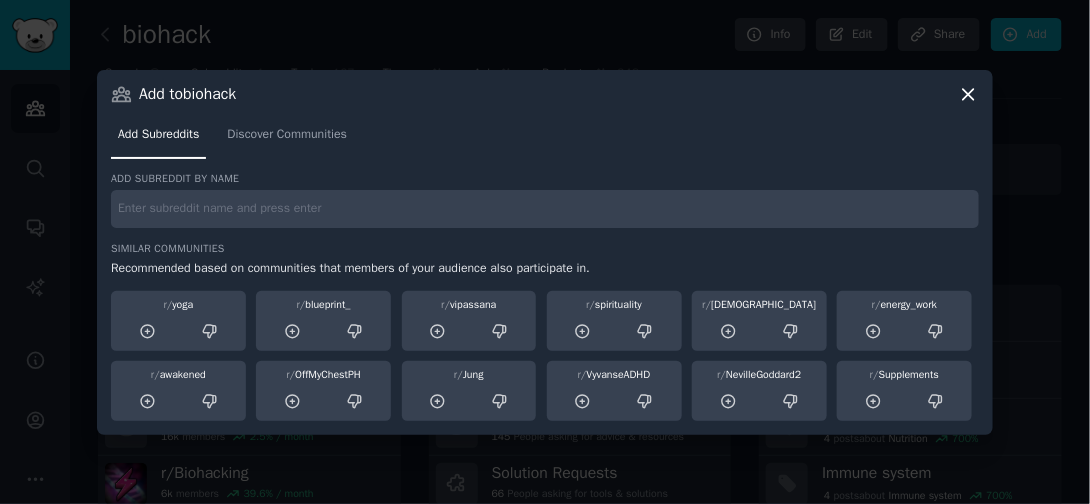 click at bounding box center (545, 209) 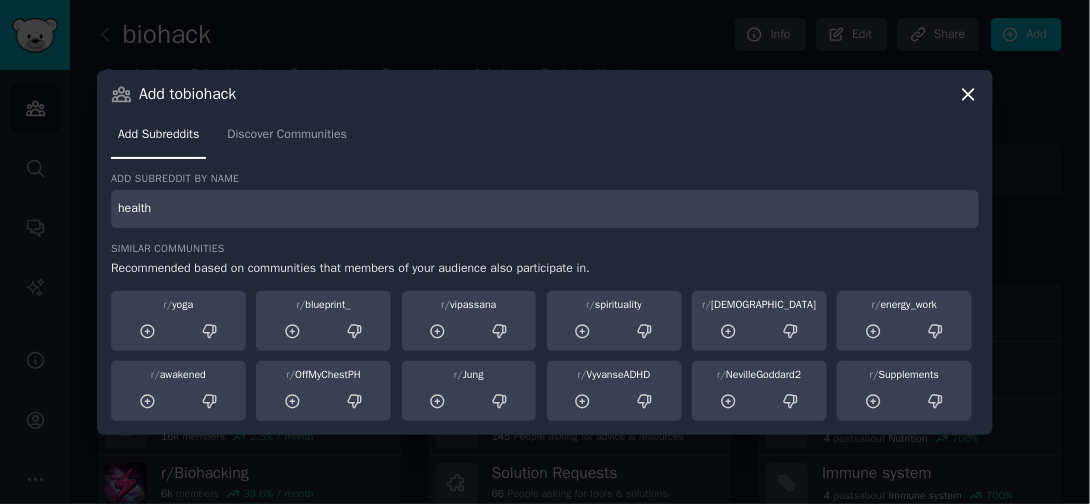 type on "health" 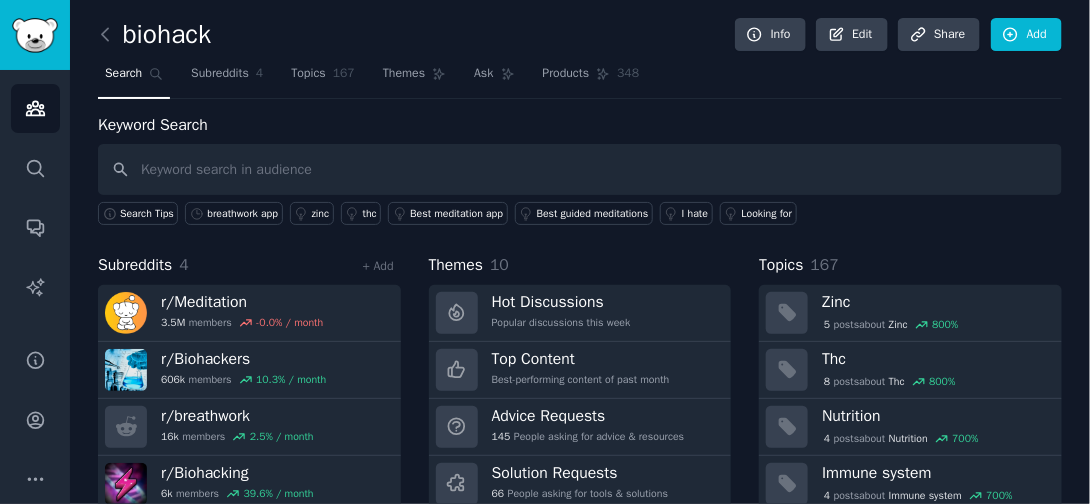 click on "biohack" at bounding box center (154, 35) 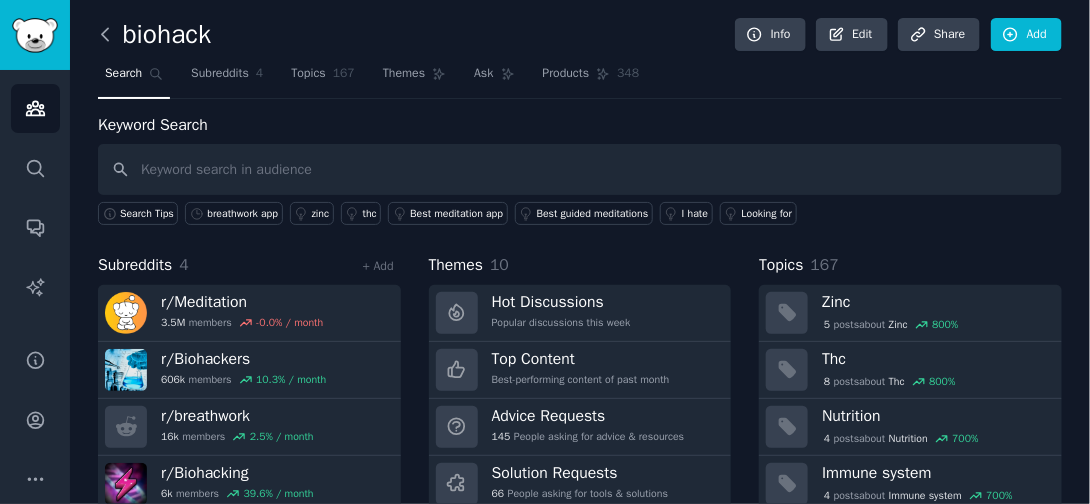 click 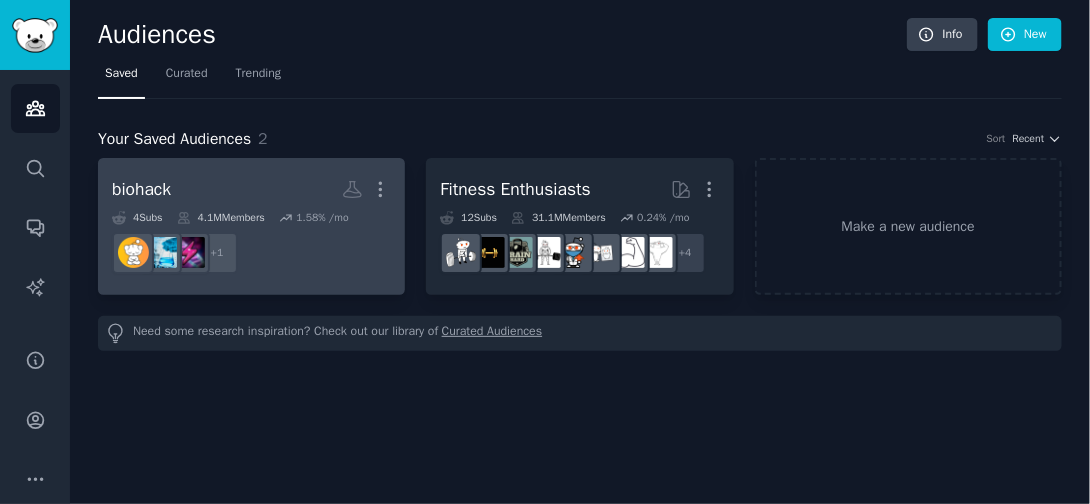 click on "biohack More" at bounding box center [251, 189] 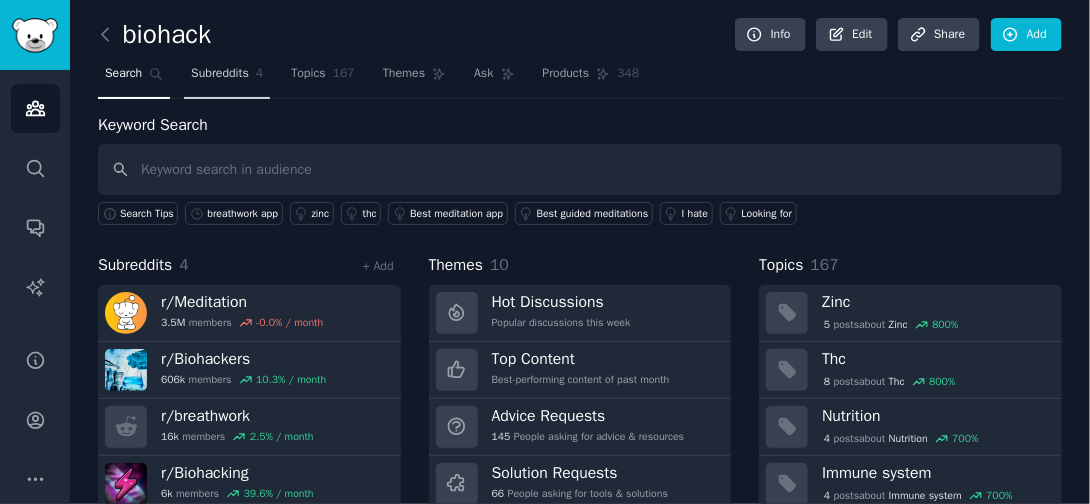 click on "Subreddits" at bounding box center [220, 74] 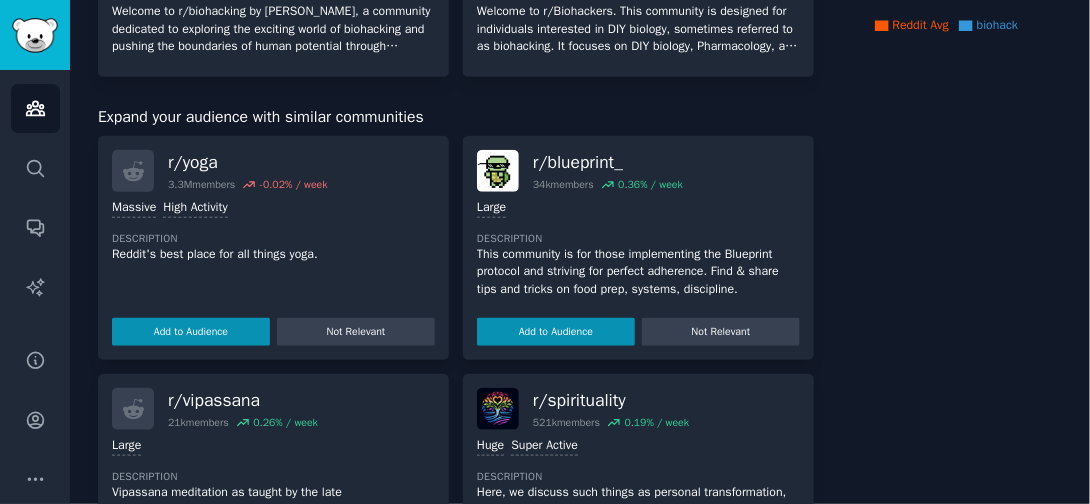 scroll, scrollTop: 0, scrollLeft: 0, axis: both 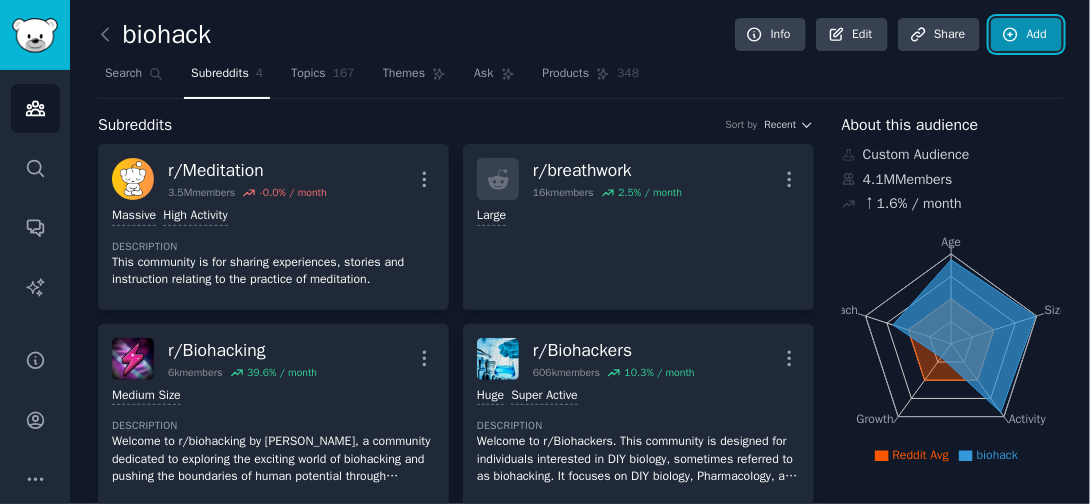 click 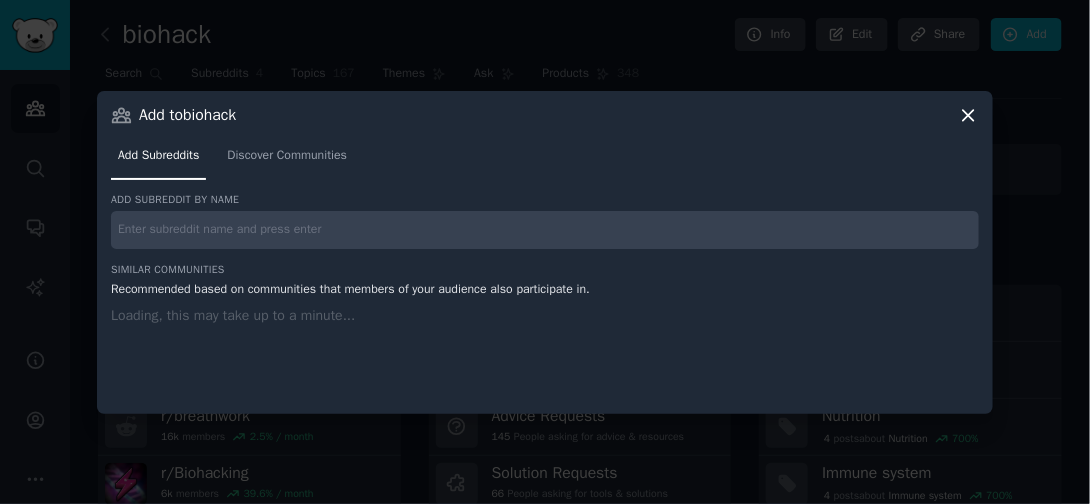 click at bounding box center [545, 230] 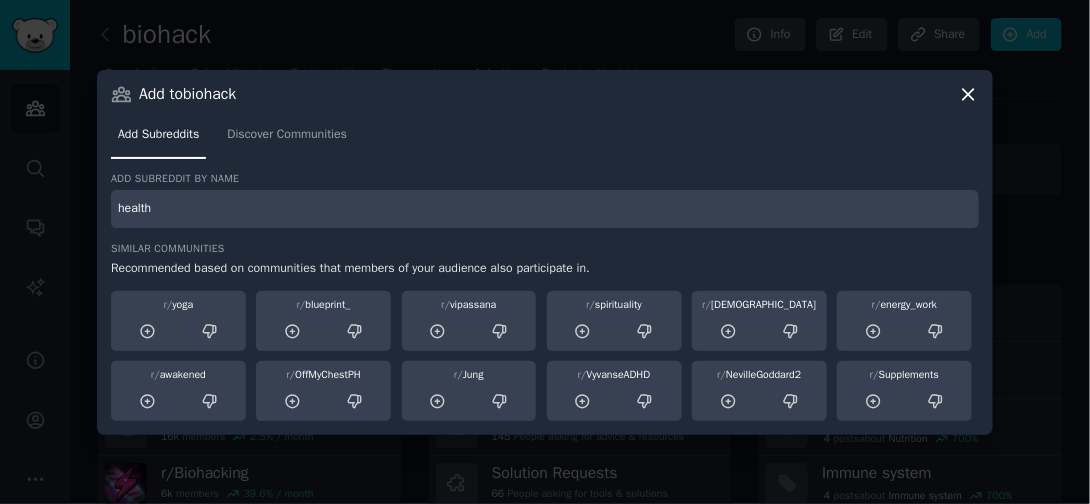 type on "health" 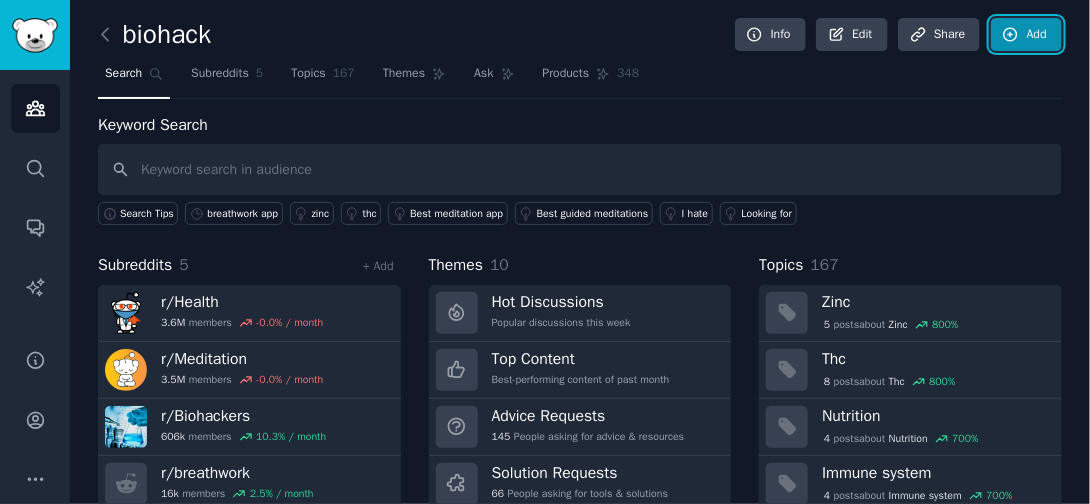 click on "Add" at bounding box center (1026, 35) 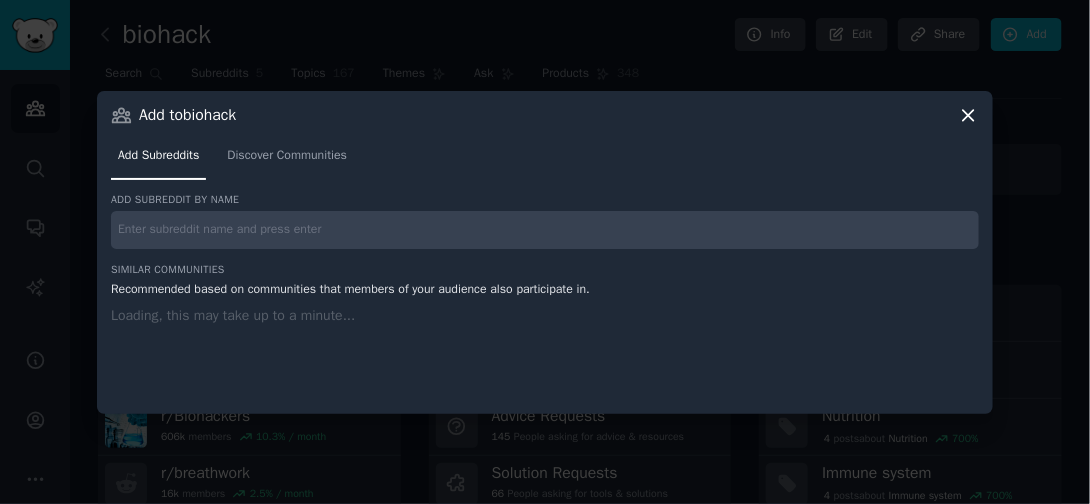 click at bounding box center [545, 230] 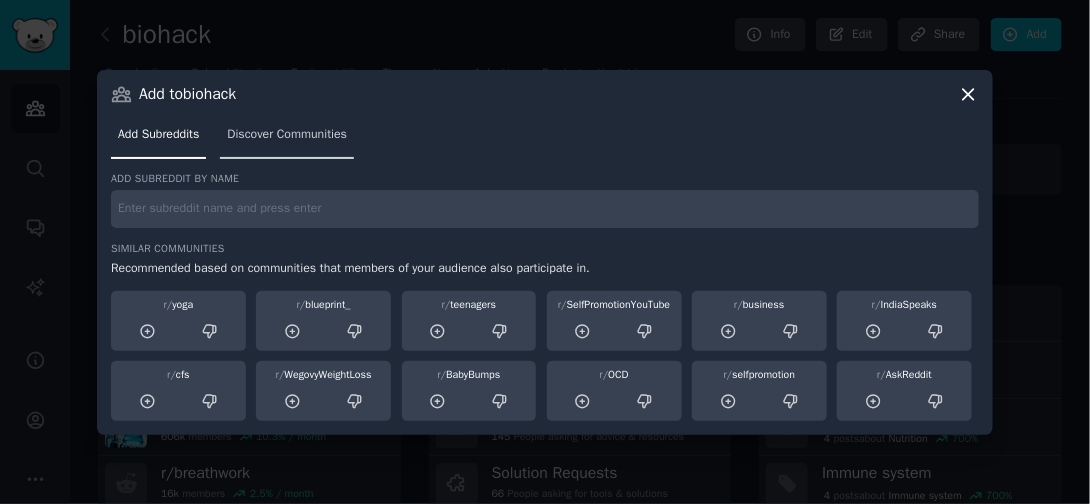 click on "Discover Communities" at bounding box center (287, 139) 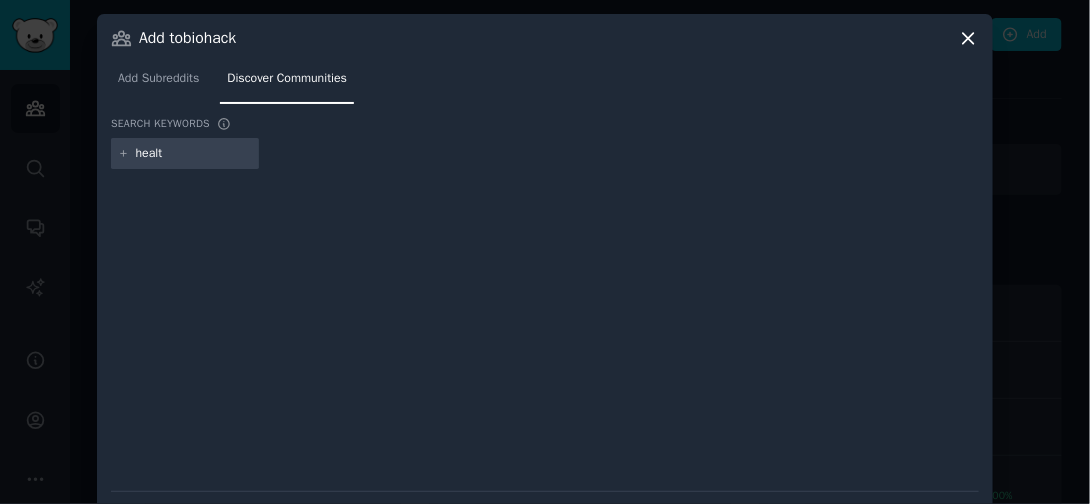 type on "health" 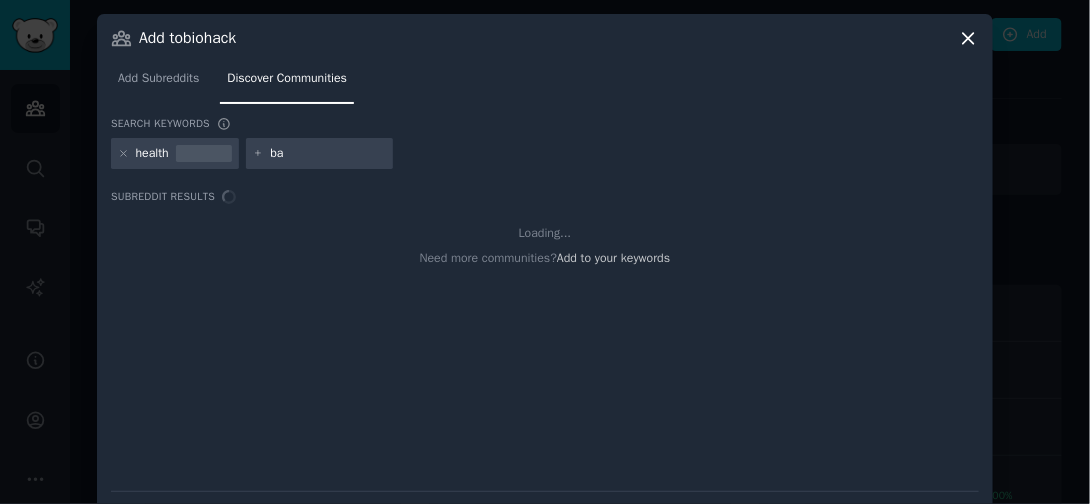 type on "b" 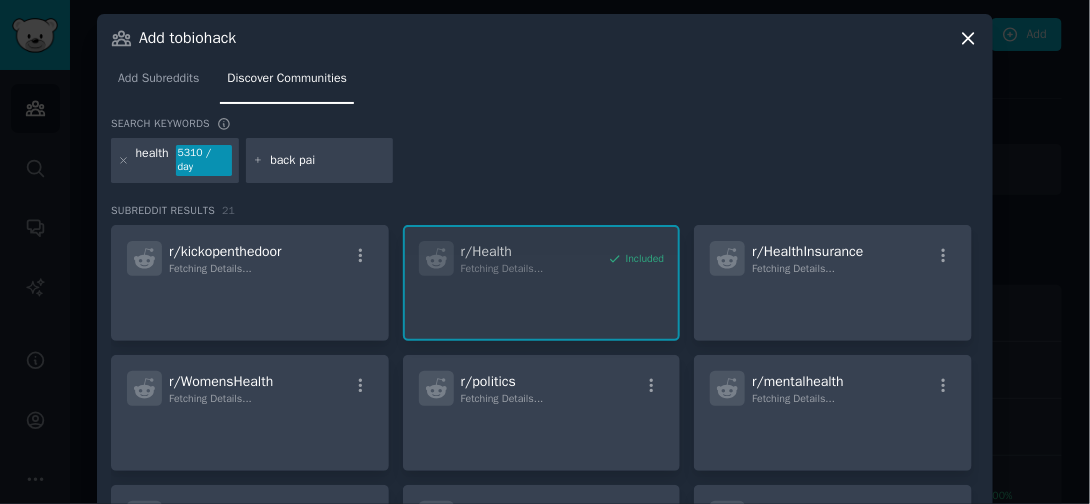 type on "back pain" 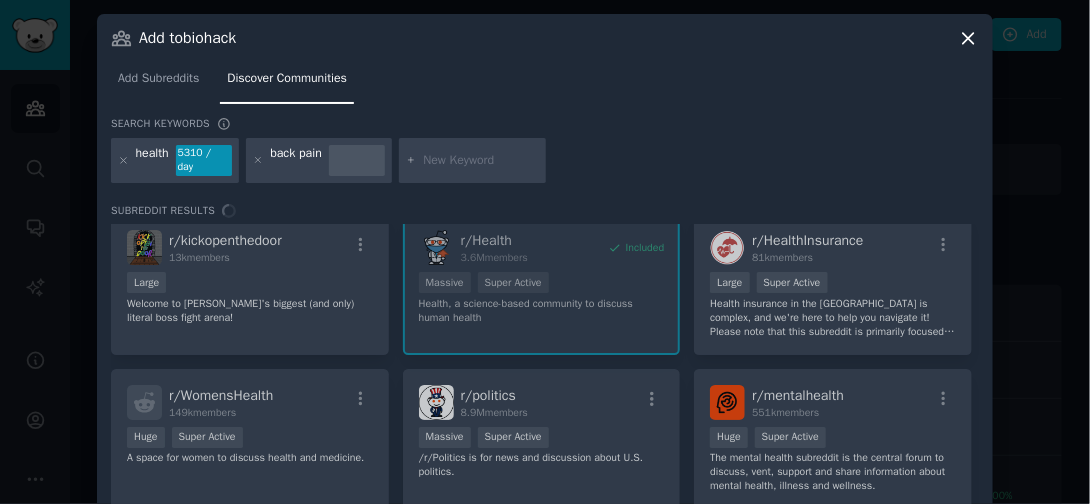 scroll, scrollTop: 13, scrollLeft: 0, axis: vertical 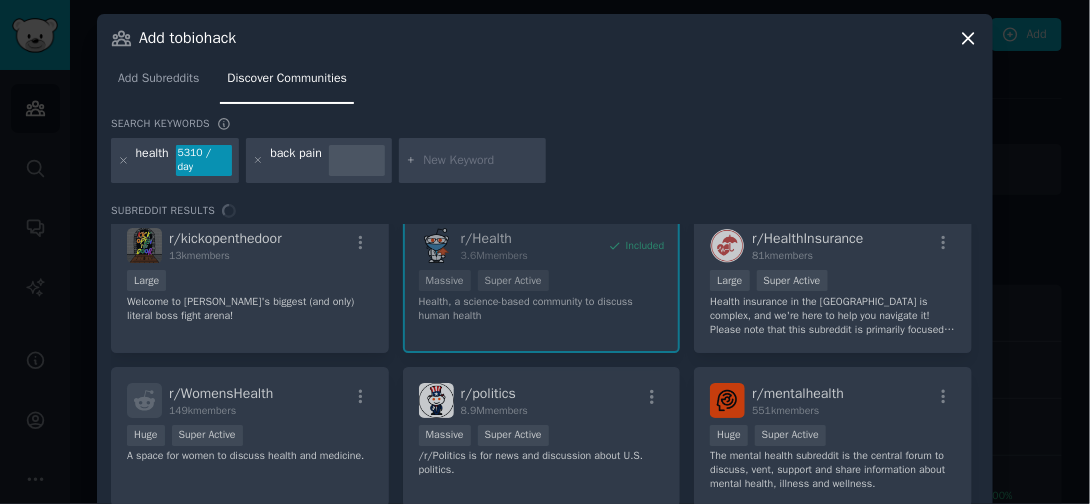 click on "r/ kickopenthedoor 13k  members Large Welcome to Reddit's biggest (and only) literal boss fight arena! r/ Health 3.6M  members Included Massive Super Active Health, a science-based community to discuss human health r/ HealthInsurance 81k  members Large Super Active Health insurance in the [GEOGRAPHIC_DATA] is complex, and we're here to help you navigate it! Please note that this subreddit is primarily focused on the US-based health insurance space. Warning: Solicitation will result in a permanent ban.
If you've received solicitations via DM, please let the mod team know! r/ WomensHealth 149k  members Huge Super Active A space for women to discuss health and medicine. r/ politics 8.9M  members Massive Super Active /r/Politics is for news and discussion about U.S. politics. r/ mentalhealth 551k  members Huge Super Active The mental health subreddit is the central forum to discuss, vent, support and share information about mental health, illness and wellness. r/ HealthAnxiety 134k  members Huge High Activity r/ 63k" at bounding box center (545, 365) 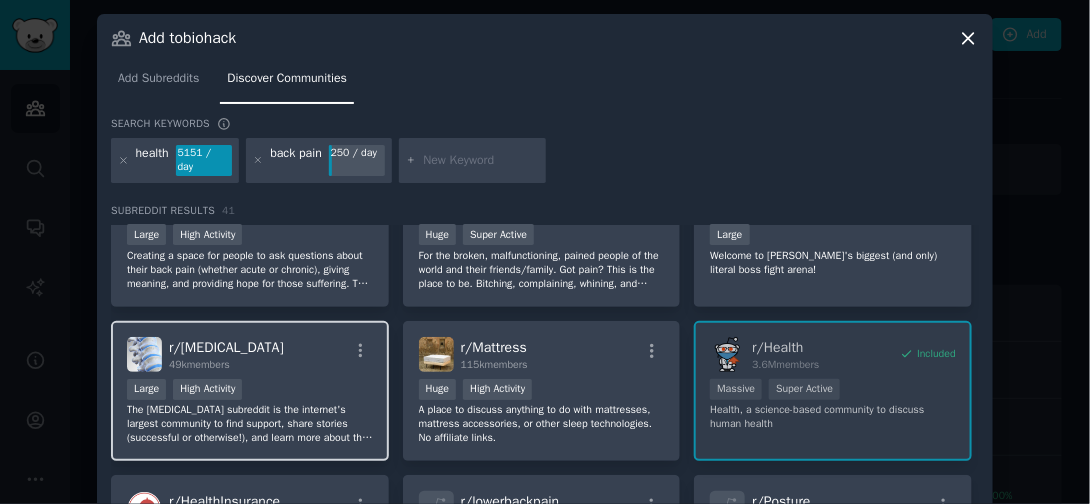 scroll, scrollTop: 0, scrollLeft: 0, axis: both 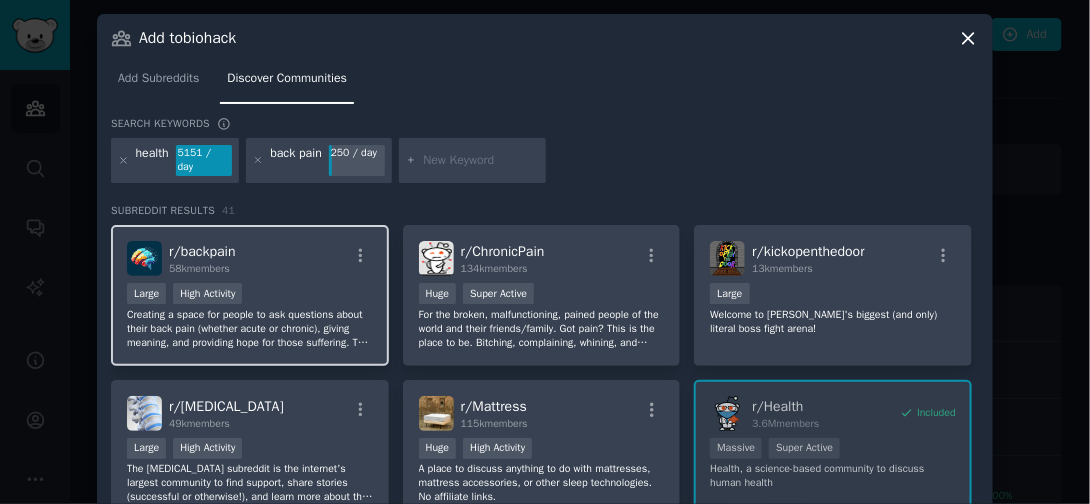 click on "Large High Activity" at bounding box center [250, 295] 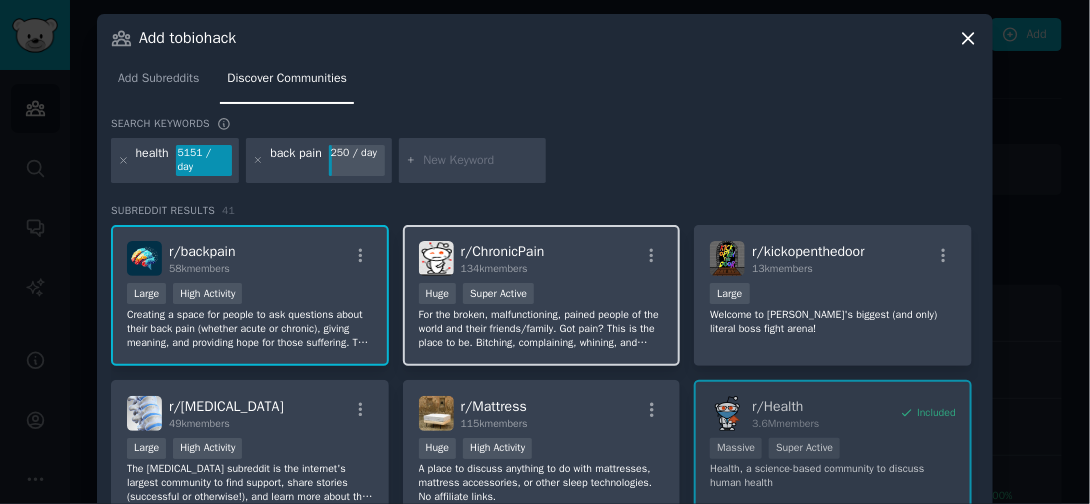 click on "r/ ChronicPain" at bounding box center [503, 251] 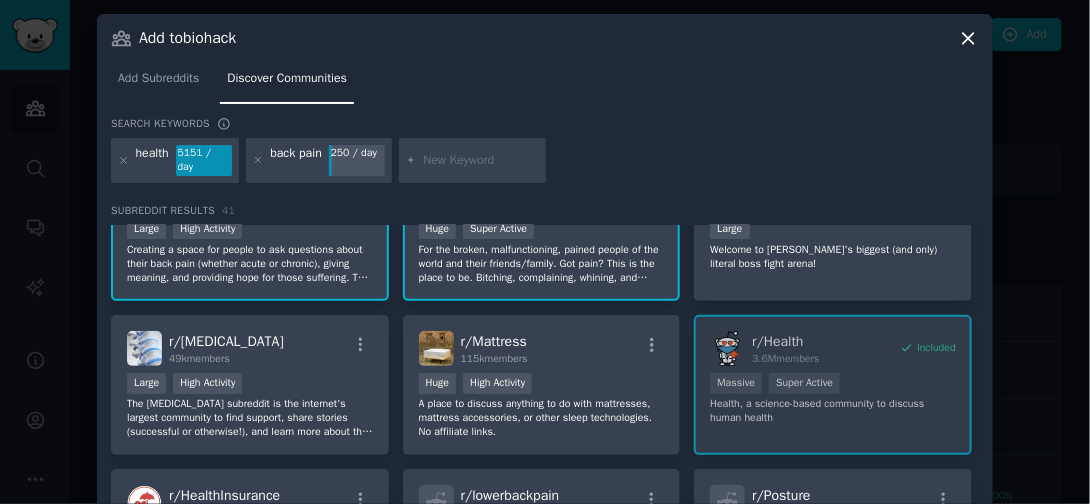 scroll, scrollTop: 52, scrollLeft: 0, axis: vertical 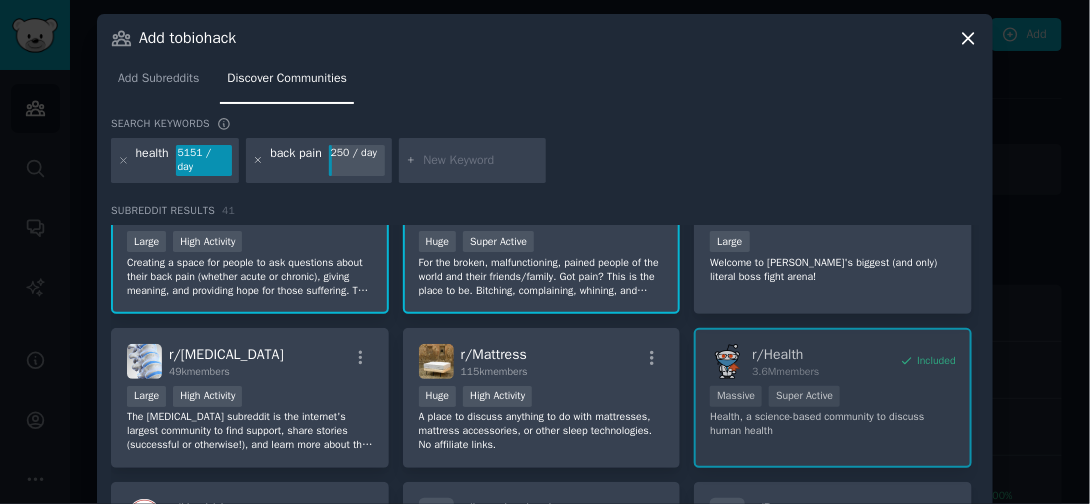 click 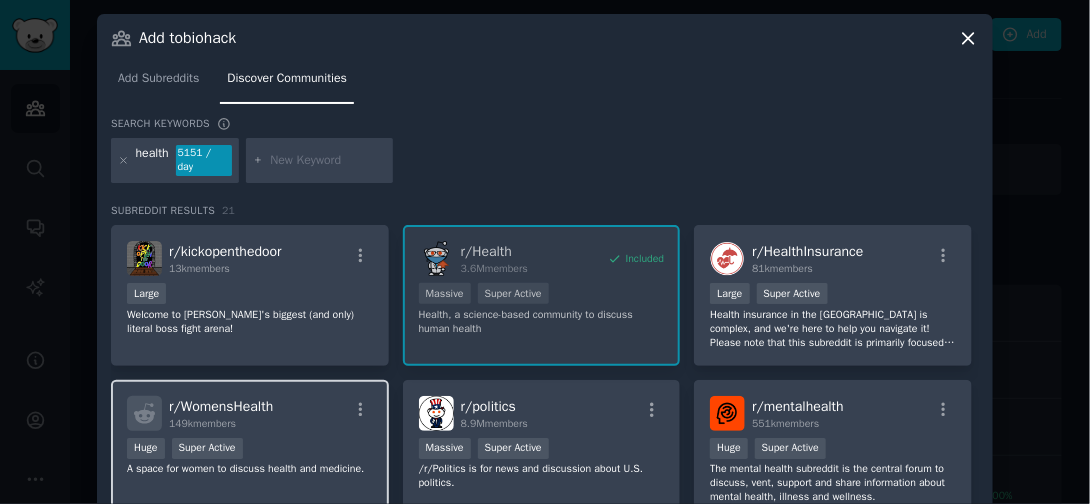 click on "r/ WomensHealth" at bounding box center [221, 406] 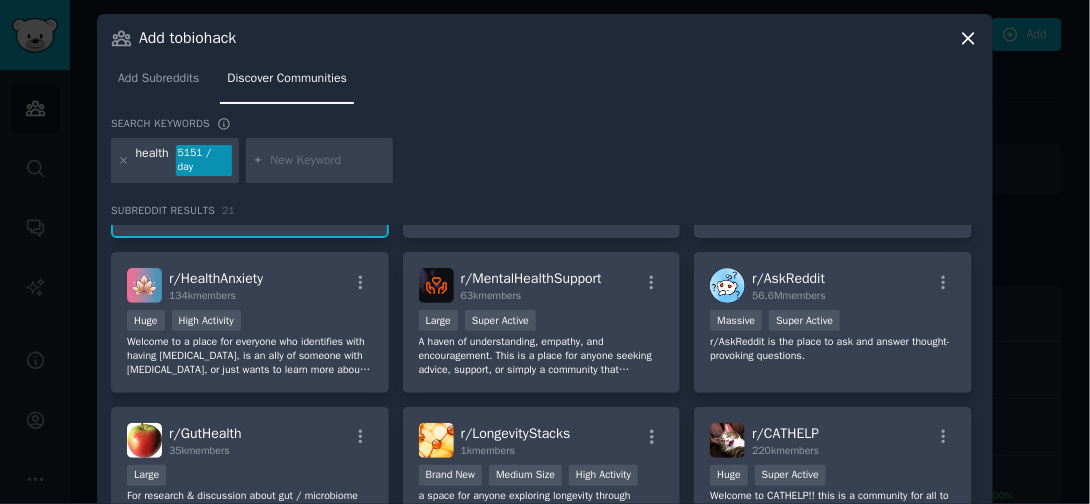 scroll, scrollTop: 280, scrollLeft: 0, axis: vertical 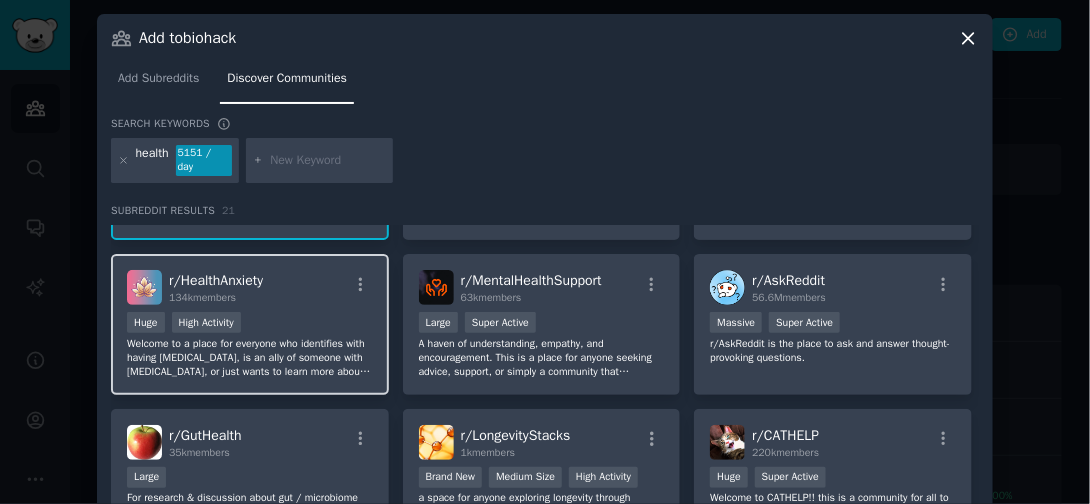 click on "r/ HealthAnxiety 134k  members Huge High Activity Welcome to a place for everyone who identifies with having [MEDICAL_DATA], is an ally of someone with [MEDICAL_DATA], or just wants to learn more about our growing community.
We coalesce here to reclaim control of our lives through: education, sharing experiences, sharing management techniques, sharing resources, exposing stigma & norms, and advancing the discussion & awareness around [MEDICAL_DATA] (a.k.a.  Illness Anxiety & [MEDICAL_DATA]) in its many forms in our own societal realms." at bounding box center [250, 324] 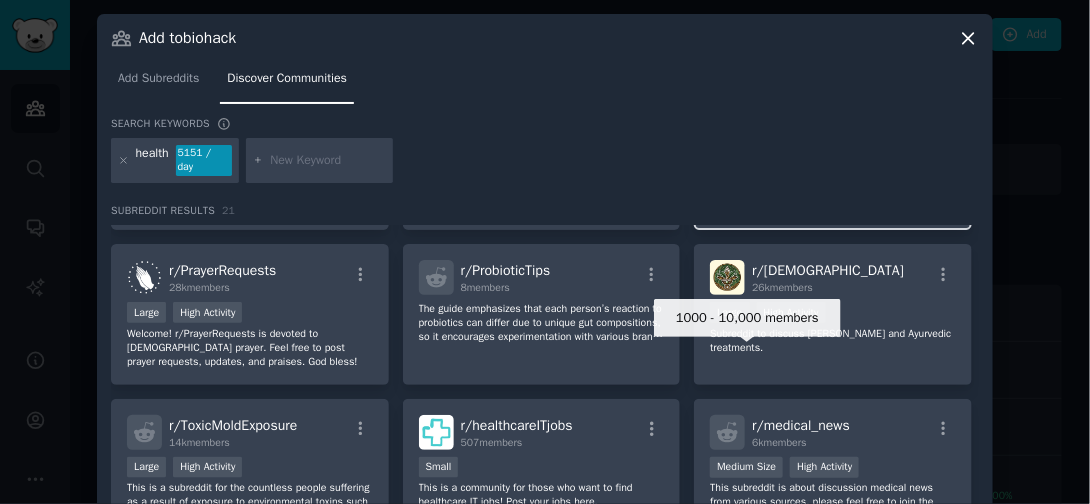 scroll, scrollTop: 578, scrollLeft: 0, axis: vertical 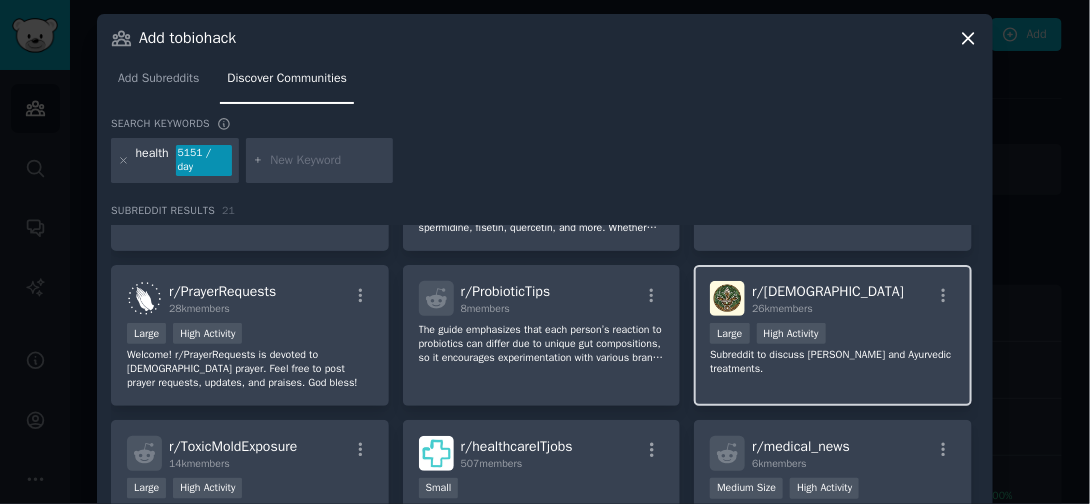 click on "10,000 - 100,000 members Large High Activity" at bounding box center (833, 335) 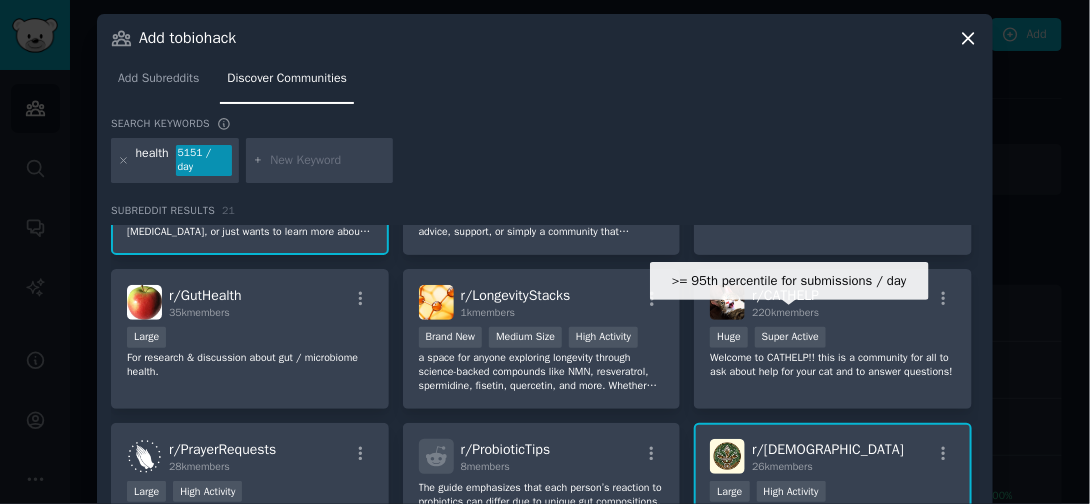 scroll, scrollTop: 419, scrollLeft: 0, axis: vertical 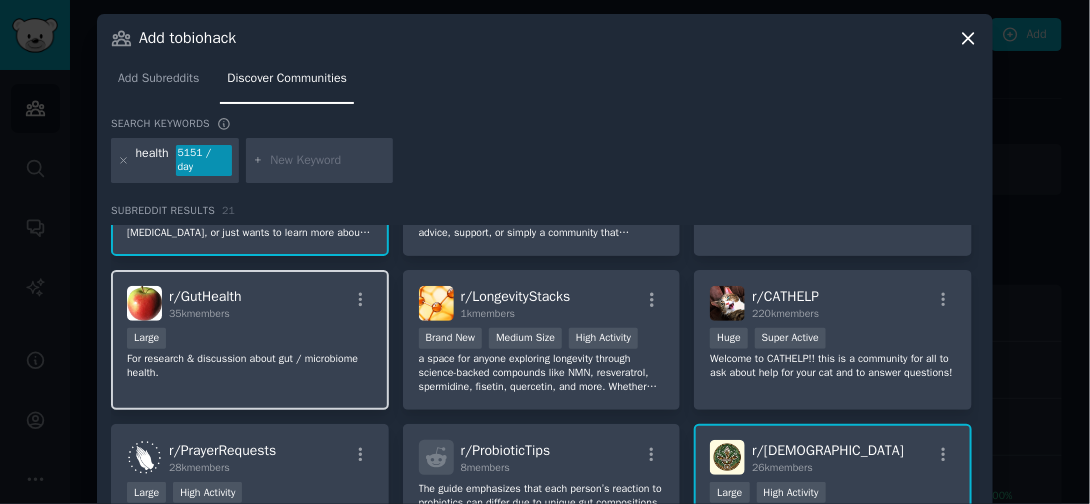 click on "Large" at bounding box center (250, 340) 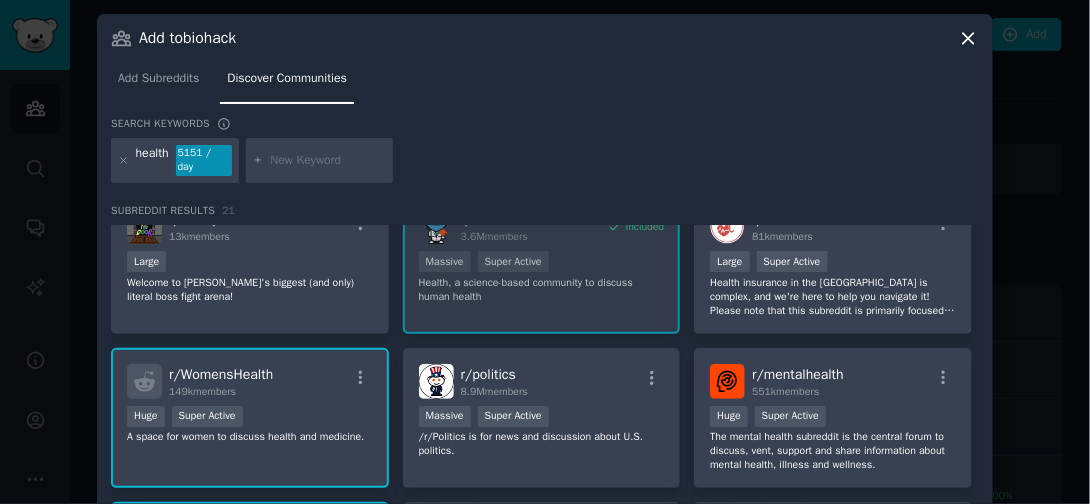 scroll, scrollTop: 0, scrollLeft: 0, axis: both 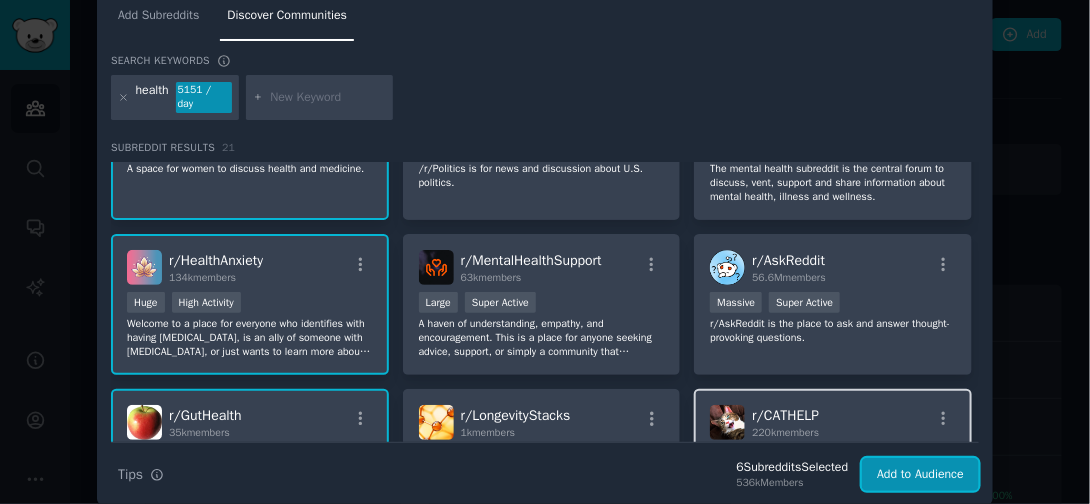 drag, startPoint x: 908, startPoint y: 454, endPoint x: 845, endPoint y: 377, distance: 99.48869 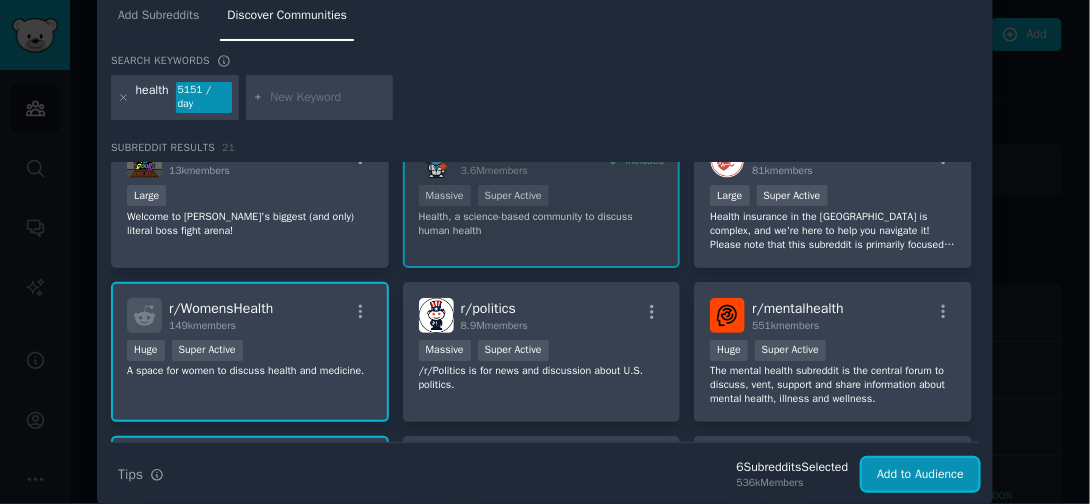 scroll, scrollTop: 0, scrollLeft: 0, axis: both 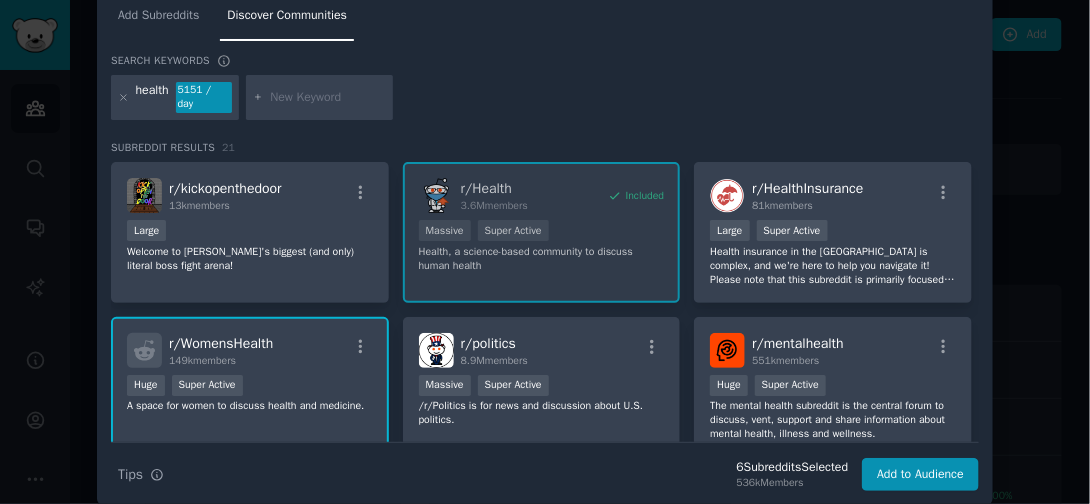 click at bounding box center [328, 98] 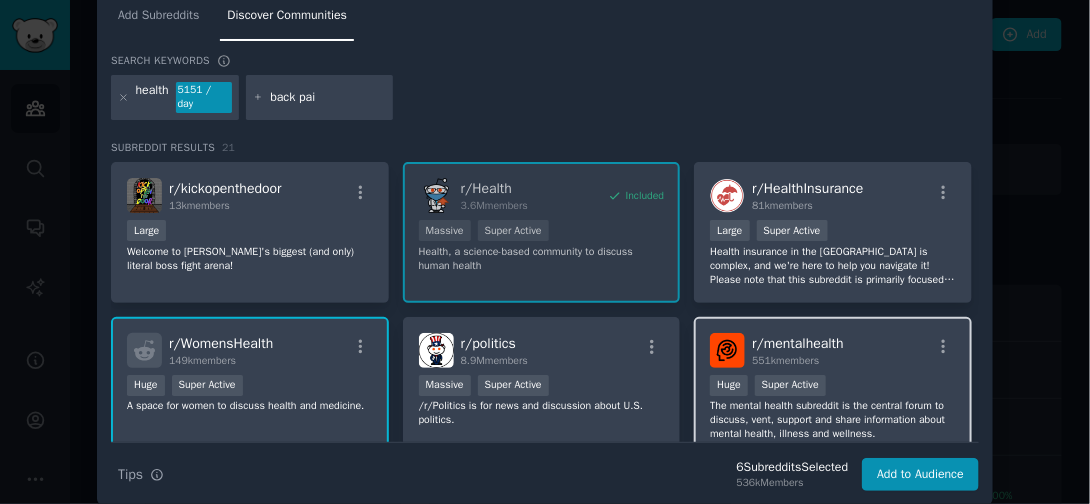 type on "back pain" 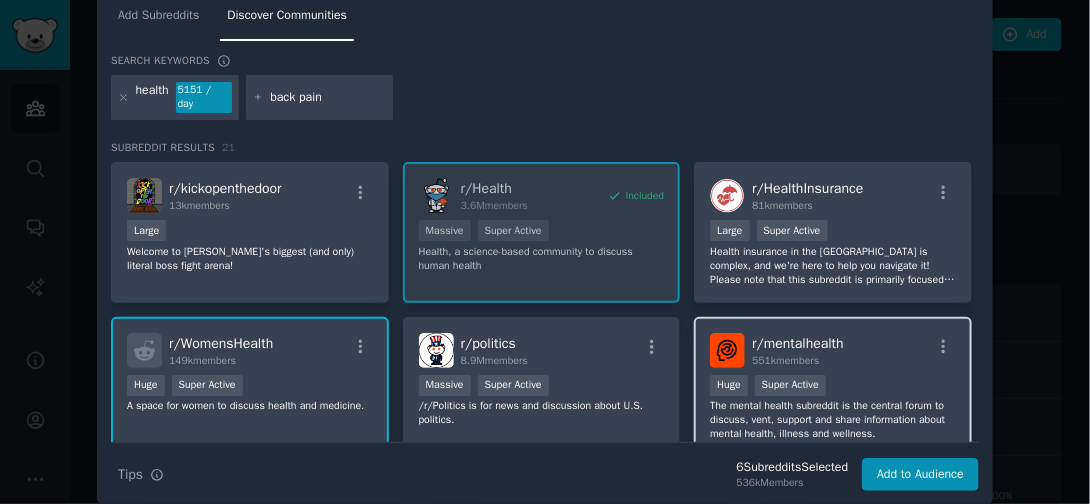 type 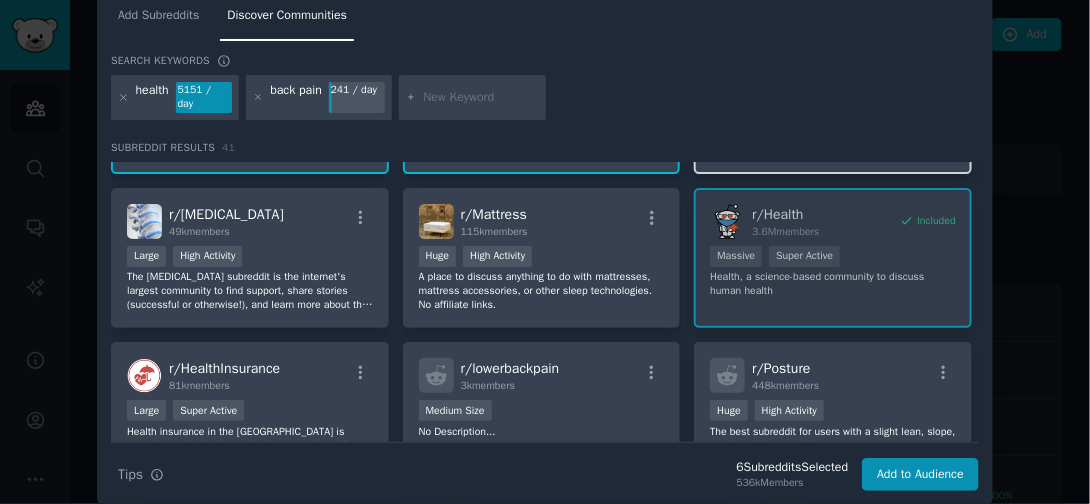 scroll, scrollTop: 131, scrollLeft: 0, axis: vertical 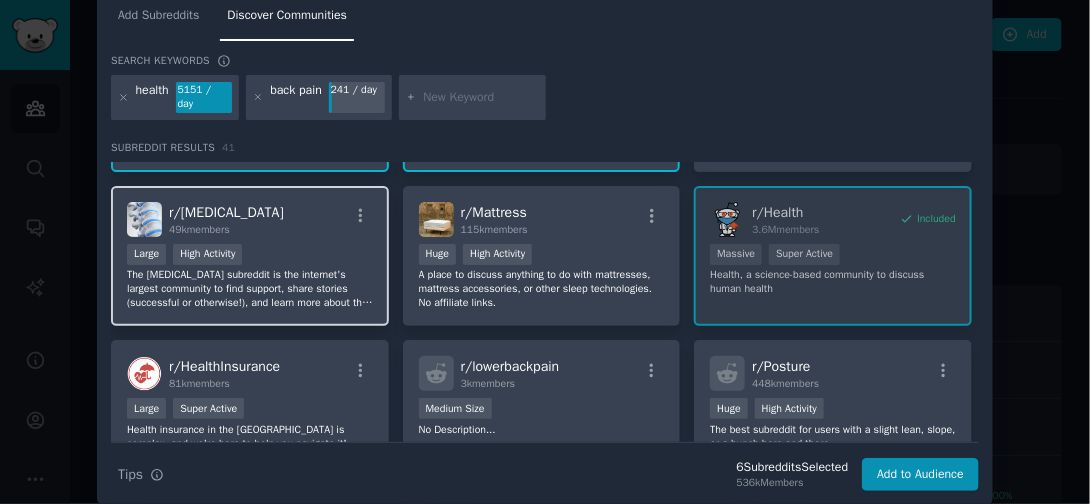 click on "The [MEDICAL_DATA] subreddit is the internet's largest community to find support, share stories (successful or otherwise!), and learn more about the challenging medical condition of [MEDICAL_DATA]." at bounding box center [250, 289] 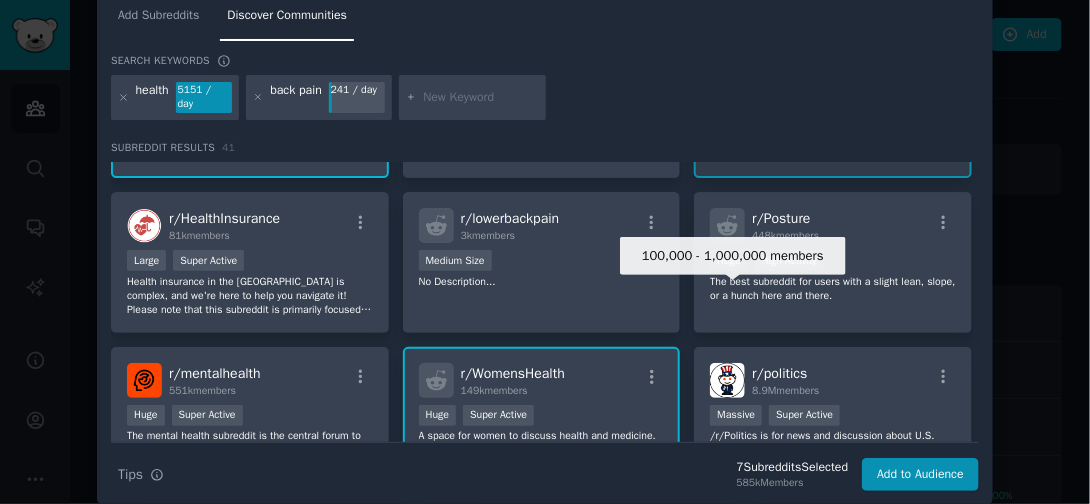 scroll, scrollTop: 287, scrollLeft: 0, axis: vertical 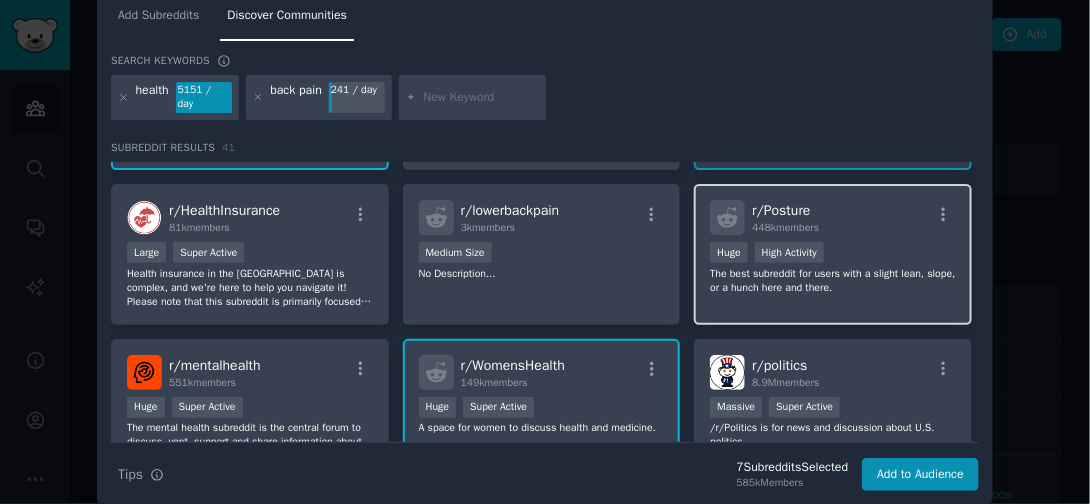 click on "The best subreddit for users with a slight lean, slope, or a hunch here and there." at bounding box center (833, 281) 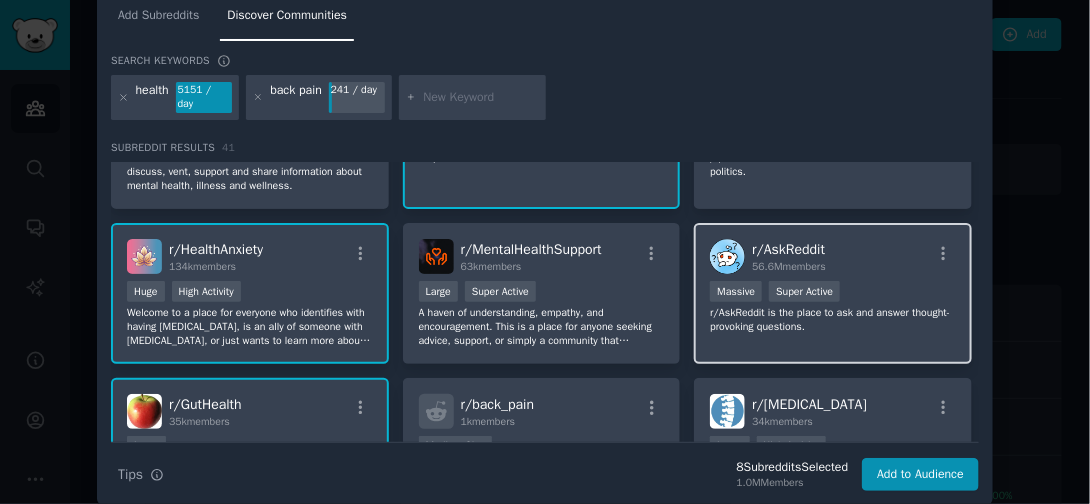 scroll, scrollTop: 702, scrollLeft: 0, axis: vertical 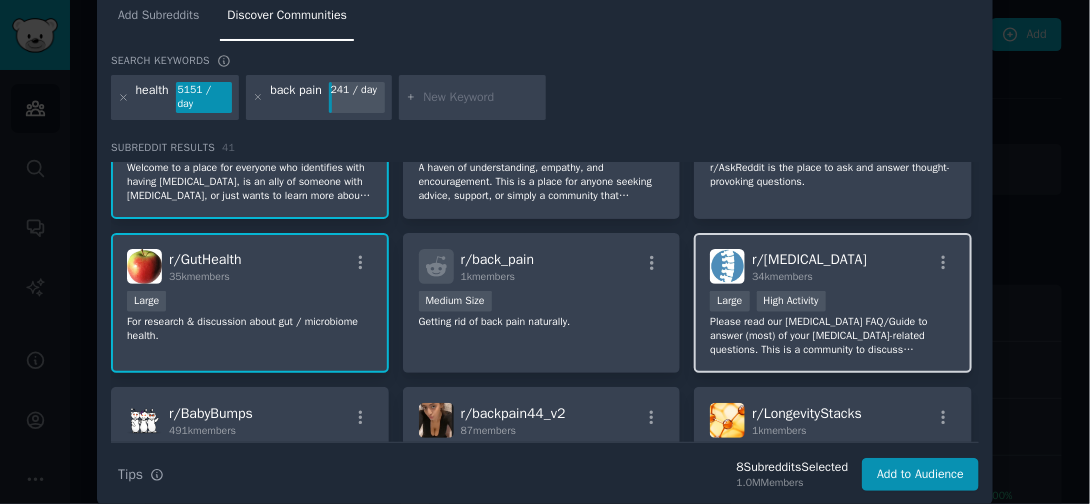 click on "Please read our [MEDICAL_DATA] FAQ/Guide to answer (most) of your [MEDICAL_DATA]-related questions.
This is a community to discuss [MEDICAL_DATA], and for anyone who is suffering from [MEDICAL_DATA]. Share your stories, pictures, failures and successes regarding this condition along with any helpful advice and insight you want to contribute." at bounding box center [833, 336] 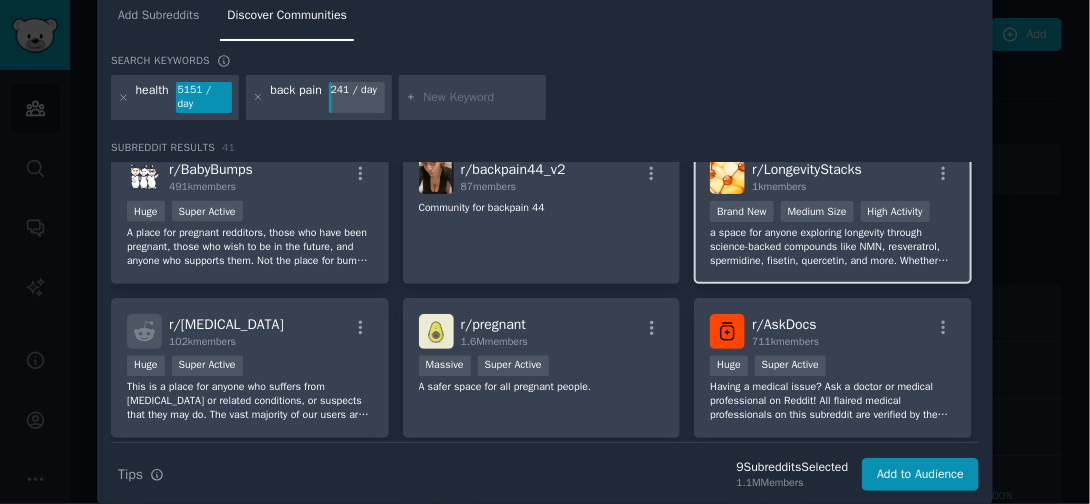 scroll, scrollTop: 952, scrollLeft: 0, axis: vertical 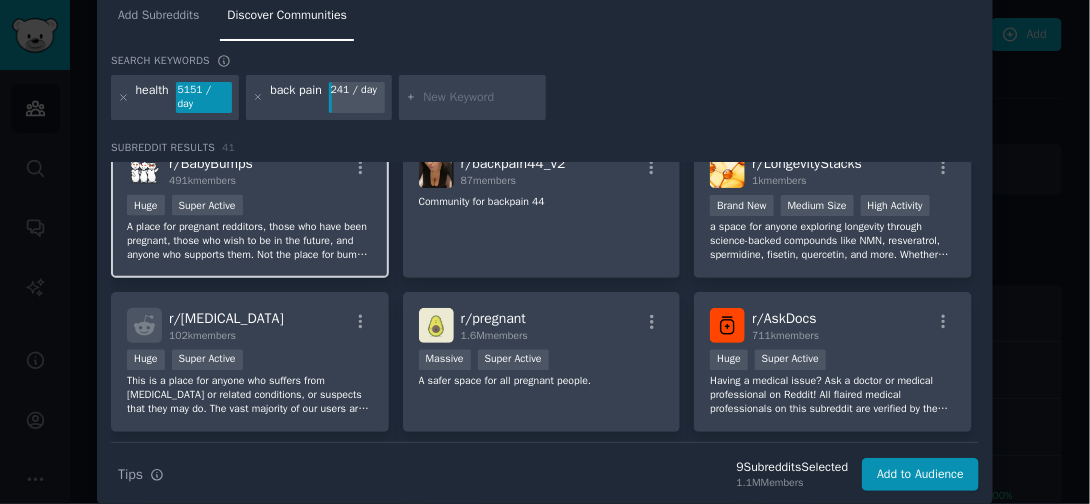 click on "A place for pregnant redditors, those who have been pregnant, those who wish to be in the future, and anyone who supports them. Not the place for bump or ultrasound pics, sorry!" at bounding box center (250, 241) 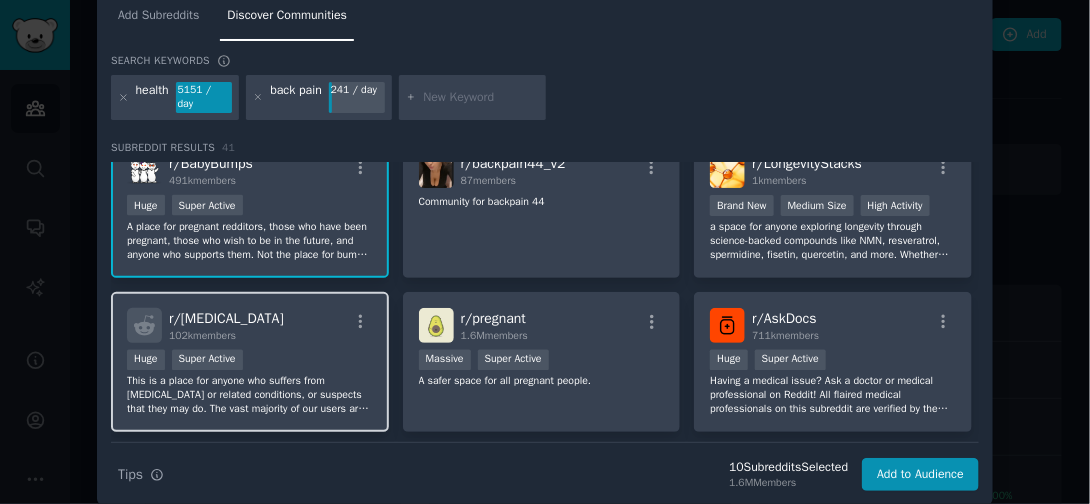 click on "This is a place for anyone who suffers from [MEDICAL_DATA] or related conditions, or suspects that they may do.
The vast majority of our users are endo patients and this is predominantly a space designed for them, but we also welcome those who want to find out more about [MEDICAL_DATA] or related conditions.
Everyone is welcome, but please help us to keep this a supportive community by being considerate to each other.
Please read the rules and guidelines section before posting." at bounding box center [250, 395] 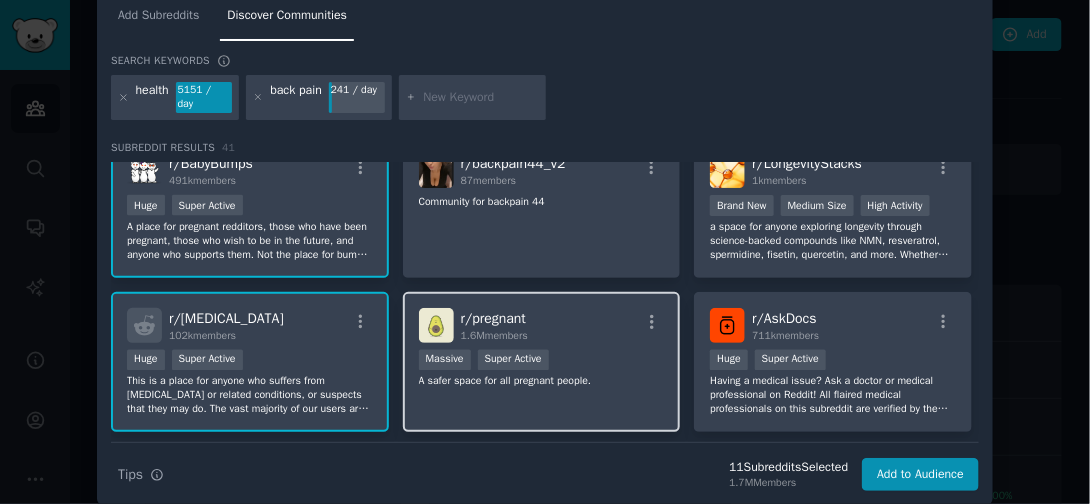 click on "r/ pregnant 1.6M  members Massive Super Active A safer space for all pregnant people." at bounding box center [542, 362] 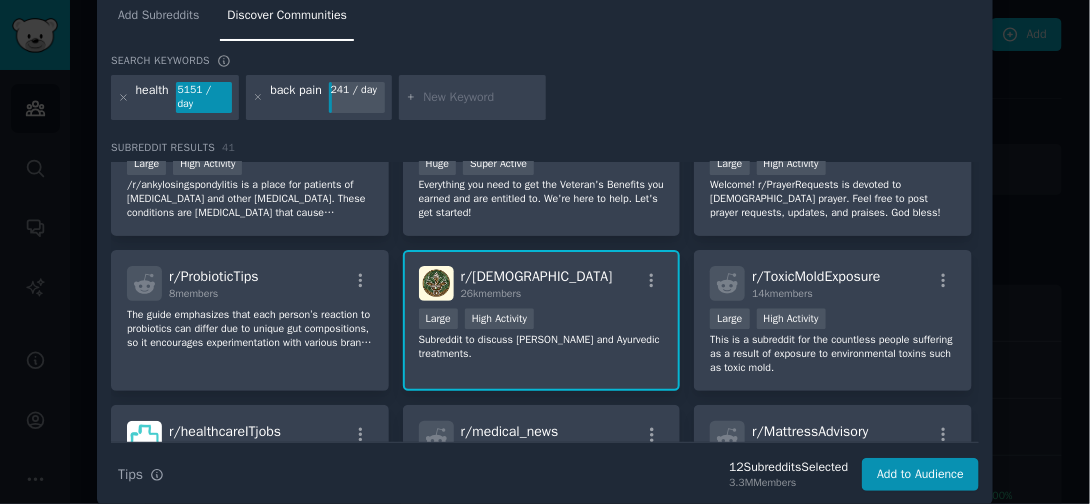 scroll, scrollTop: 1475, scrollLeft: 0, axis: vertical 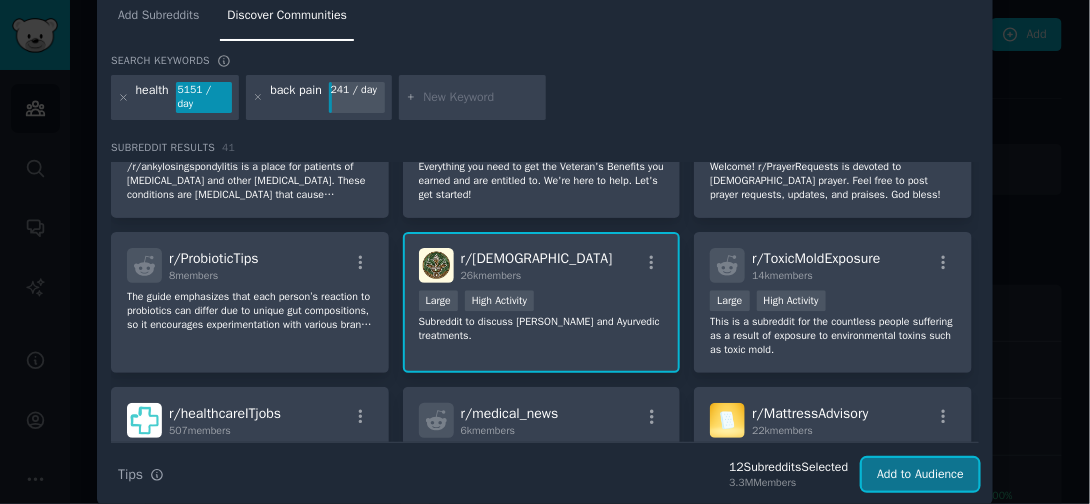 click on "Add to Audience" at bounding box center [920, 475] 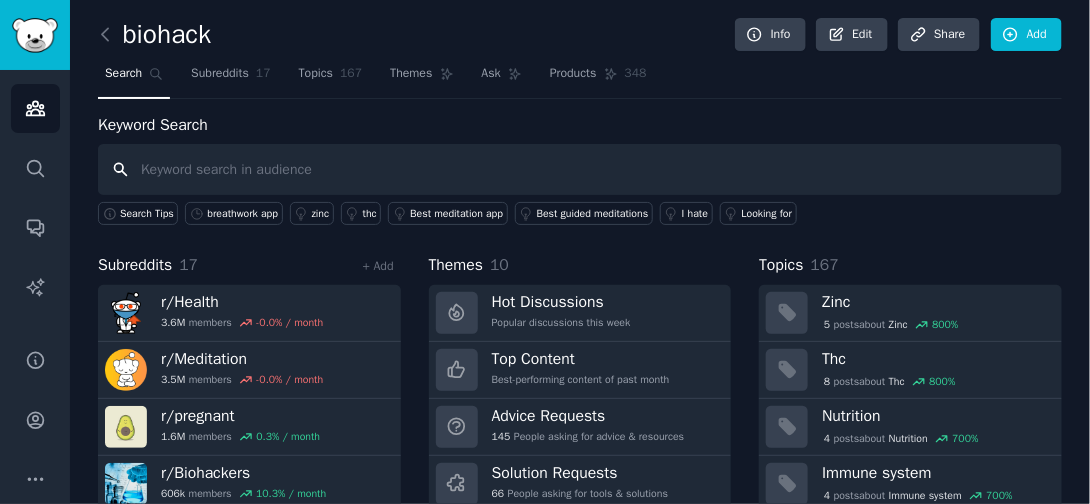 click at bounding box center [580, 169] 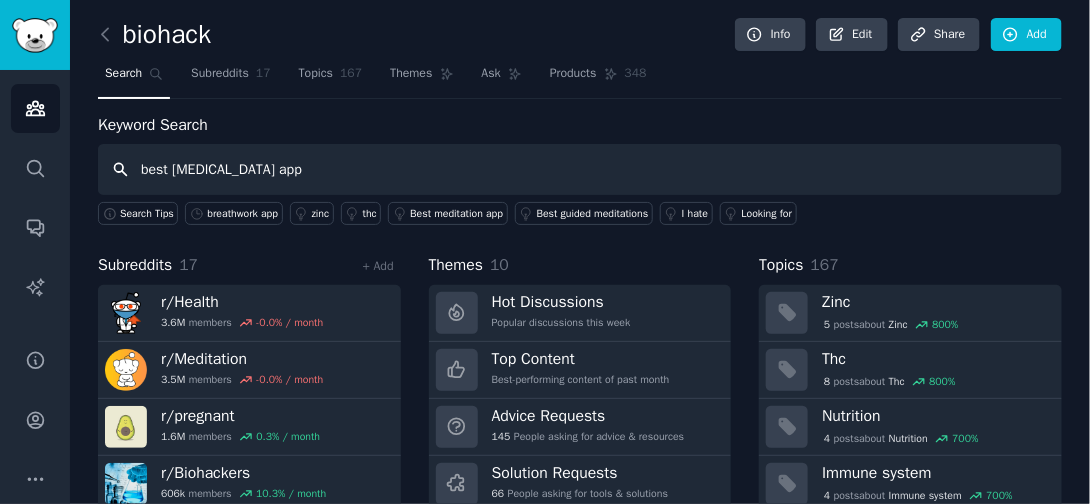 type on "best [MEDICAL_DATA] app" 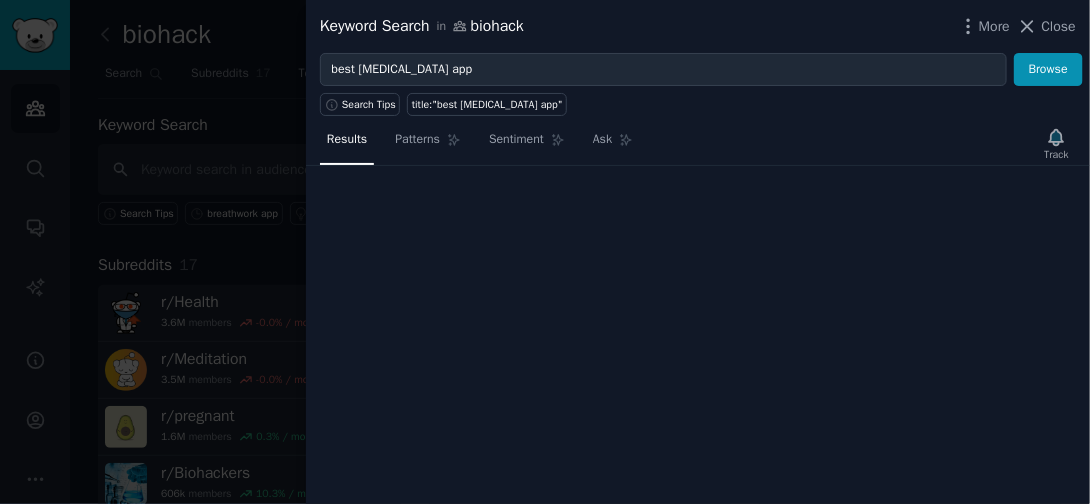 type 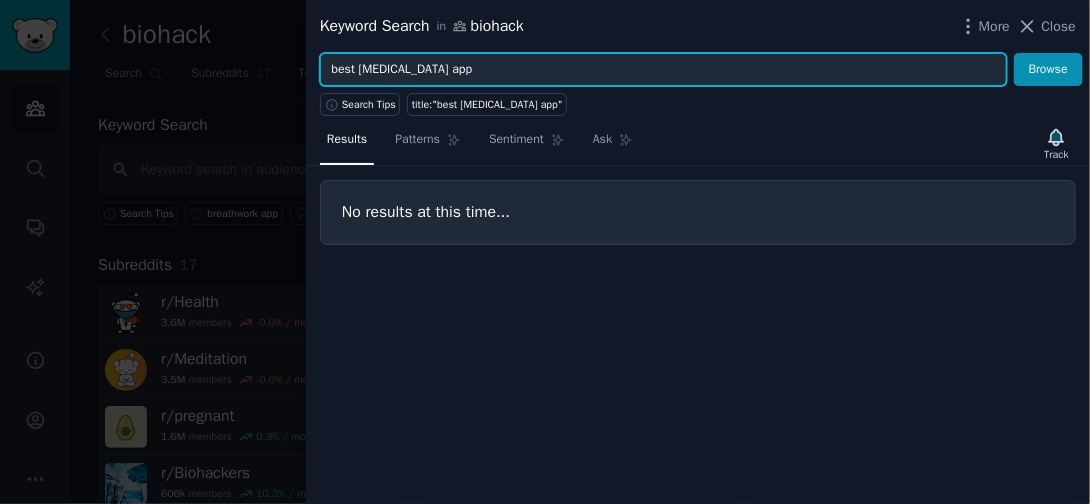 drag, startPoint x: 456, startPoint y: 65, endPoint x: 354, endPoint y: 66, distance: 102.0049 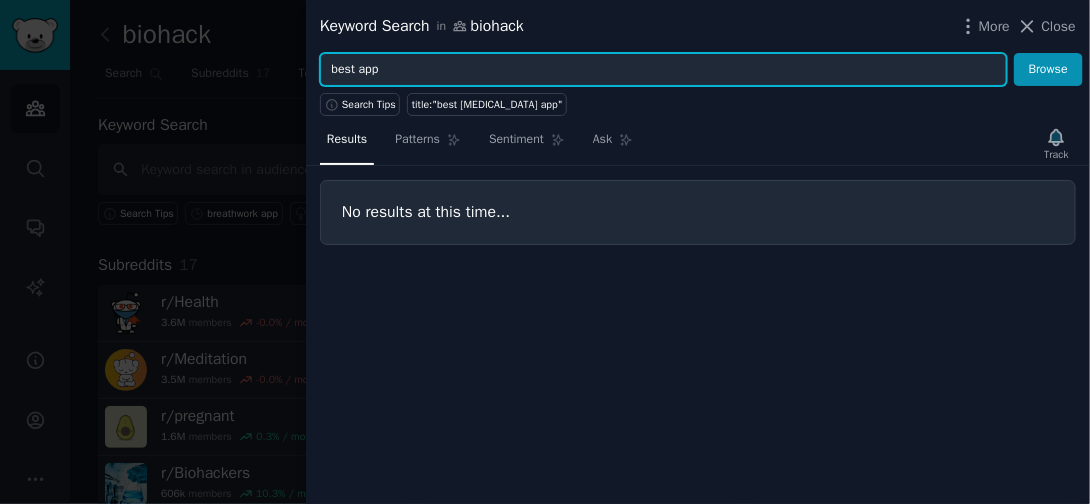 type on "best app" 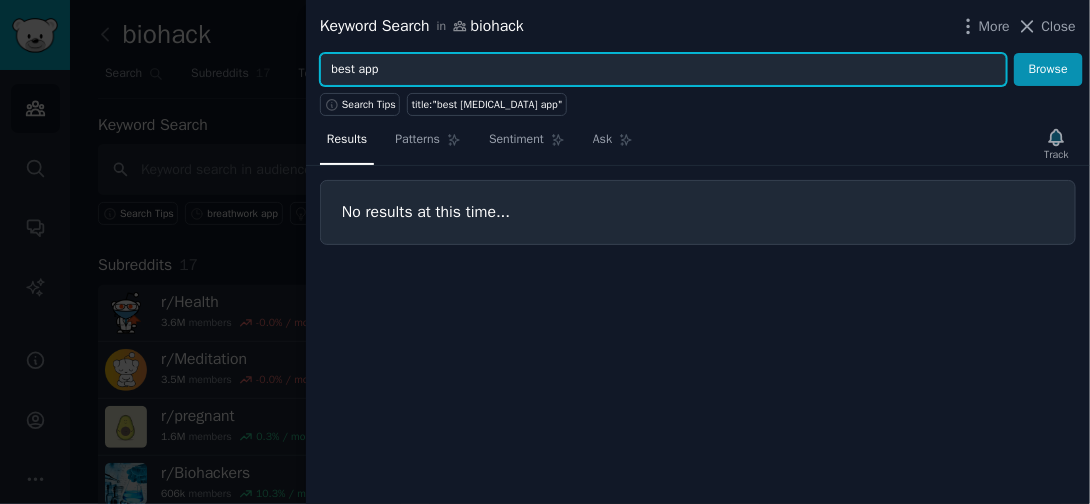 click on "Browse" at bounding box center (1048, 70) 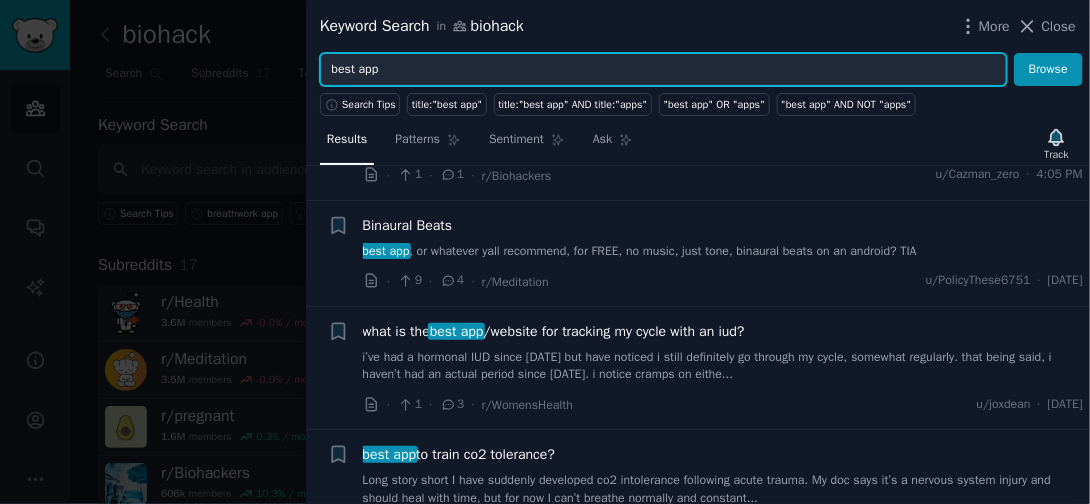 scroll, scrollTop: 103, scrollLeft: 0, axis: vertical 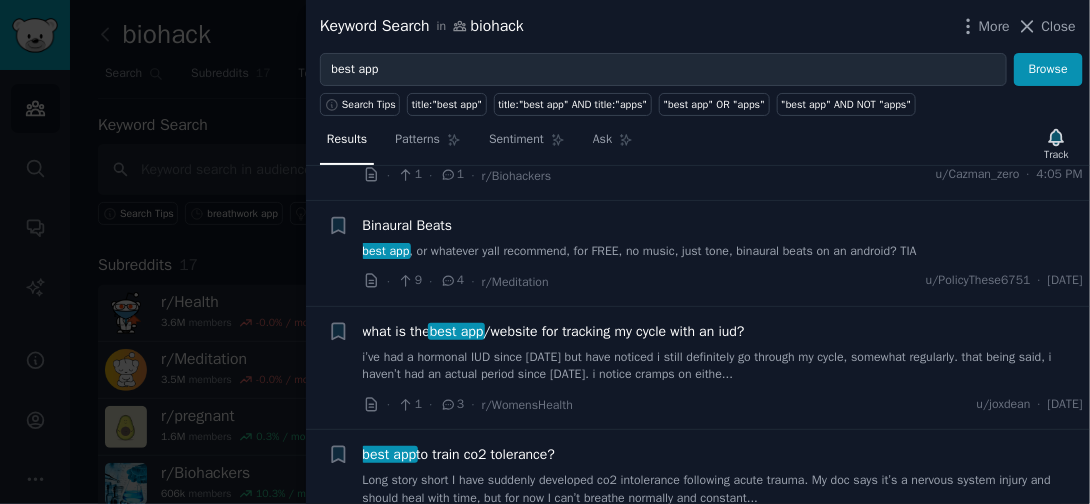 click on "i’ve had a hormonal IUD since [DATE] but have noticed i still definitely go through my cycle, somewhat regularly. that being said, i haven’t had an actual period since [DATE]. i notice cramps on eithe..." at bounding box center [723, 366] 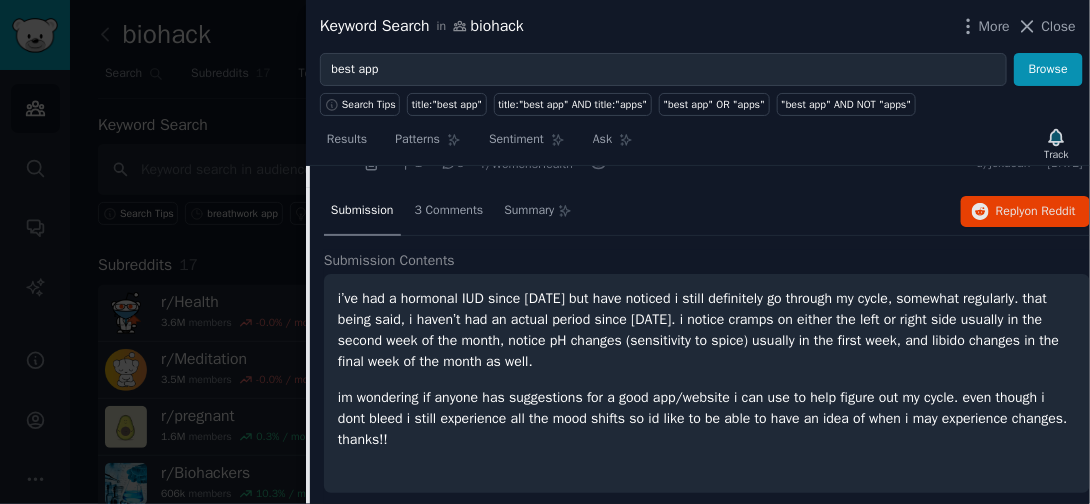scroll, scrollTop: 279, scrollLeft: 0, axis: vertical 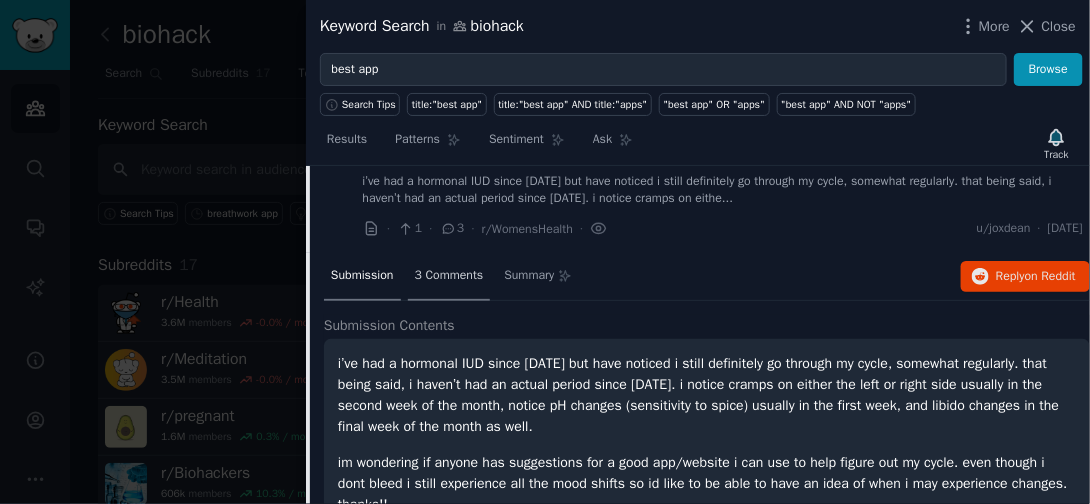 click on "3 Comments" at bounding box center [449, 276] 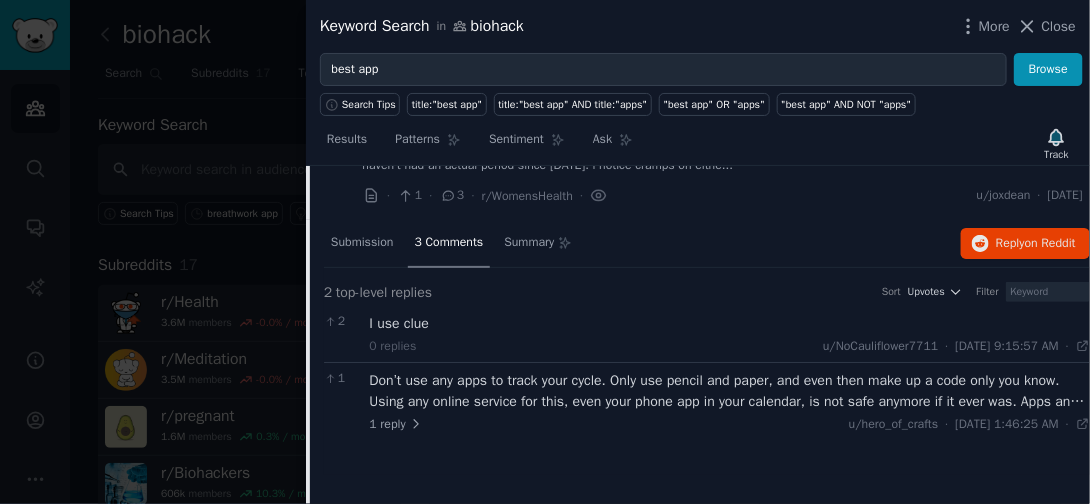 scroll, scrollTop: 313, scrollLeft: 0, axis: vertical 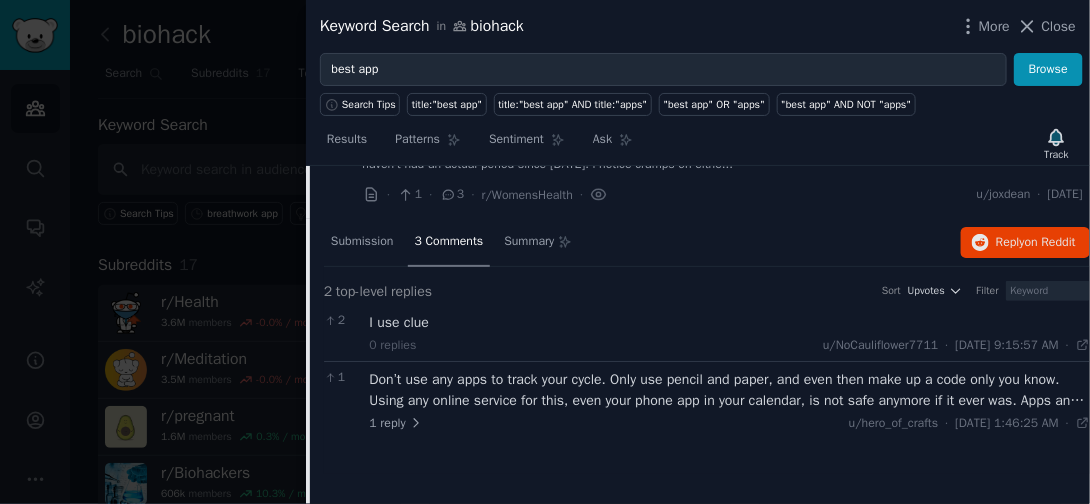 click on "Don’t use any apps to track your cycle. Only use pencil and paper, and even then make up a code only you know. Using any online service for this, even your phone app in your calendar, is not safe anymore if it ever was. Apps and sites sell your data to make money and keep themselves running.
Data protections are nonexistent. Anyone can obtain your medical data and use it to discriminate against you or worse, charge you with murder due to draconian abortion laws being passed in multiple countries. Any late period, any [MEDICAL_DATA], it can be twisted to charge you with “interfering with a life”. Even miscarriages of wanted pregnancies are being investigated like a murder." at bounding box center [730, 390] 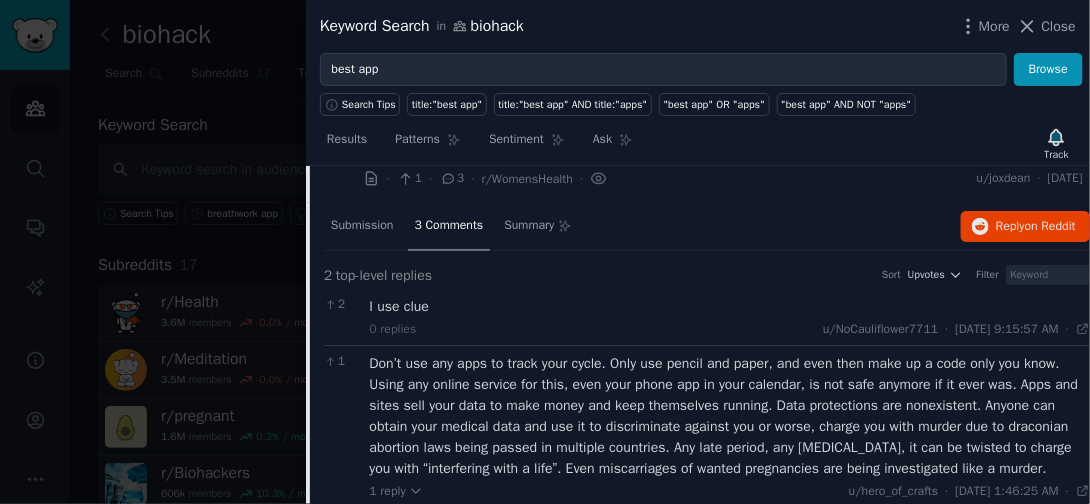 scroll, scrollTop: 320, scrollLeft: 0, axis: vertical 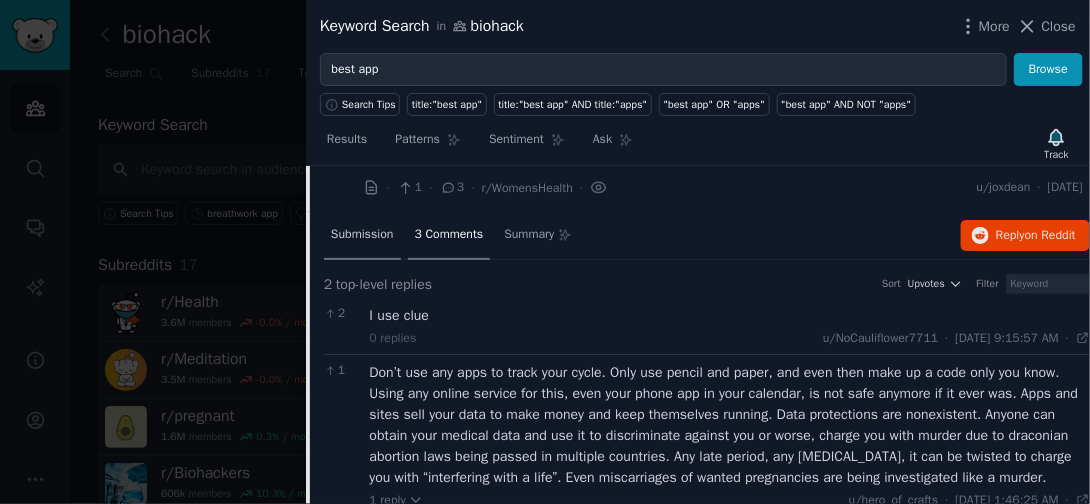 click on "Submission" at bounding box center (362, 235) 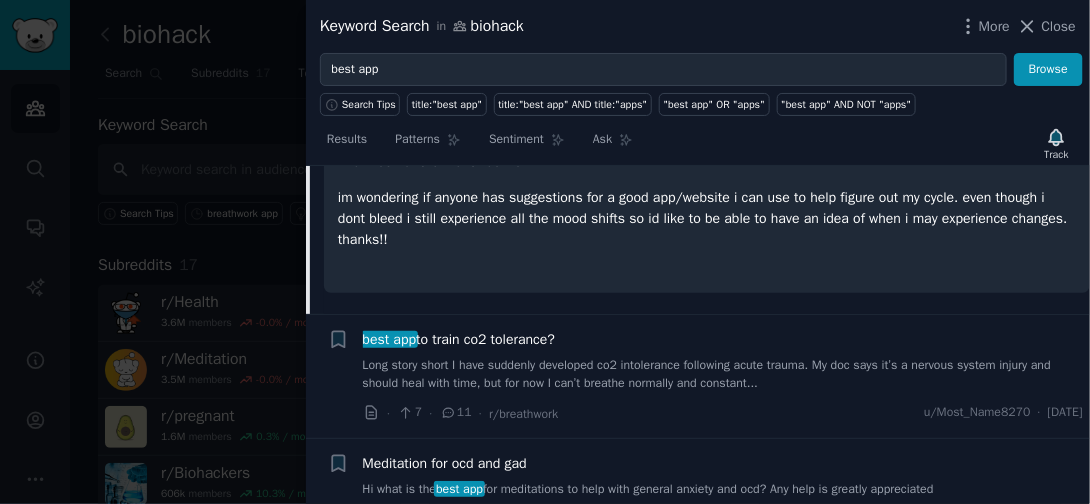 scroll, scrollTop: 563, scrollLeft: 0, axis: vertical 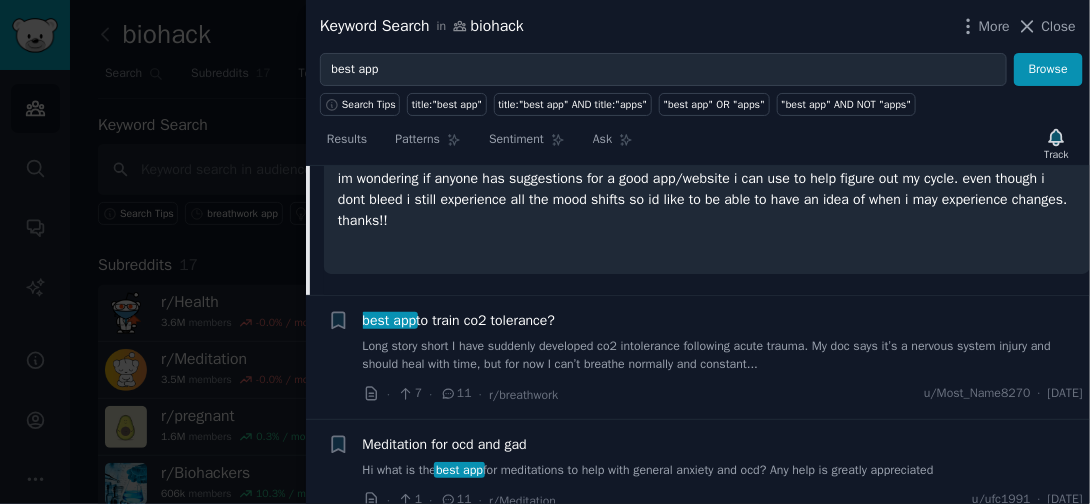 click on "Long story short I have suddenly developed co2 intolerance following acute trauma. My doc says it’s a nervous system injury and should heal with time, but for now I can’t breathe normally and constant..." at bounding box center (723, 355) 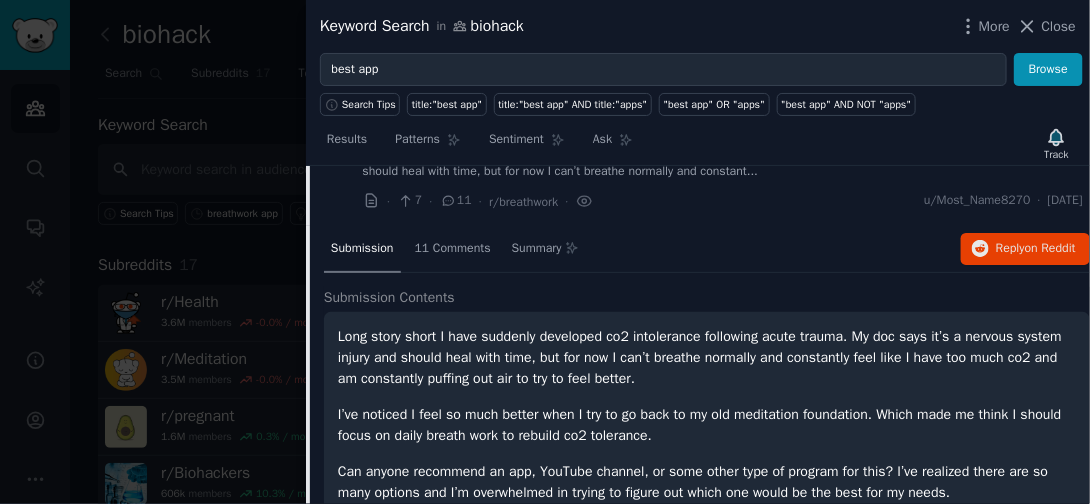 scroll, scrollTop: 429, scrollLeft: 0, axis: vertical 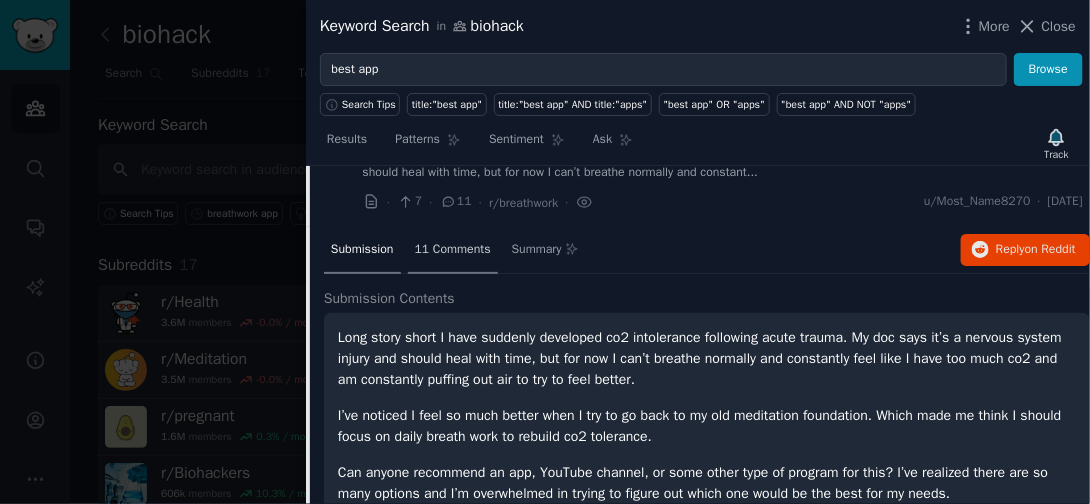 click on "11 Comments" at bounding box center (453, 250) 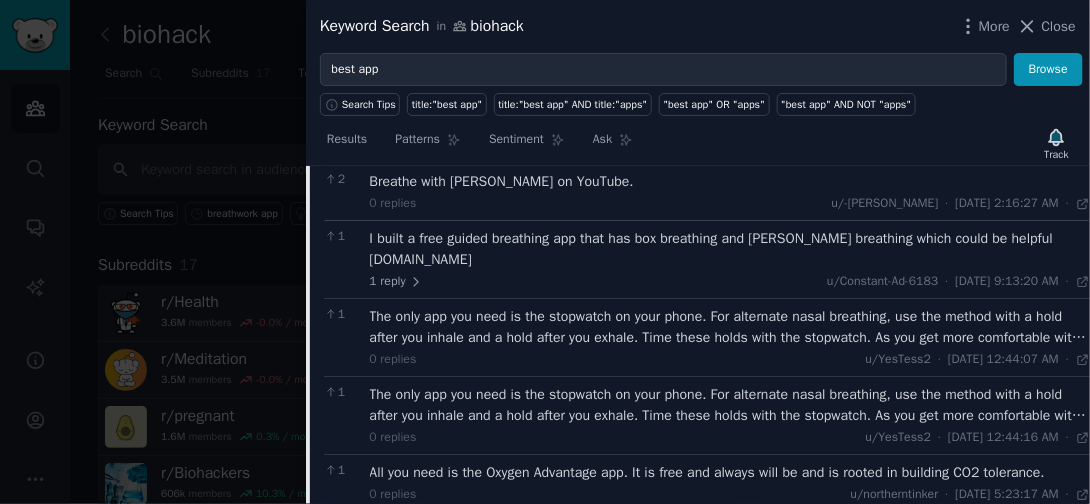 scroll, scrollTop: 657, scrollLeft: 0, axis: vertical 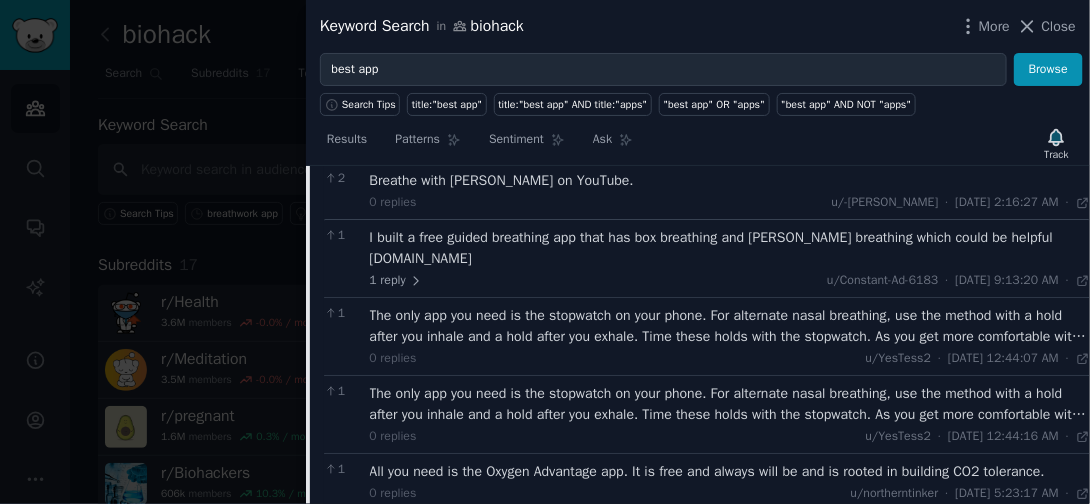 click on "I built a free guided breathing app that has box breathing and [PERSON_NAME] breathing which could be helpful
[DOMAIN_NAME]" at bounding box center [730, 248] 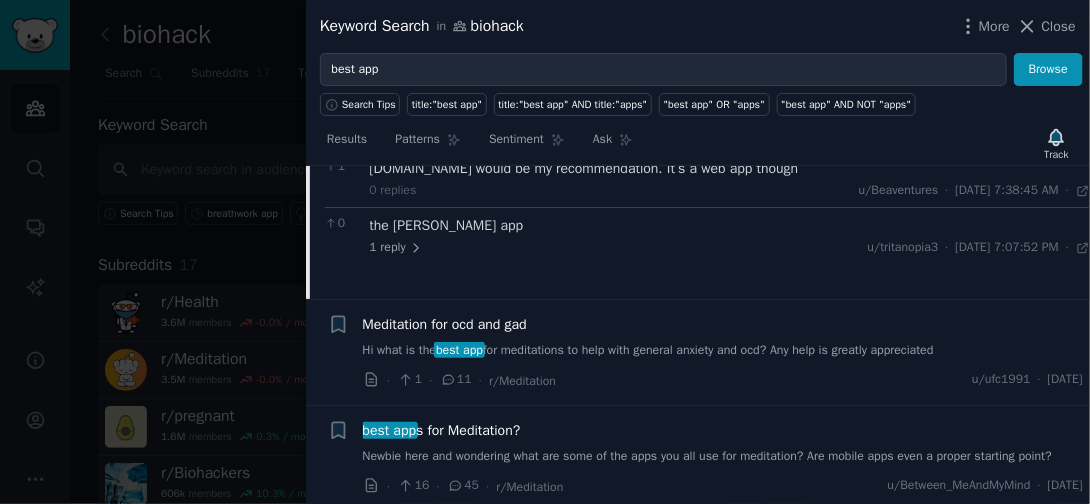 scroll, scrollTop: 1092, scrollLeft: 0, axis: vertical 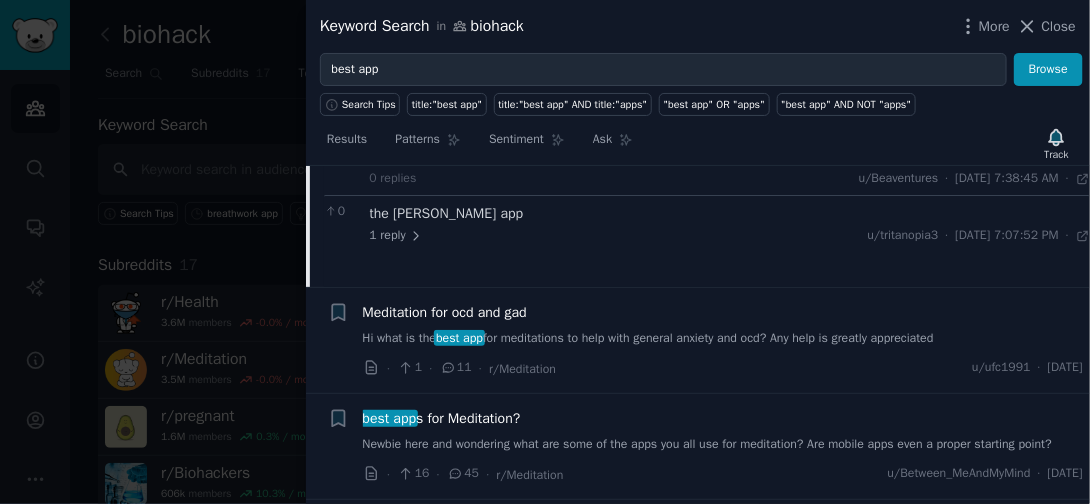click on "Hi what is the  best app  for meditations to help with general anxiety and ocd? Any help is greatly appreciated" at bounding box center (723, 339) 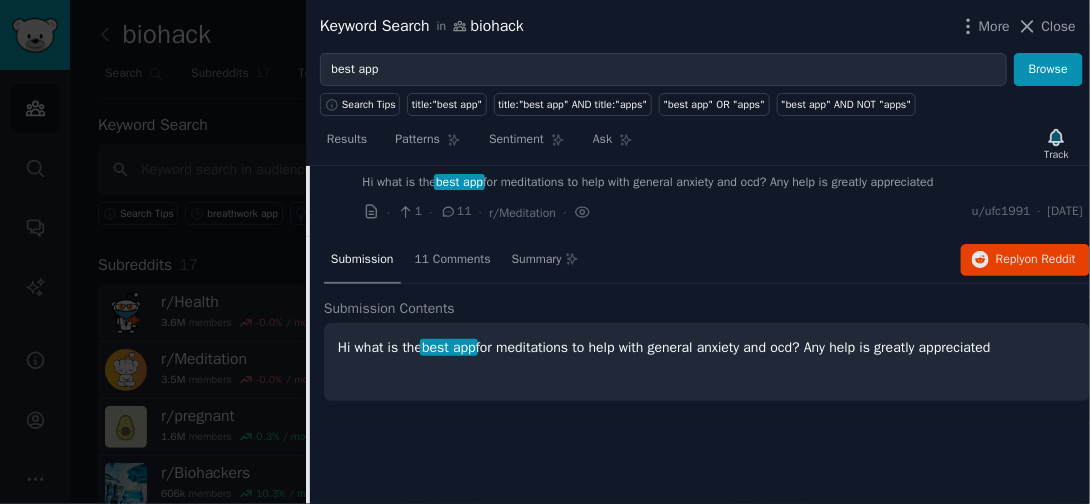 scroll, scrollTop: 488, scrollLeft: 0, axis: vertical 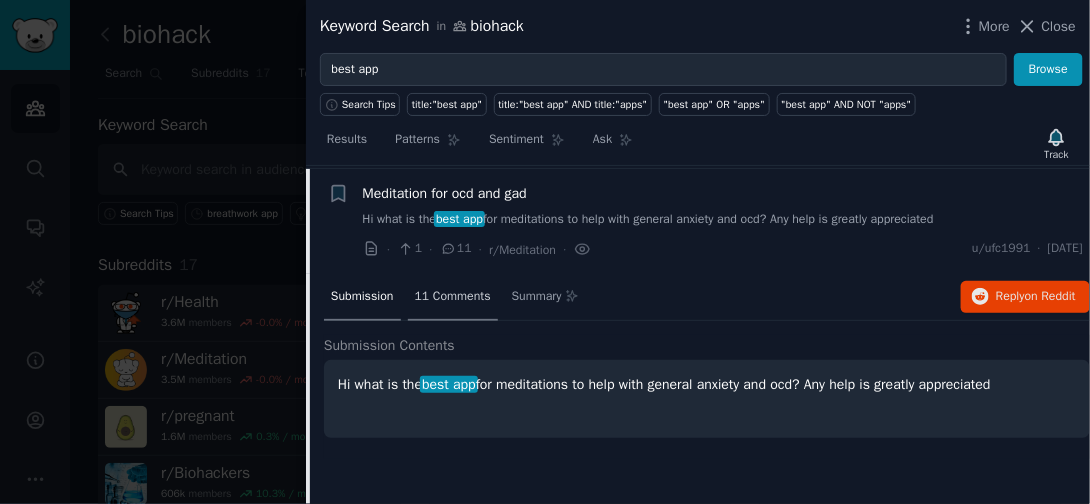 click on "11 Comments" at bounding box center (453, 298) 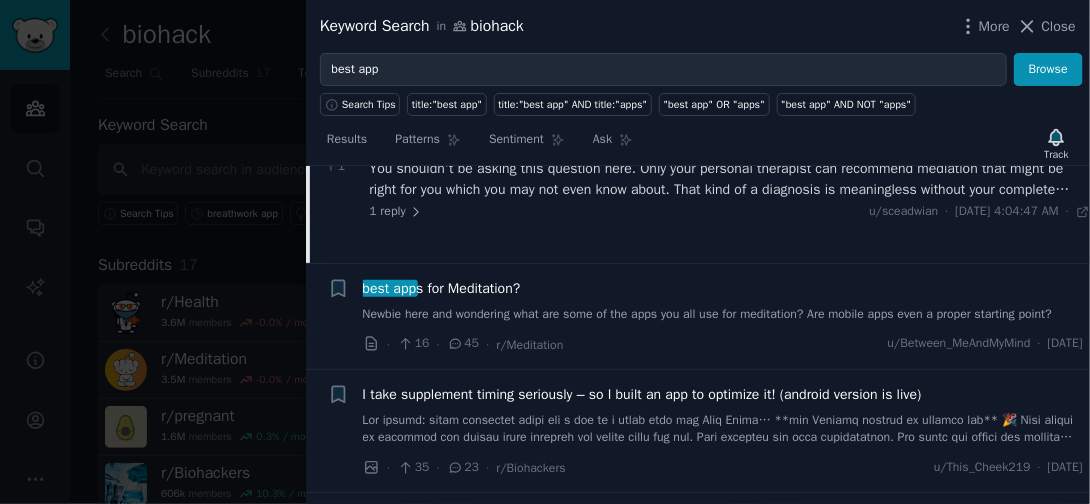 scroll, scrollTop: 858, scrollLeft: 0, axis: vertical 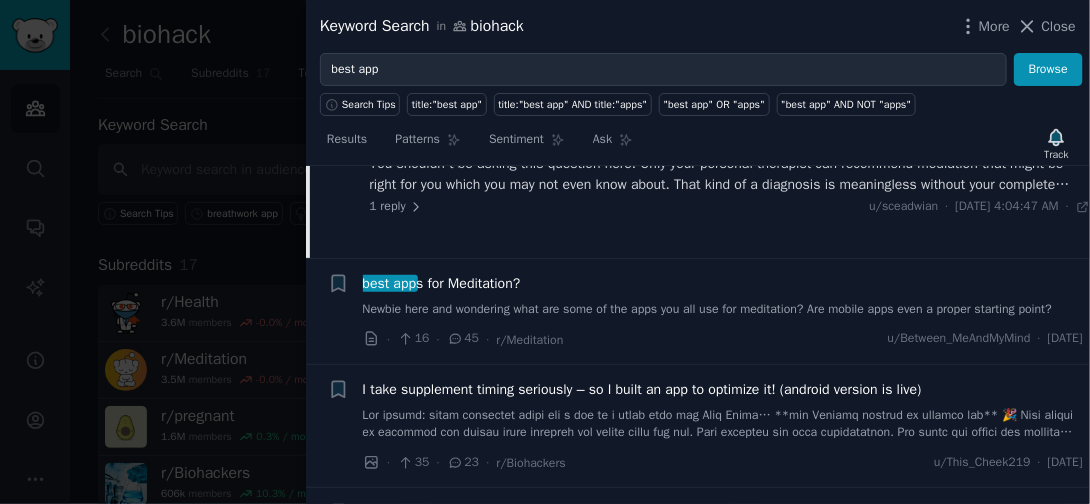 click on "Newbie here and wondering what are some of the apps you all use for meditation? Are mobile apps even a proper starting point?" at bounding box center (723, 310) 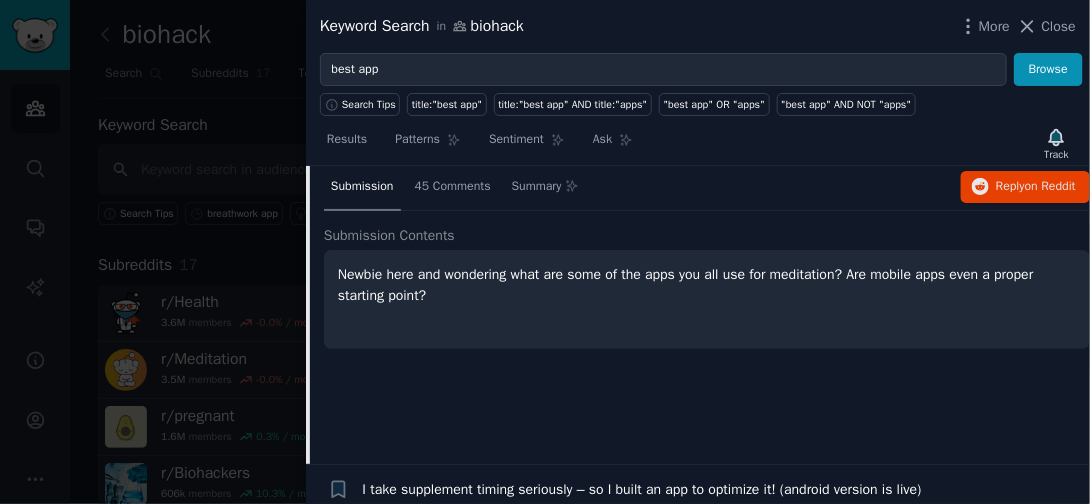 scroll, scrollTop: 680, scrollLeft: 0, axis: vertical 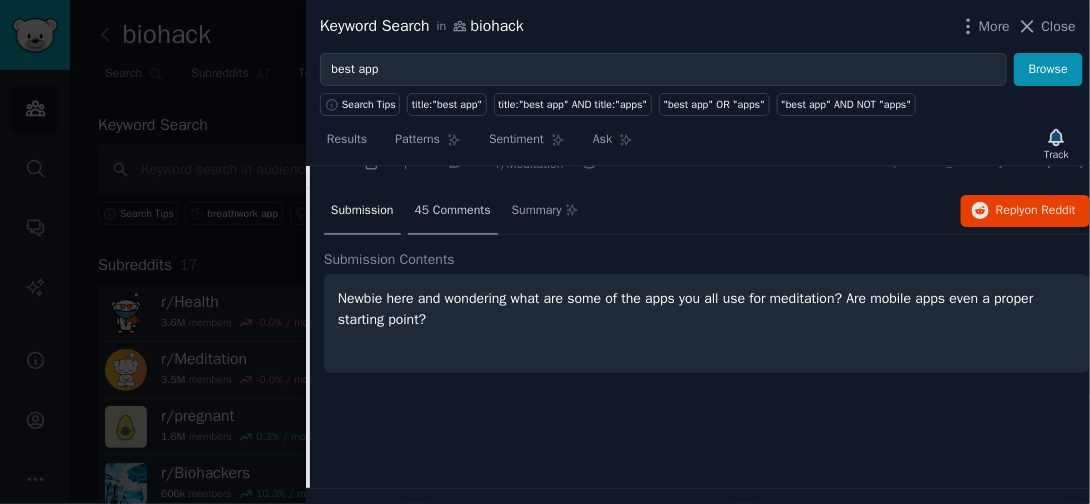 click on "45 Comments" at bounding box center (453, 211) 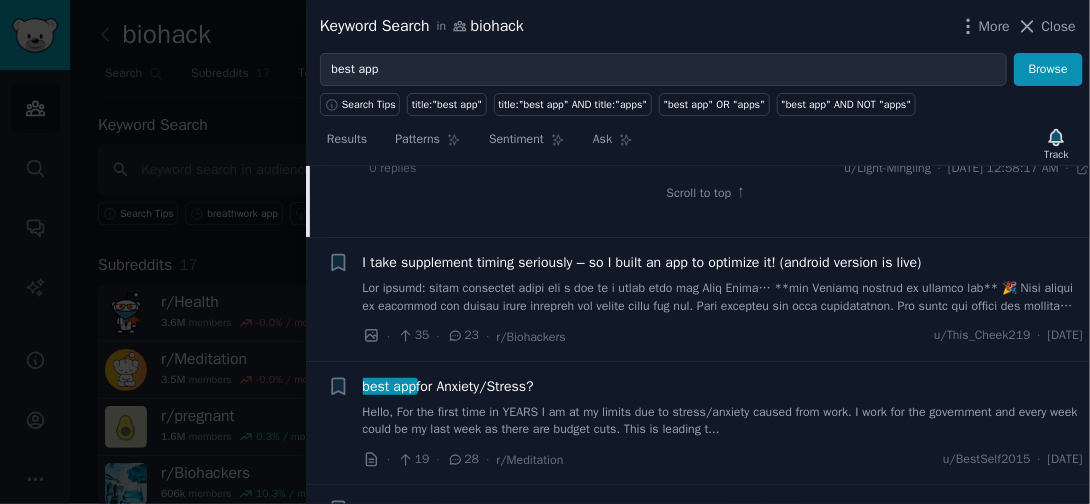 scroll, scrollTop: 2802, scrollLeft: 0, axis: vertical 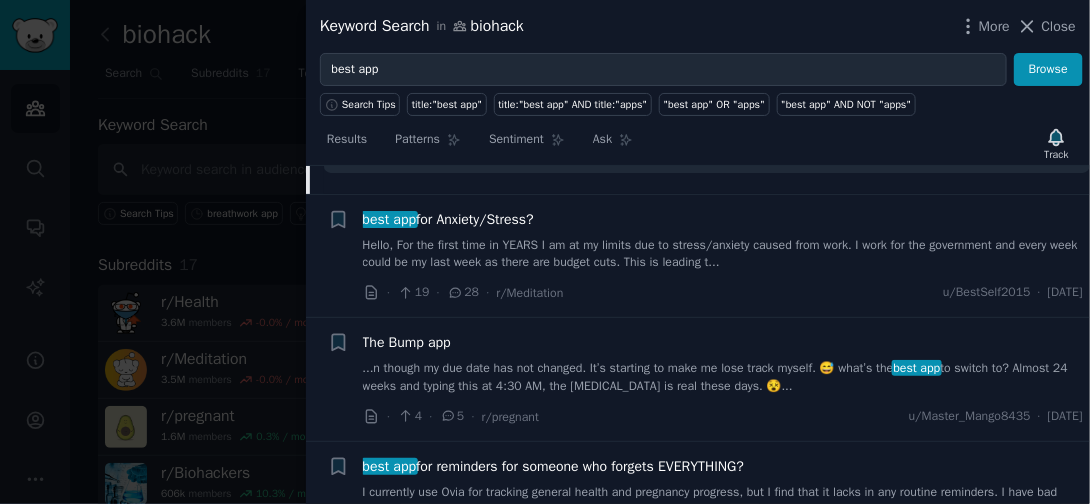 click on "Hello,
For the first time in YEARS I am at my limits due to stress/anxiety caused from work. I work for the government and every week could be my last week as there are budget cuts. This is leading t..." at bounding box center (723, 254) 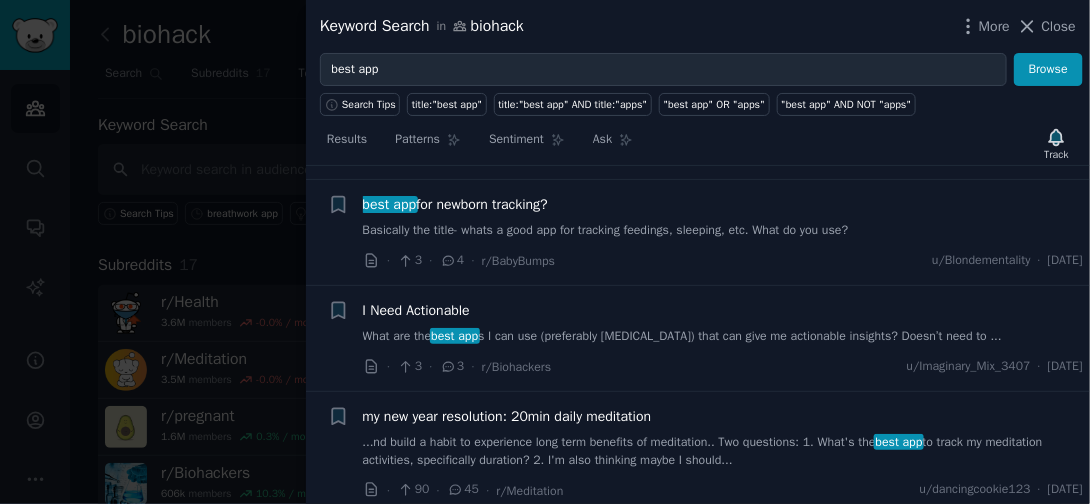 scroll, scrollTop: 1679, scrollLeft: 0, axis: vertical 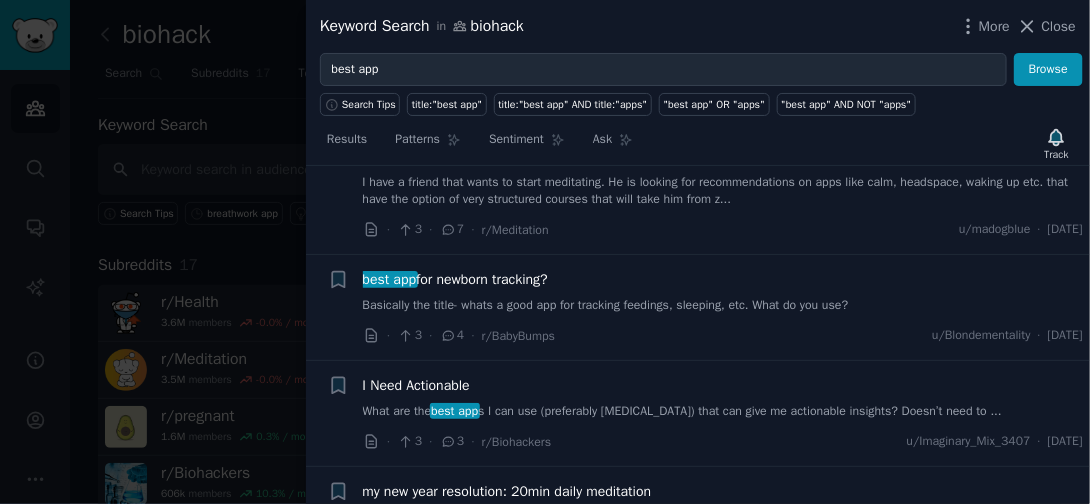 click on "Basically the title- whats a good app for tracking feedings, sleeping, etc. What do you use?" at bounding box center (723, 306) 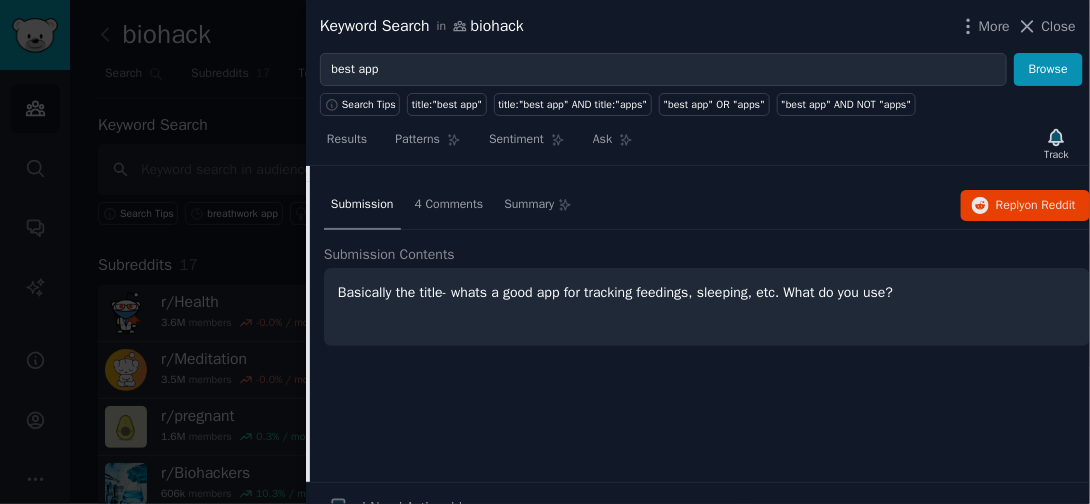 scroll, scrollTop: 1415, scrollLeft: 0, axis: vertical 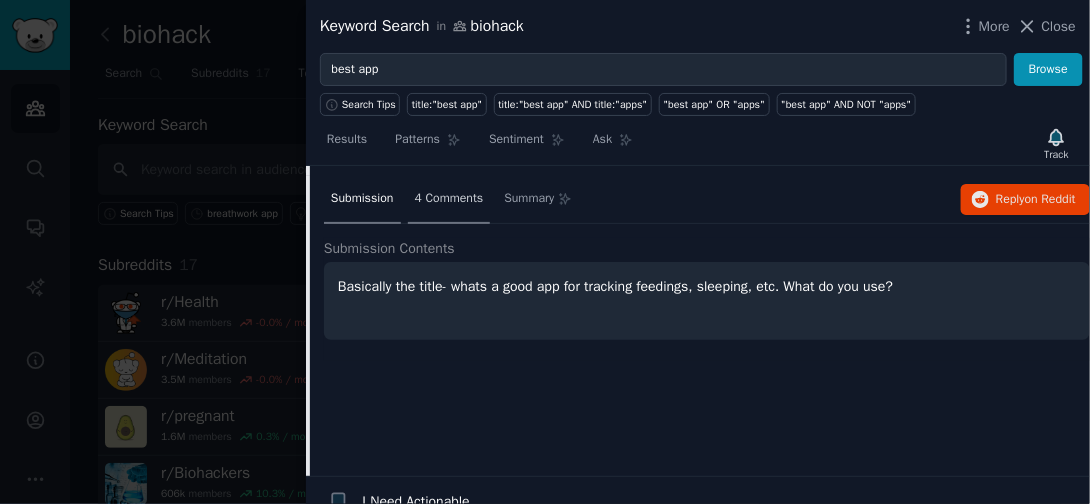 click on "4 Comments" at bounding box center (449, 199) 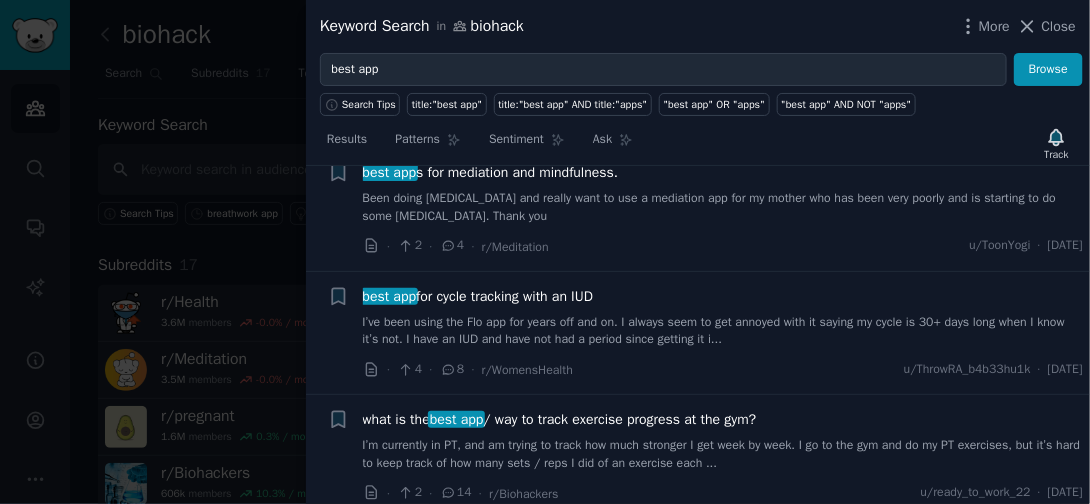 scroll, scrollTop: 2504, scrollLeft: 0, axis: vertical 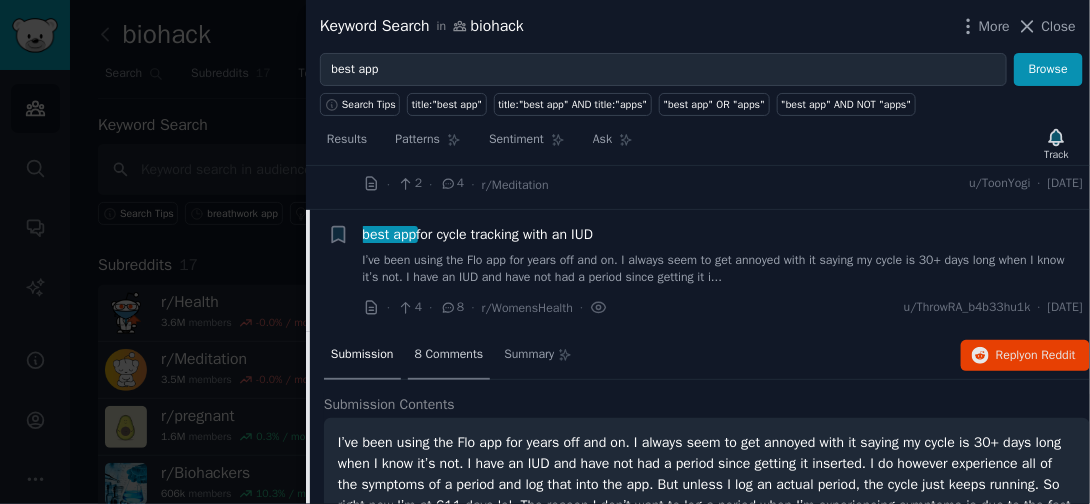 click on "8 Comments" at bounding box center (449, 355) 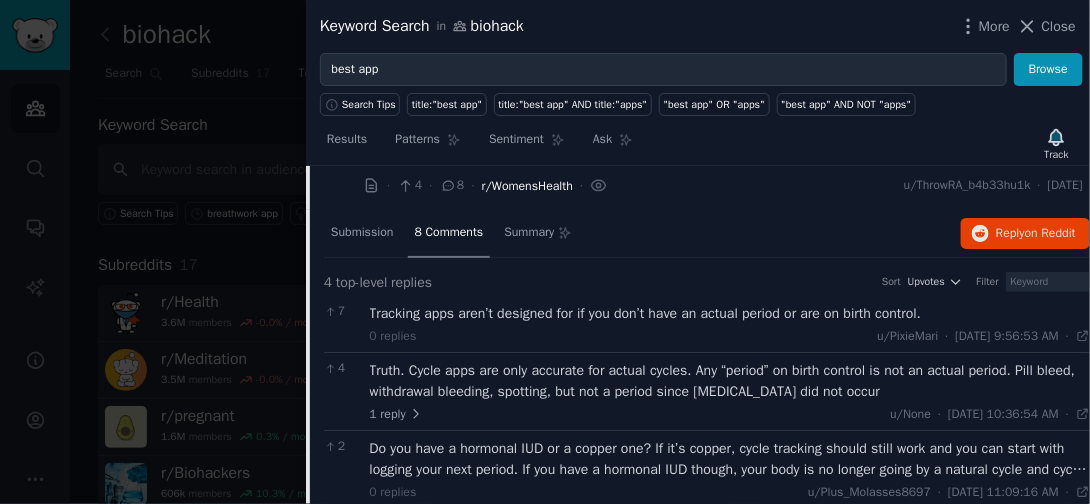 scroll, scrollTop: 2337, scrollLeft: 0, axis: vertical 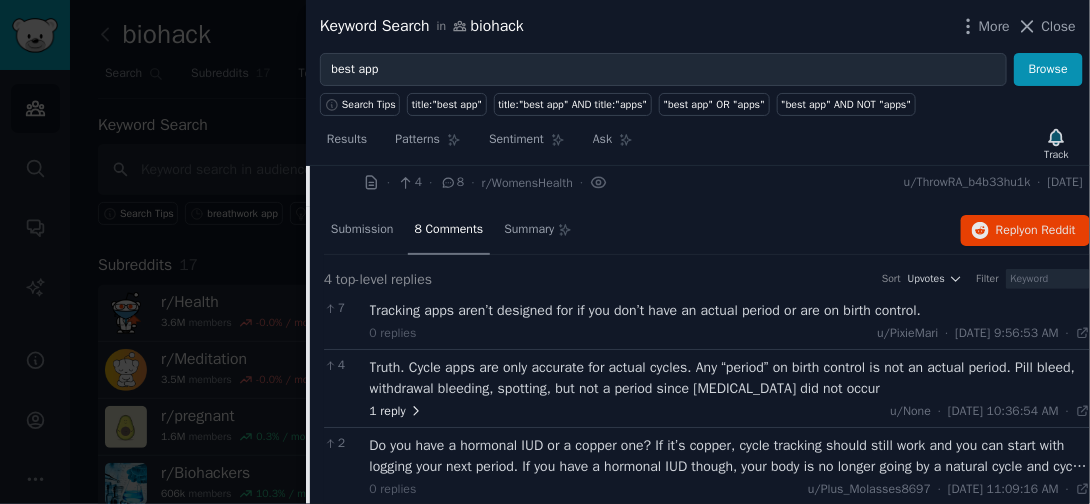 click 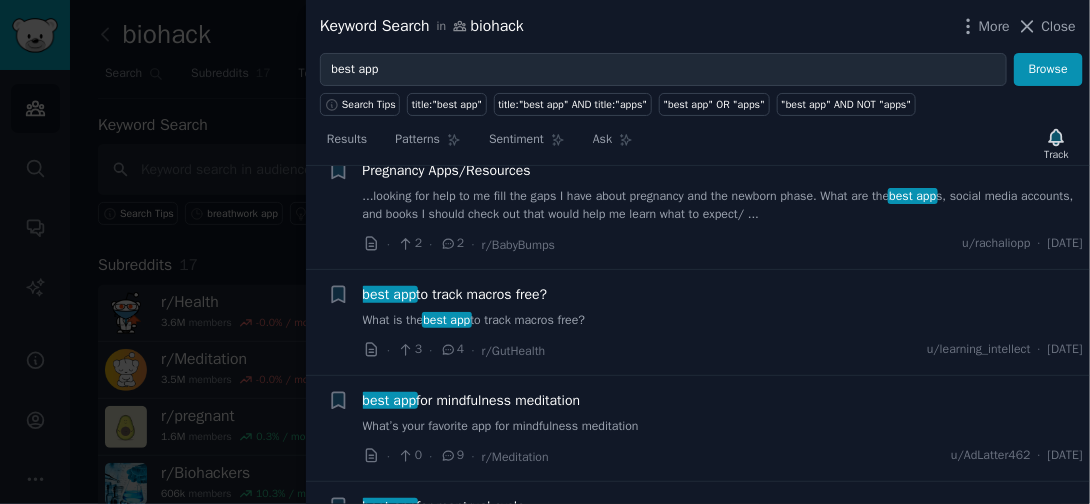 scroll, scrollTop: 4788, scrollLeft: 0, axis: vertical 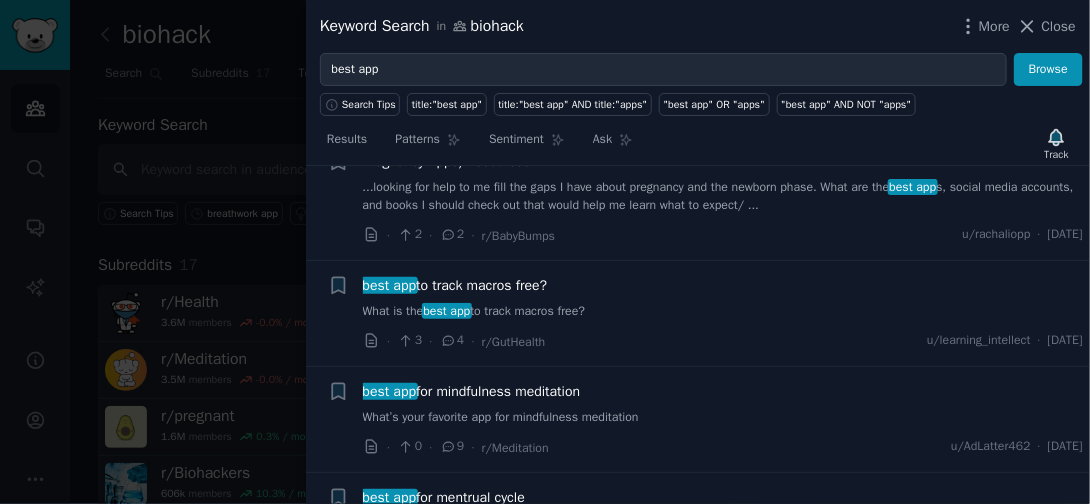 click at bounding box center [545, 252] 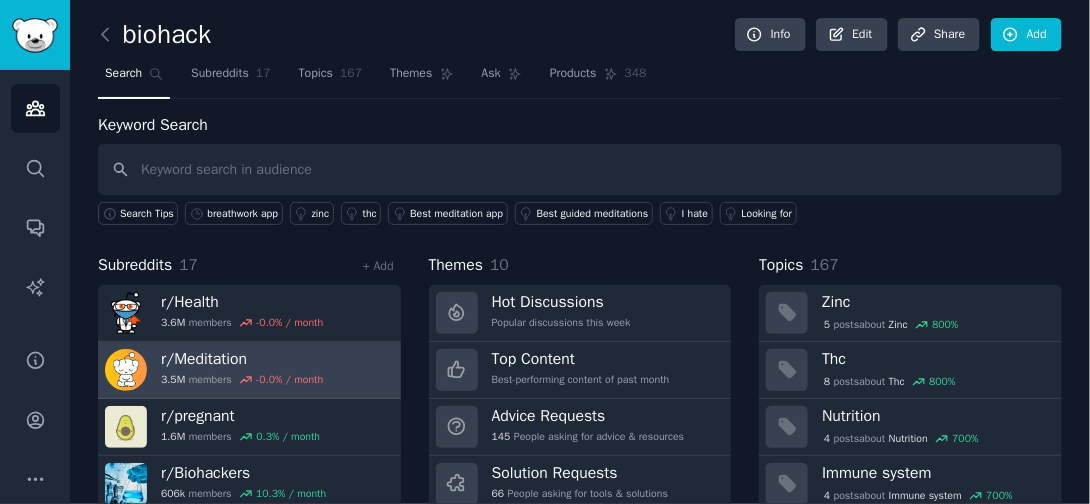 click on "r/ Meditation" at bounding box center (242, 359) 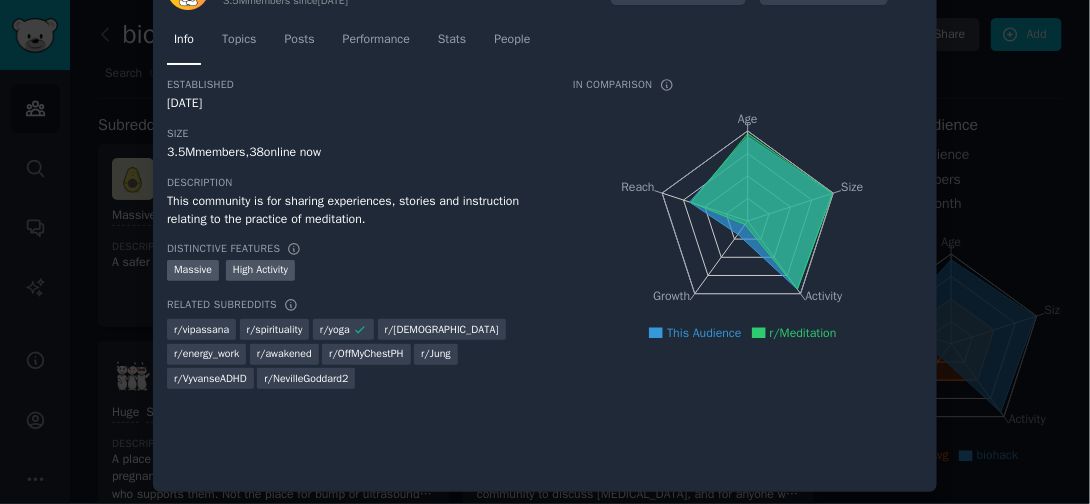 scroll, scrollTop: 0, scrollLeft: 0, axis: both 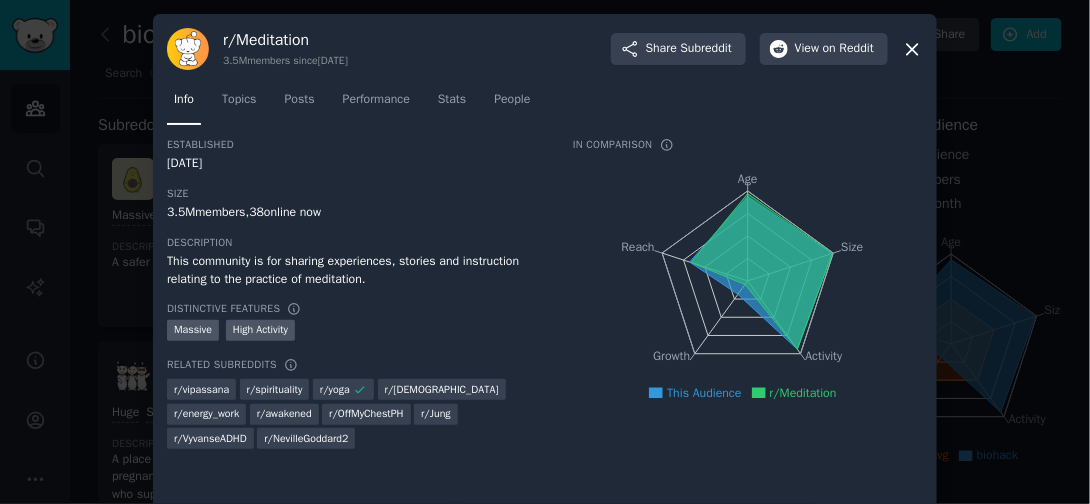 click 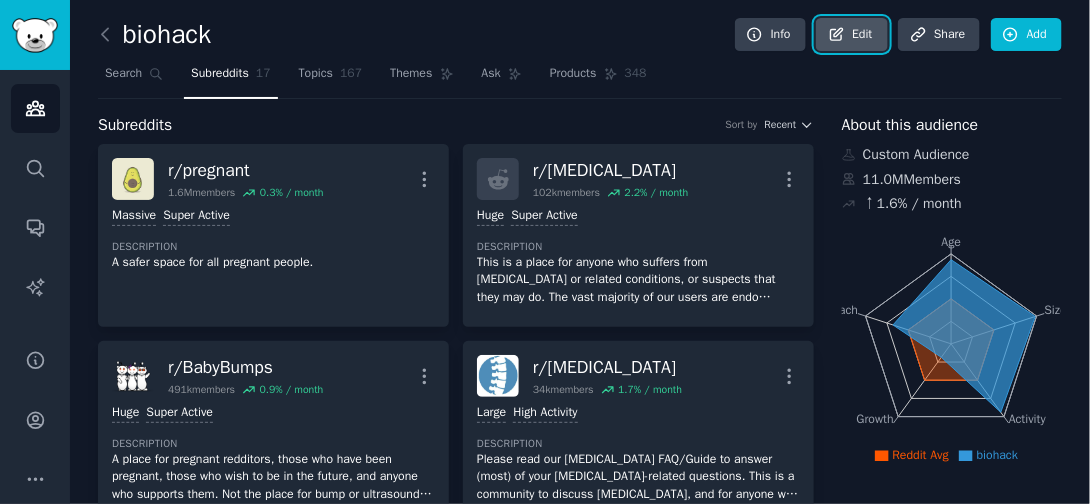 click 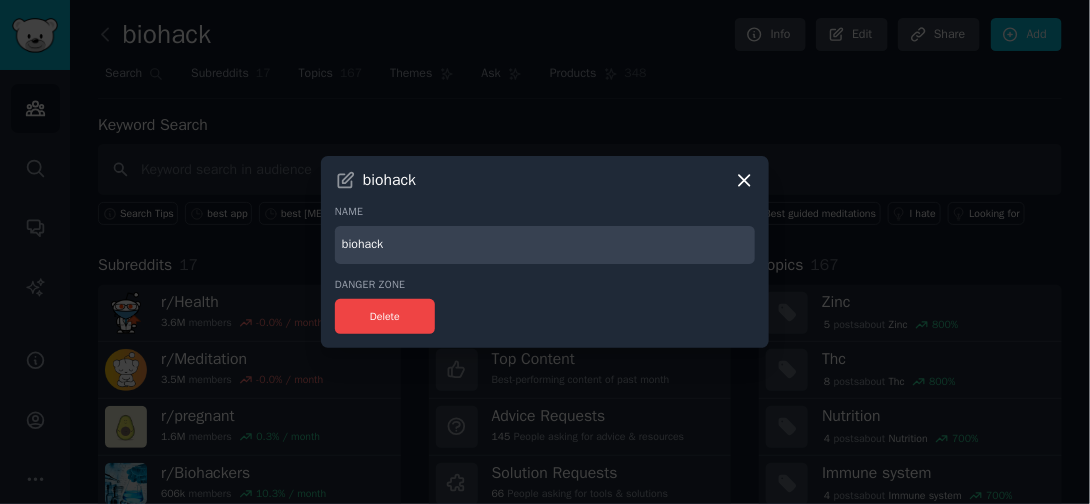 click at bounding box center (545, 252) 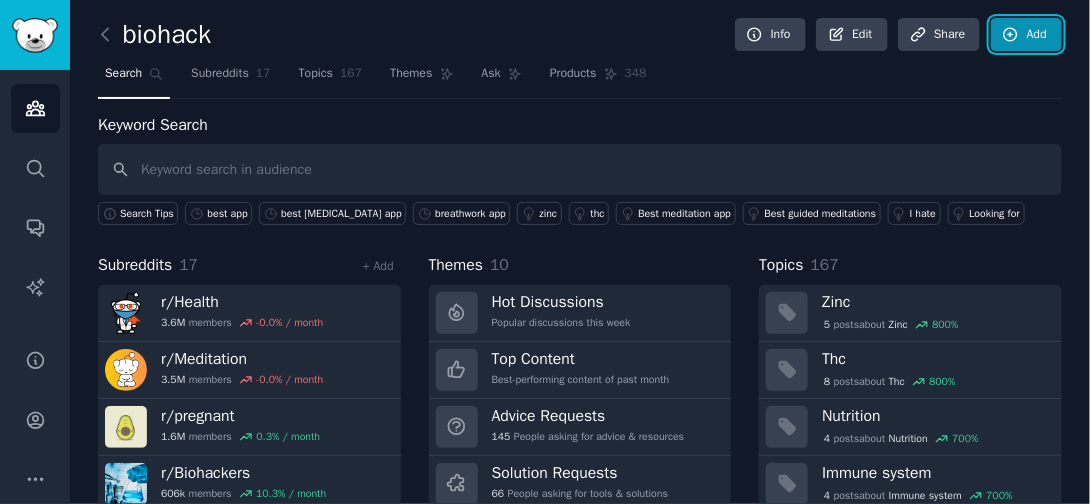 click on "Add" at bounding box center [1026, 35] 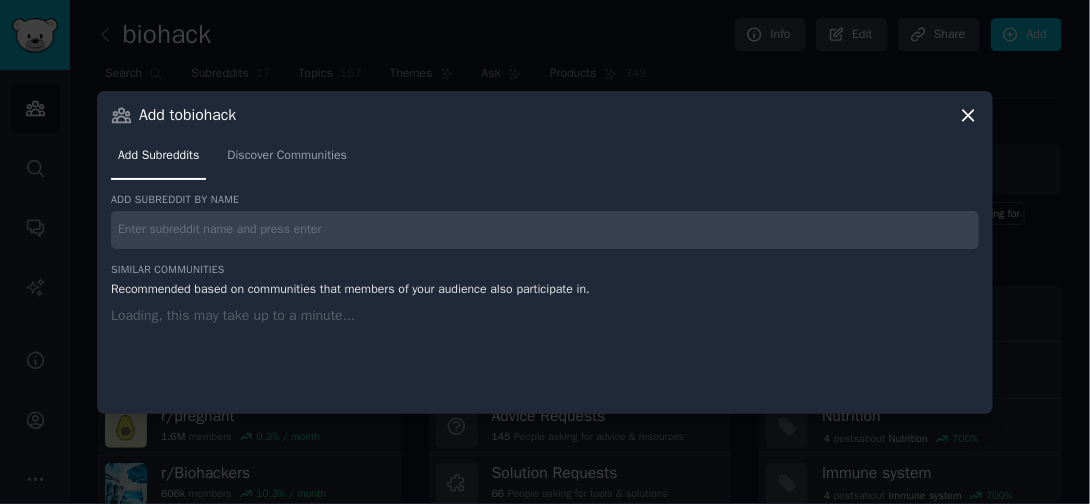 click at bounding box center [545, 230] 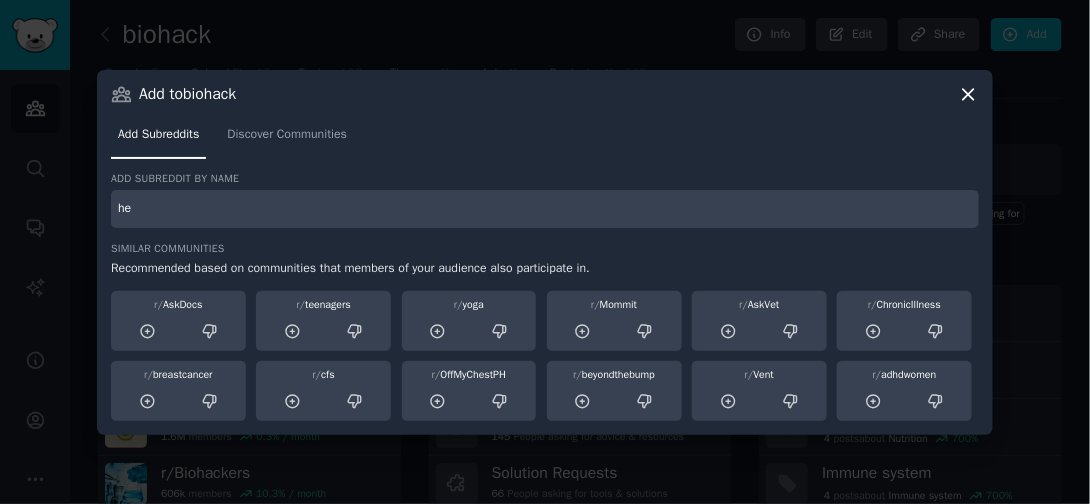 type on "h" 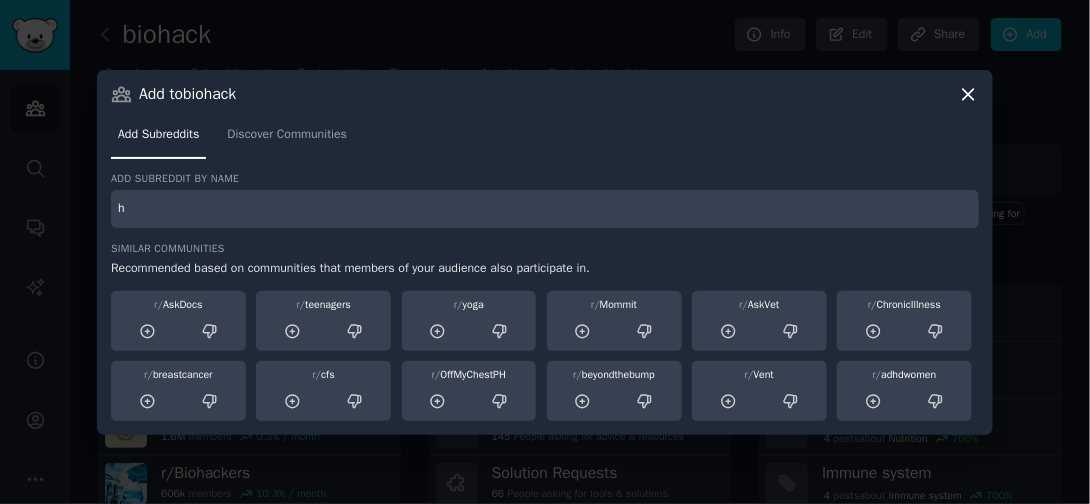 type 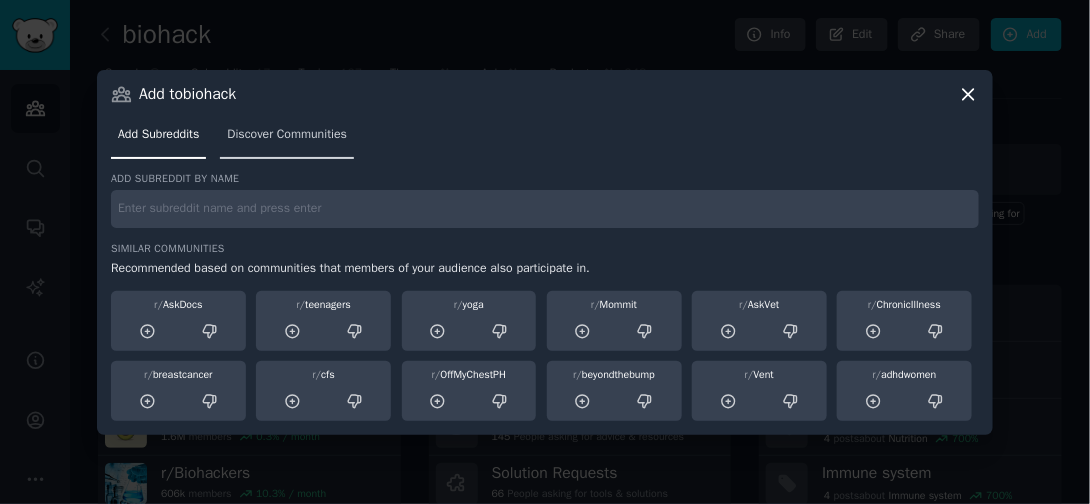 click on "Discover Communities" at bounding box center [287, 135] 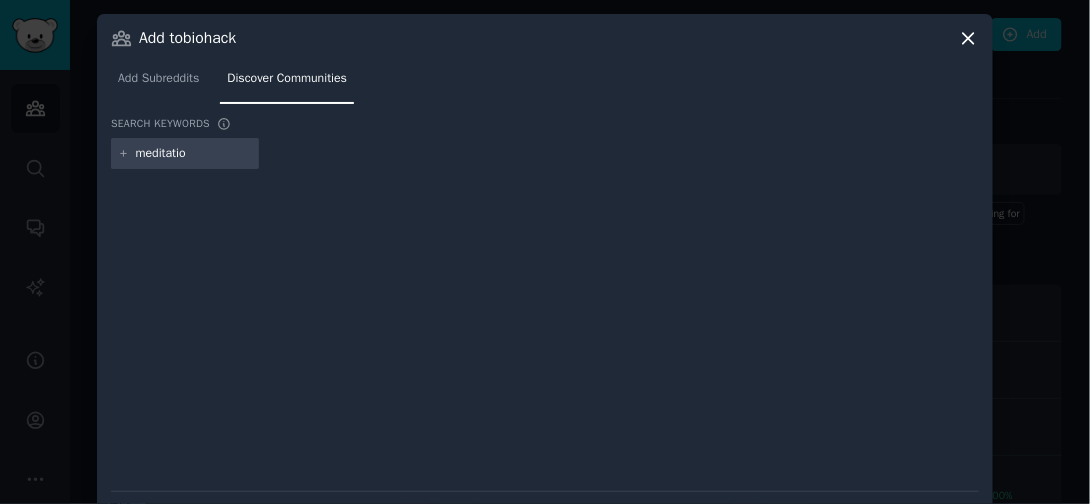 type on "meditation" 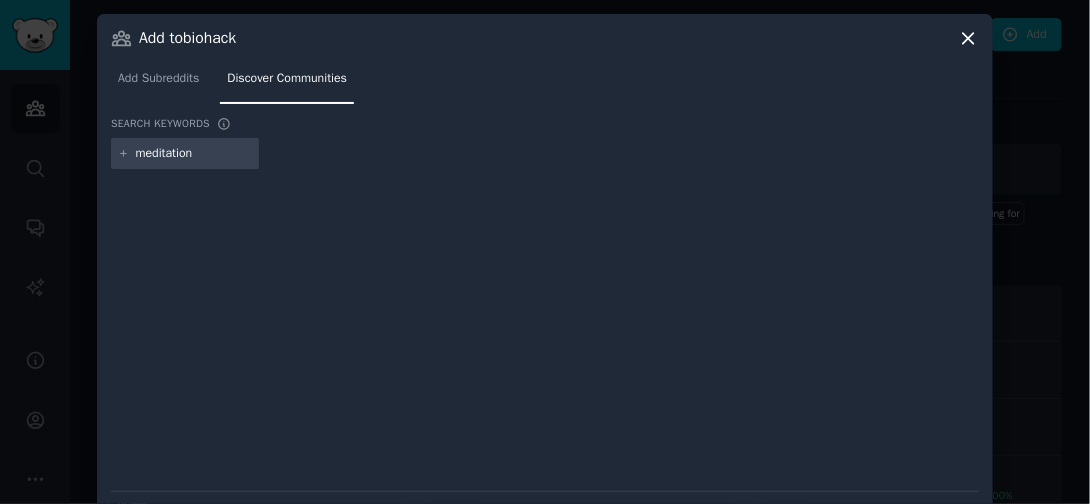type 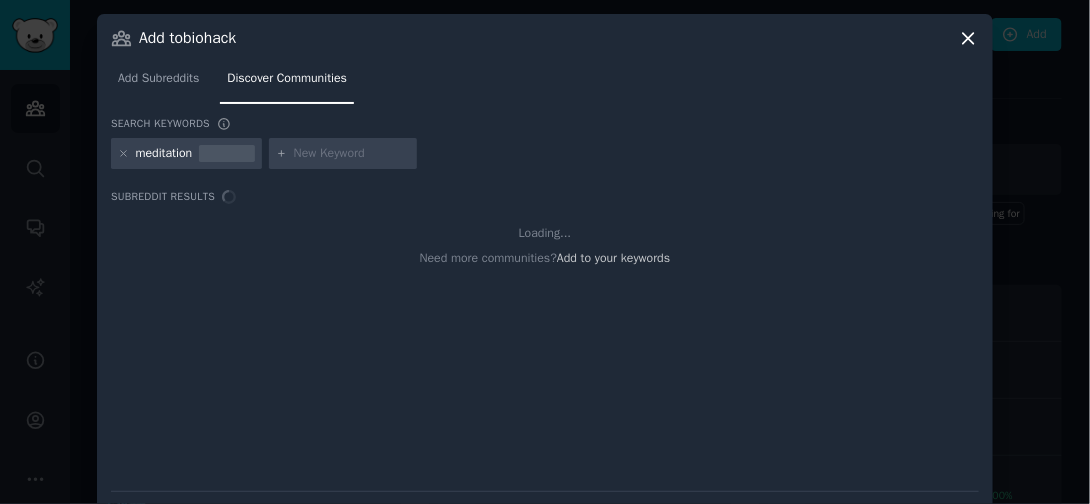 scroll, scrollTop: 63, scrollLeft: 0, axis: vertical 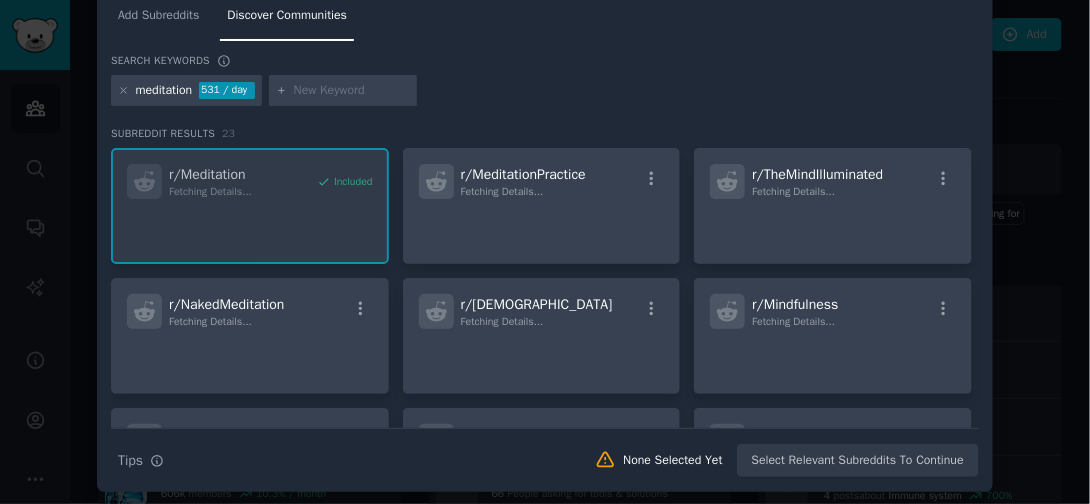click on "r/ Meditation Fetching Details... Included r/ MeditationPractice Fetching Details... r/ TheMindIlluminated Fetching Details... r/ NakedMeditation Fetching Details... r/ [DEMOGRAPHIC_DATA] Fetching Details... r/ Mindfulness Fetching Details... r/ mindful_meditation Fetching Details... r/ AdvancedMeditation Fetching Details... r/ [DEMOGRAPHIC_DATA] Fetching Details... r/ meditation_videos Fetching Details... r/ SwordAndSupperGame Fetching Details... r/ DrJoeDispenza Fetching Details..." at bounding box center [545, 401] 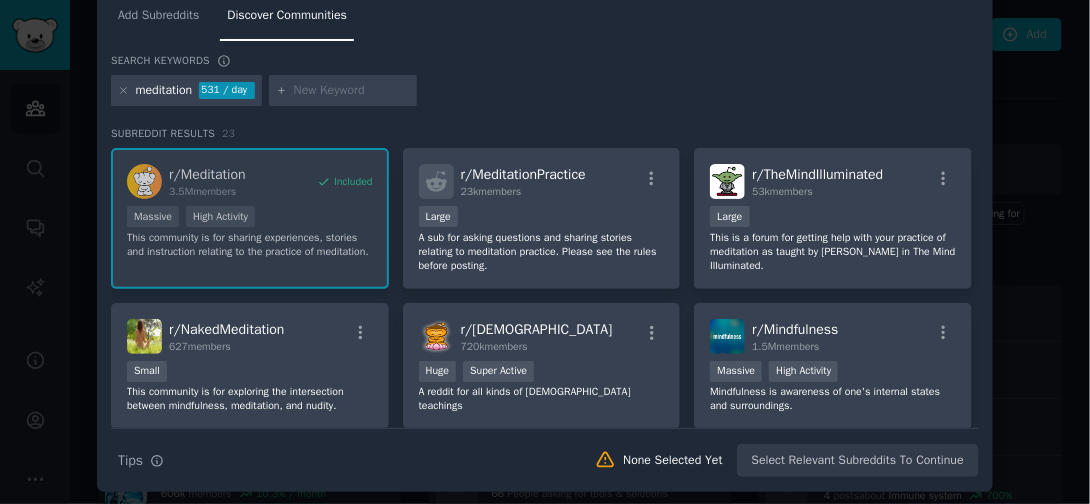 click on "r/ Meditation 3.5M  members Included Massive High Activity This community is for sharing experiences, stories and instruction relating to the practice of meditation. r/ MeditationPractice 23k  members Large A sub for asking questions and sharing stories relating to meditation practice. Please see the rules before posting.
r/ TheMindIlluminated 53k  members Large This is a forum for getting help with your practice of meditation as taught by Culadasa in The Mind Illuminated. r/ NakedMeditation 627  members Small This community is for exploring the intersection between mindfulness, meditation, and nudity. r/ [DEMOGRAPHIC_DATA] 720k  members Huge Super Active A reddit for all kinds of [DEMOGRAPHIC_DATA] teachings r/ Mindfulness 1.5M  members Massive High Activity Mindfulness is awareness of one's internal states and surroundings. r/ mindful_meditation 9k  members Medium Size [DEMOGRAPHIC_DATA] Mindfulness Meditation
r/ AdvancedMeditation 1k  members Medium Size r/ [DEMOGRAPHIC_DATA] 739k  members Huge High Activity r/ meditation_videos 7k  members" at bounding box center [545, 443] 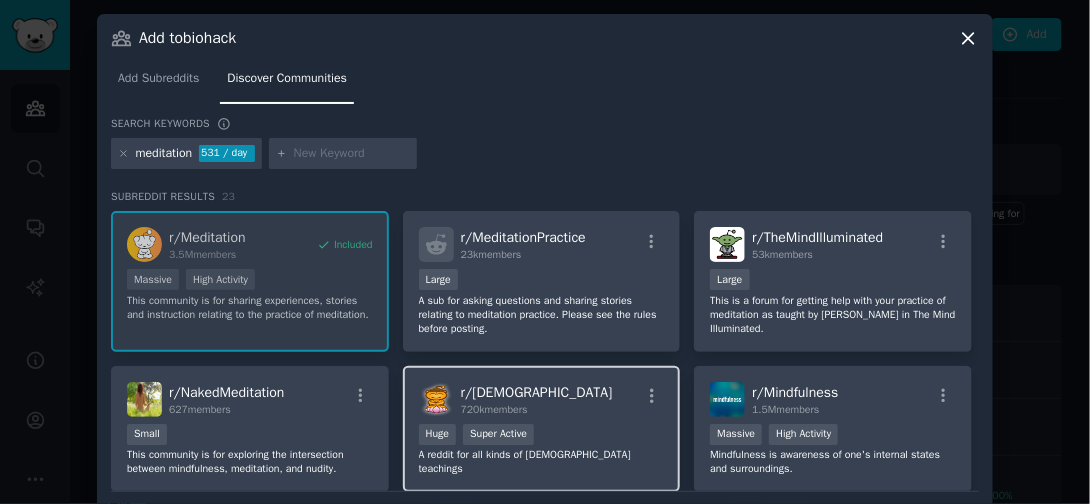 scroll, scrollTop: 1, scrollLeft: 0, axis: vertical 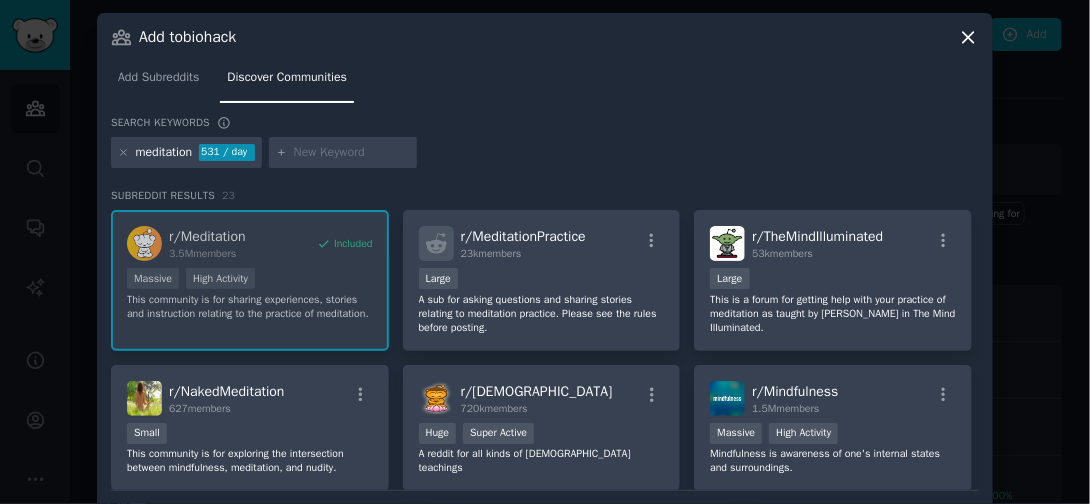 click 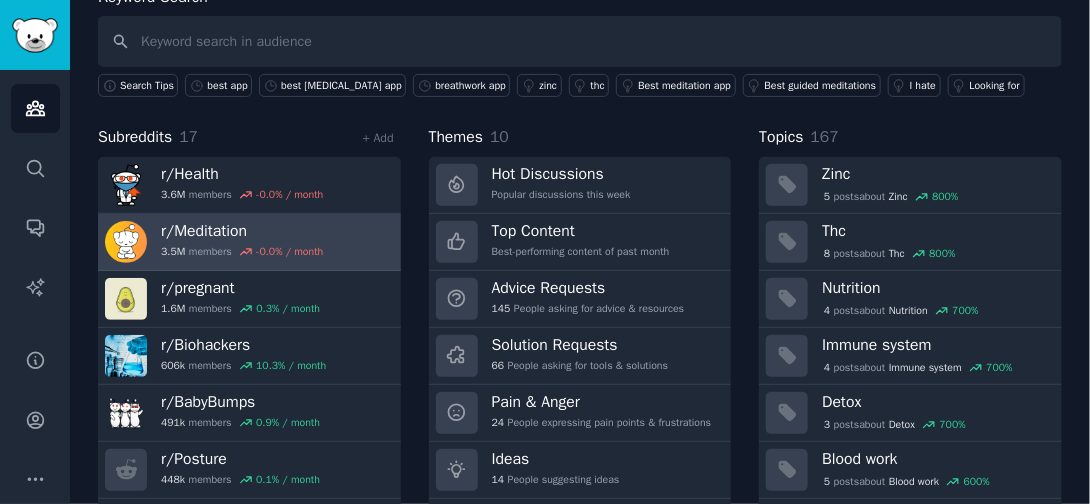 scroll, scrollTop: 136, scrollLeft: 0, axis: vertical 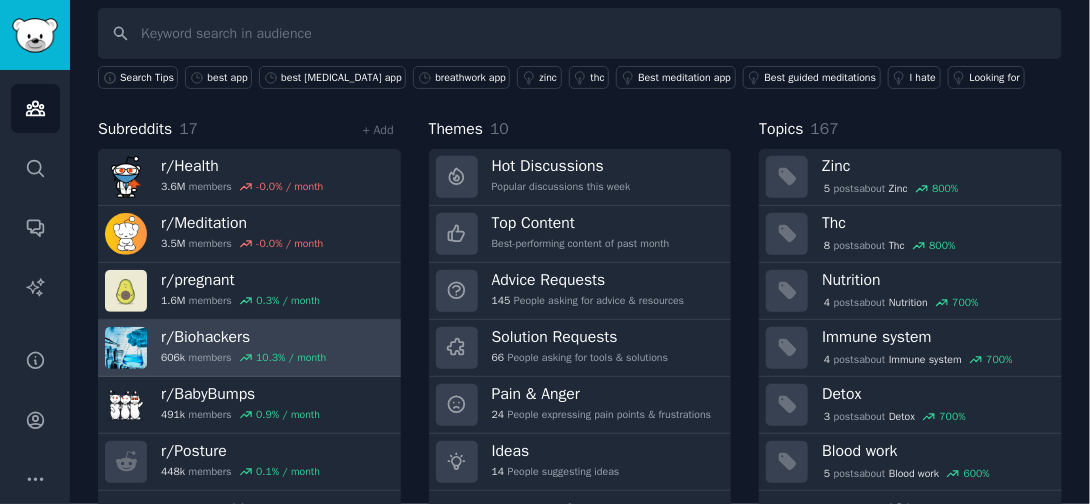 click on "10.3 % / month" at bounding box center [291, 358] 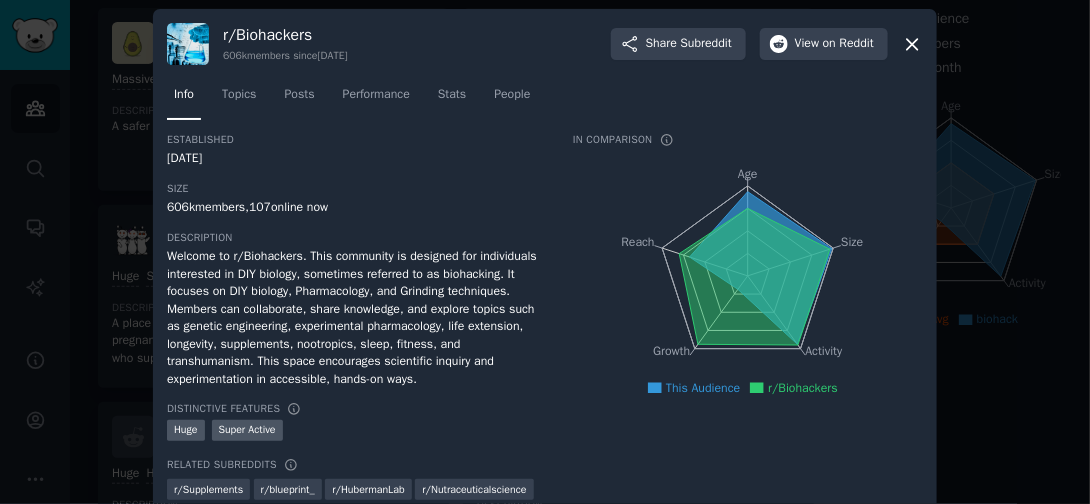 scroll, scrollTop: 0, scrollLeft: 0, axis: both 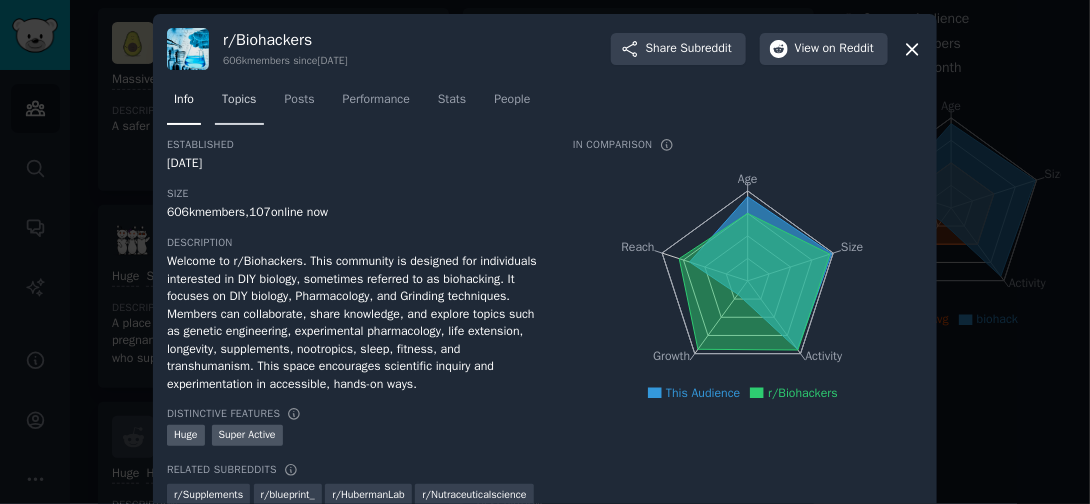 click on "Topics" at bounding box center [239, 100] 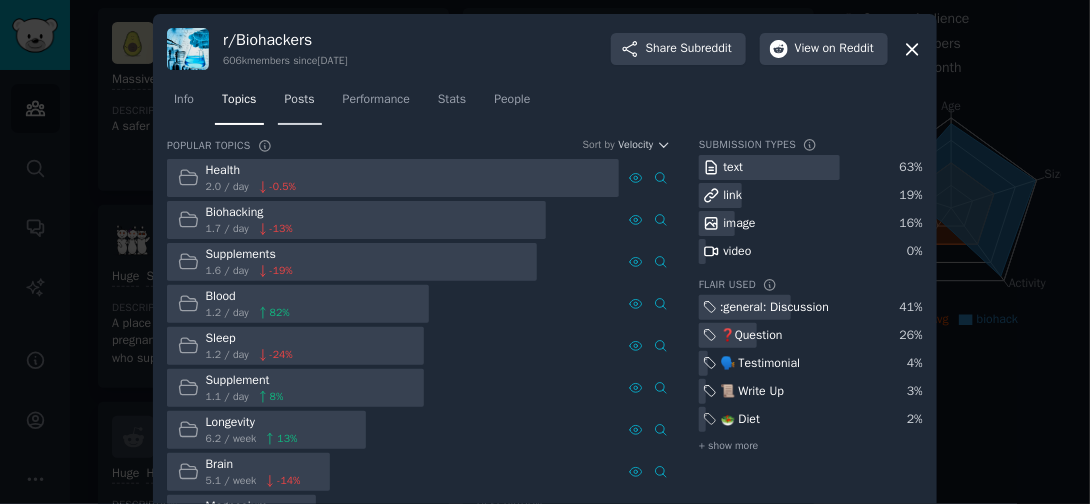 click on "Posts" at bounding box center [300, 104] 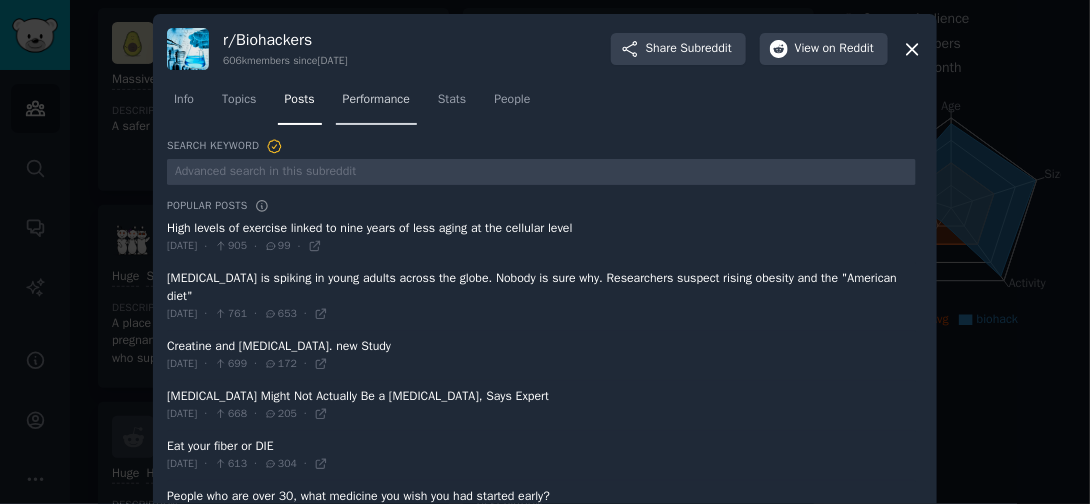 click on "Performance" at bounding box center (376, 100) 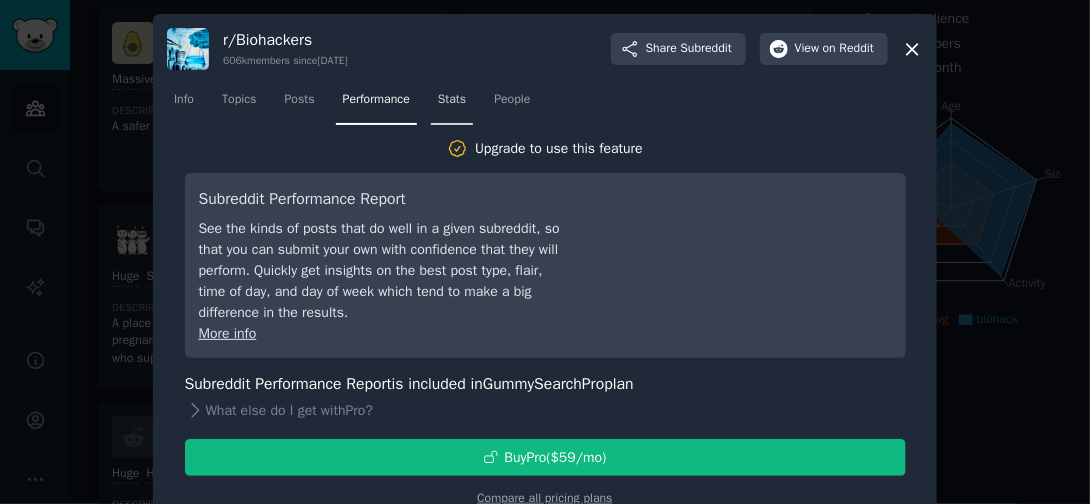 click on "Stats" at bounding box center [452, 104] 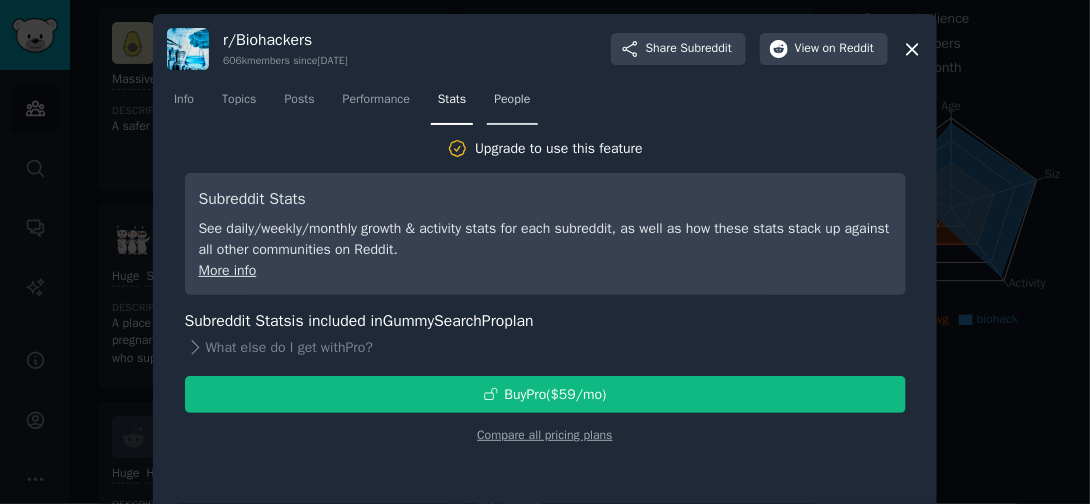click on "People" at bounding box center [512, 104] 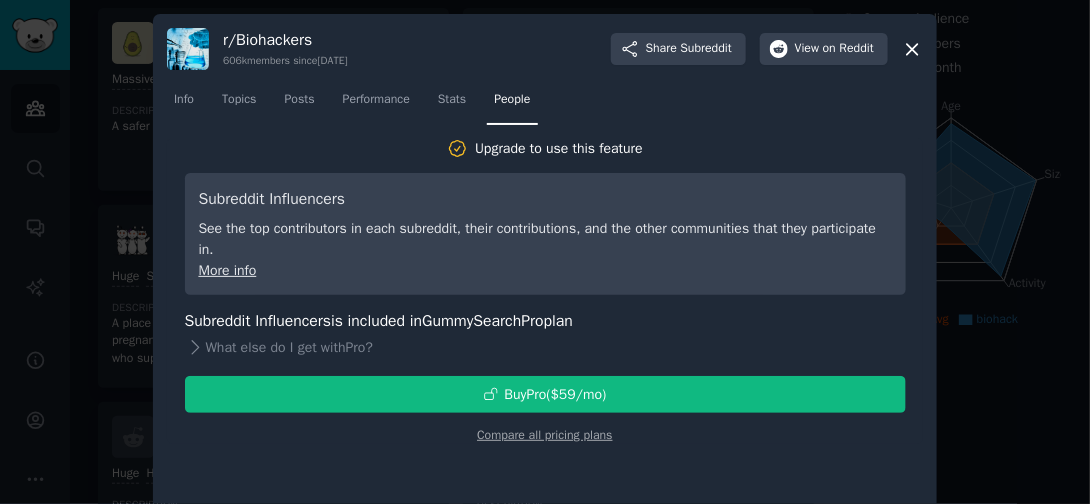 click on "r/ Biohackers 606k  members since  [DATE] Share  Subreddit View  on Reddit Info Topics Posts Performance Stats People Upgrade to use this feature Subreddit Influencers See the top contributors in each subreddit, their contributions, and the other communities that they participate in. More info Subreddit Influencers  is included in  GummySearch  Pro  plan What else do I get with  Pro ? Buy  Pro  ($ 59 /mo ) Compare all pricing plans" at bounding box center (545, 283) 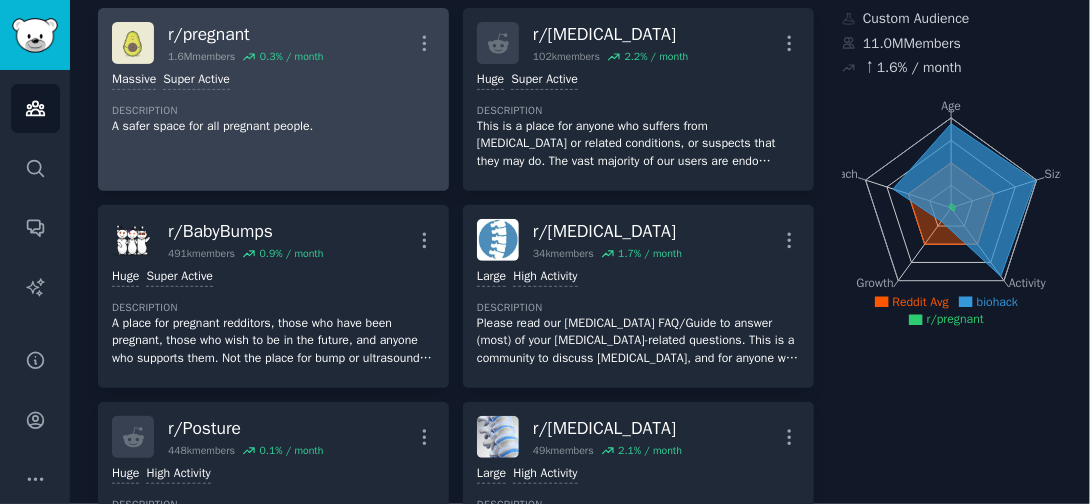scroll, scrollTop: 0, scrollLeft: 0, axis: both 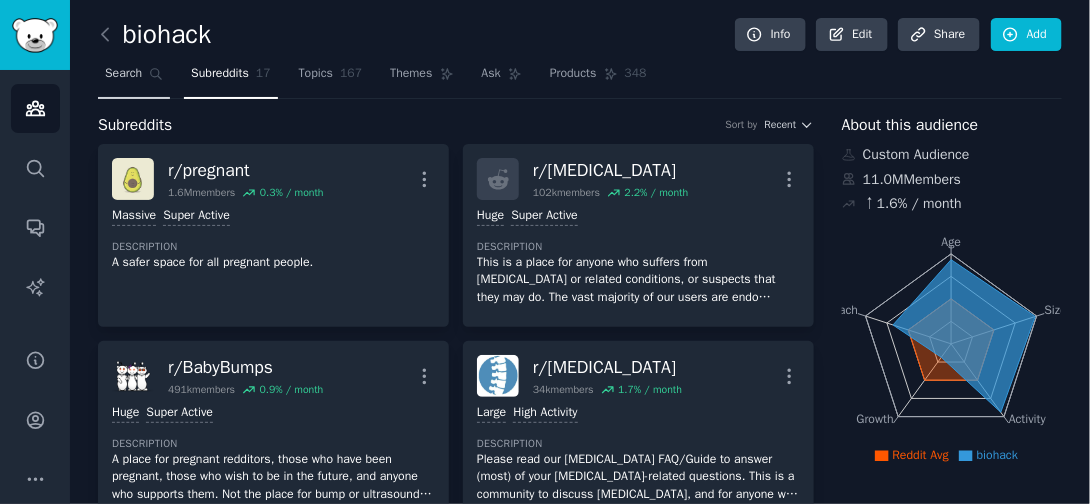 click on "Search" at bounding box center (134, 78) 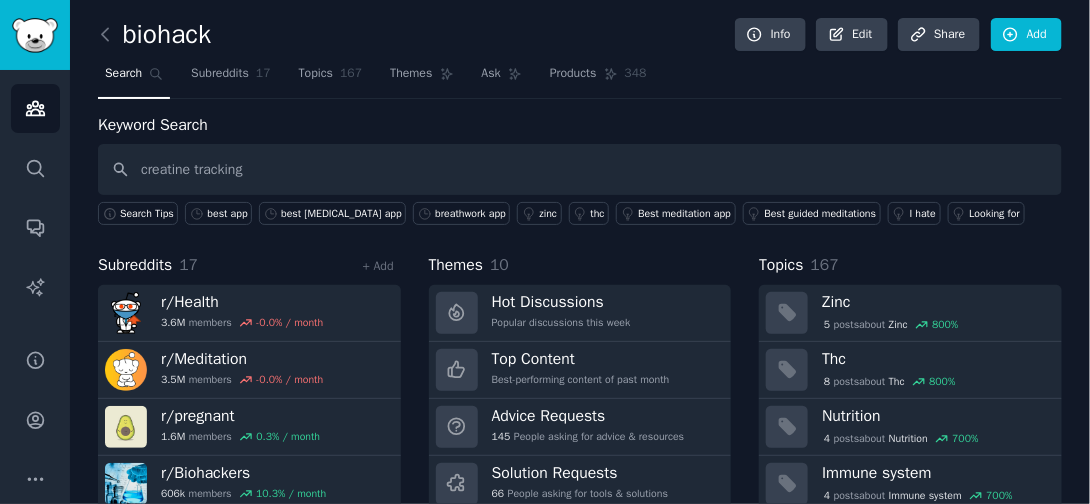 type on "creatine tracking" 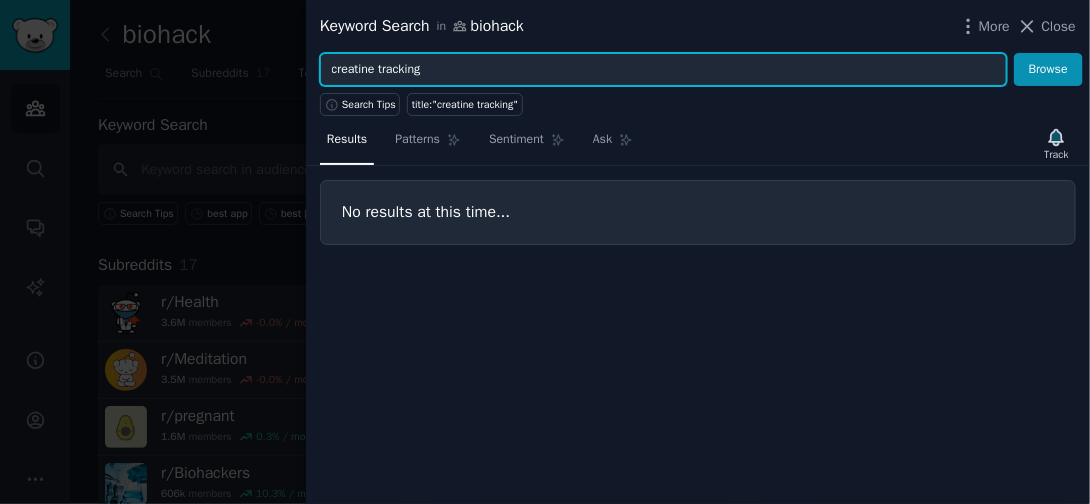 drag, startPoint x: 421, startPoint y: 66, endPoint x: 377, endPoint y: 75, distance: 44.911022 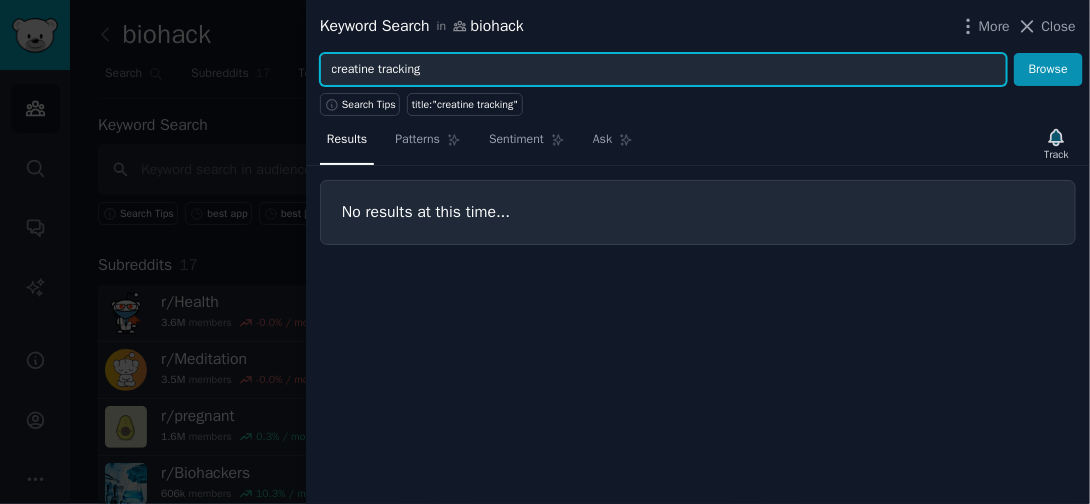 click on "creatine tracking" at bounding box center (663, 70) 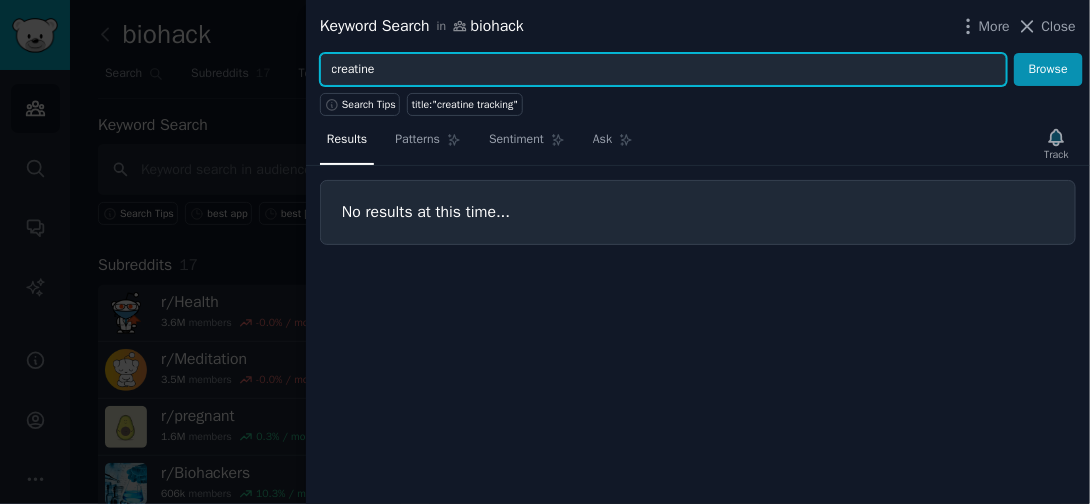type on "creatine" 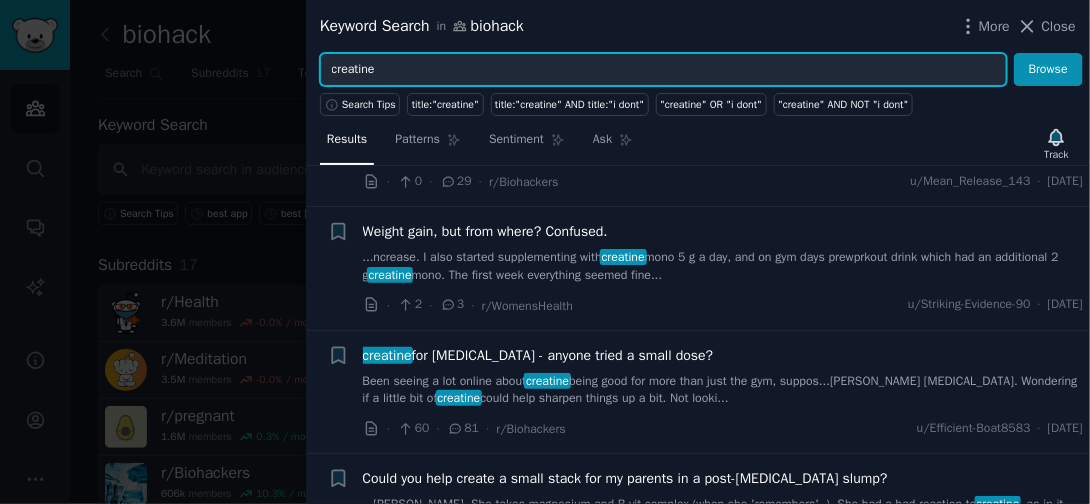 scroll, scrollTop: 1315, scrollLeft: 0, axis: vertical 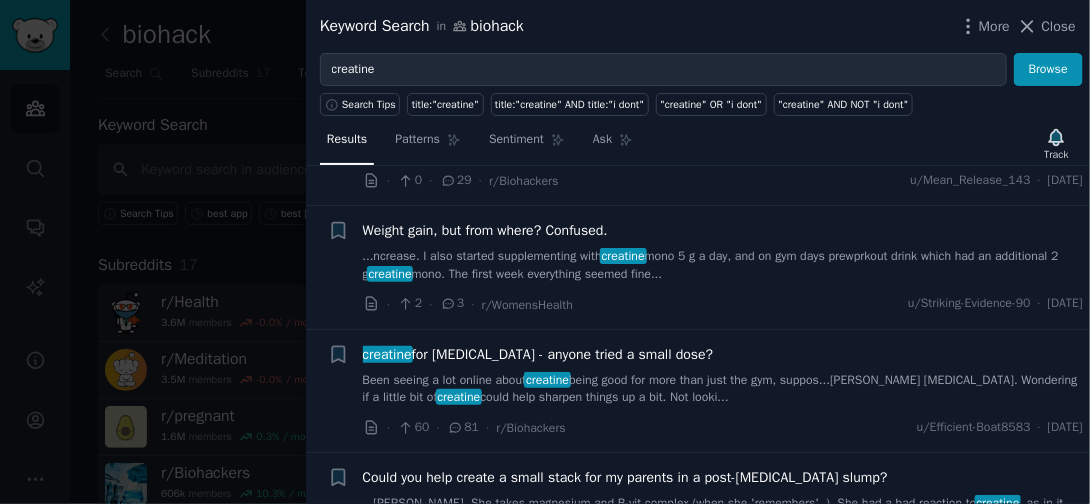click at bounding box center (545, 252) 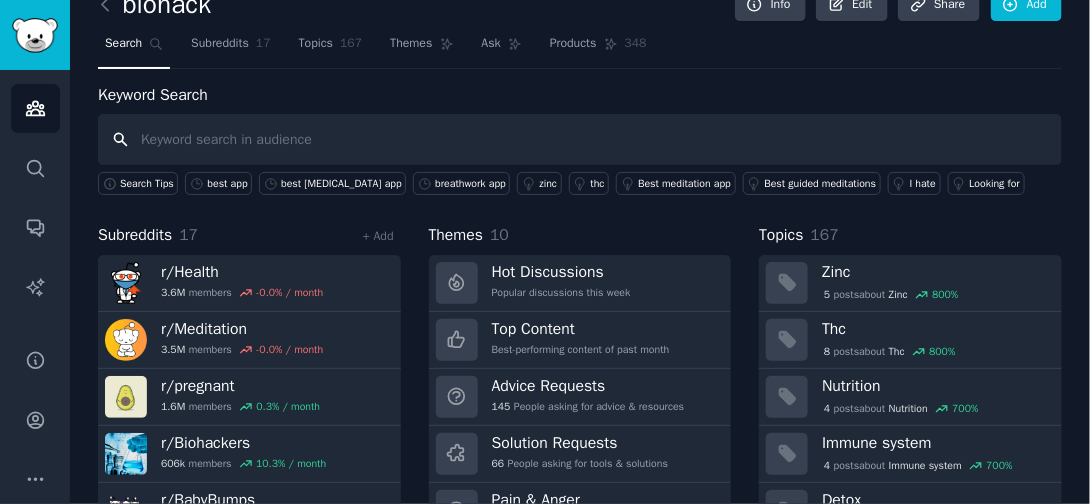 scroll, scrollTop: 0, scrollLeft: 0, axis: both 